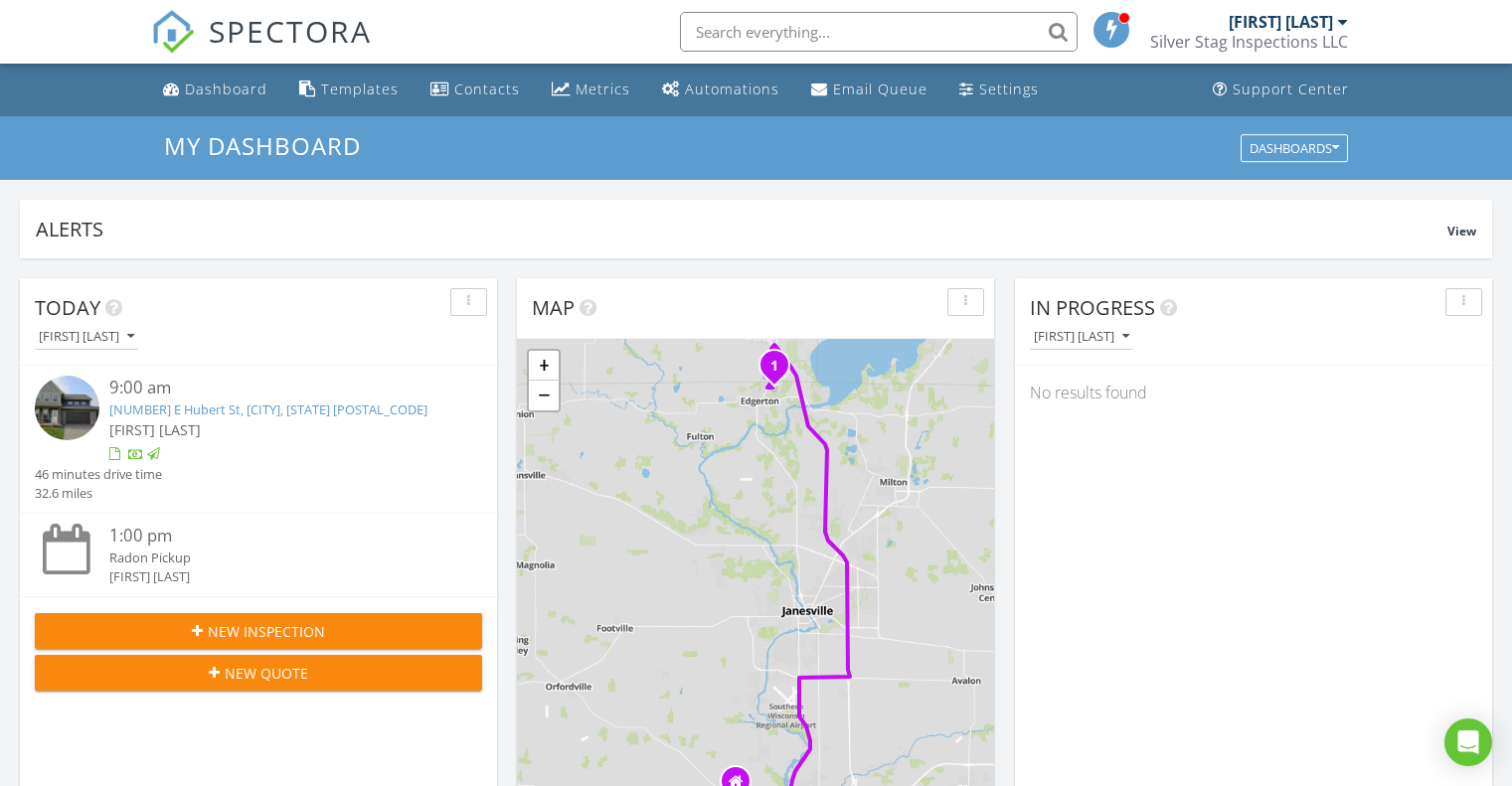 scroll, scrollTop: 0, scrollLeft: 0, axis: both 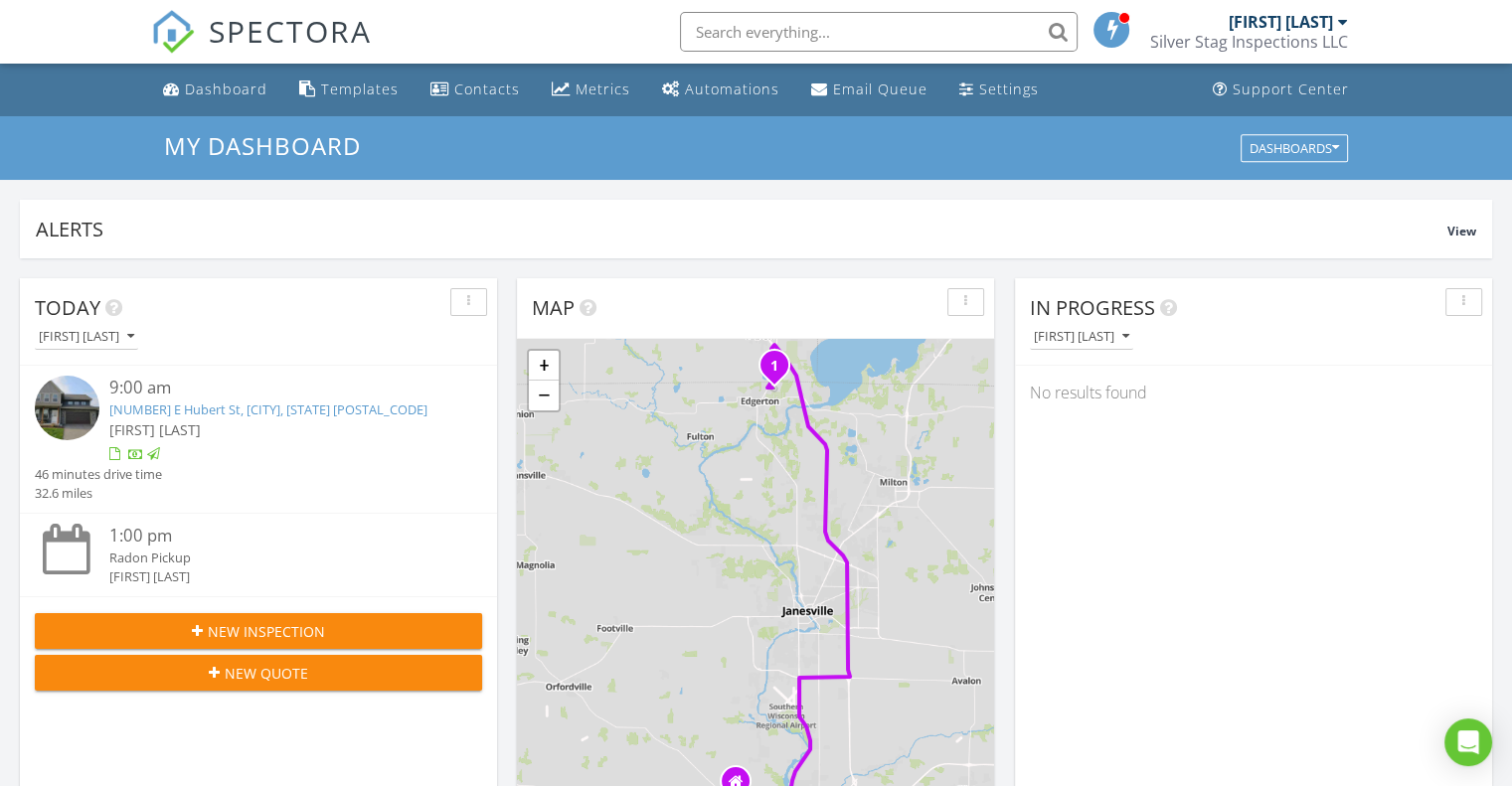 click on "SPECTORA" at bounding box center [290, 31] 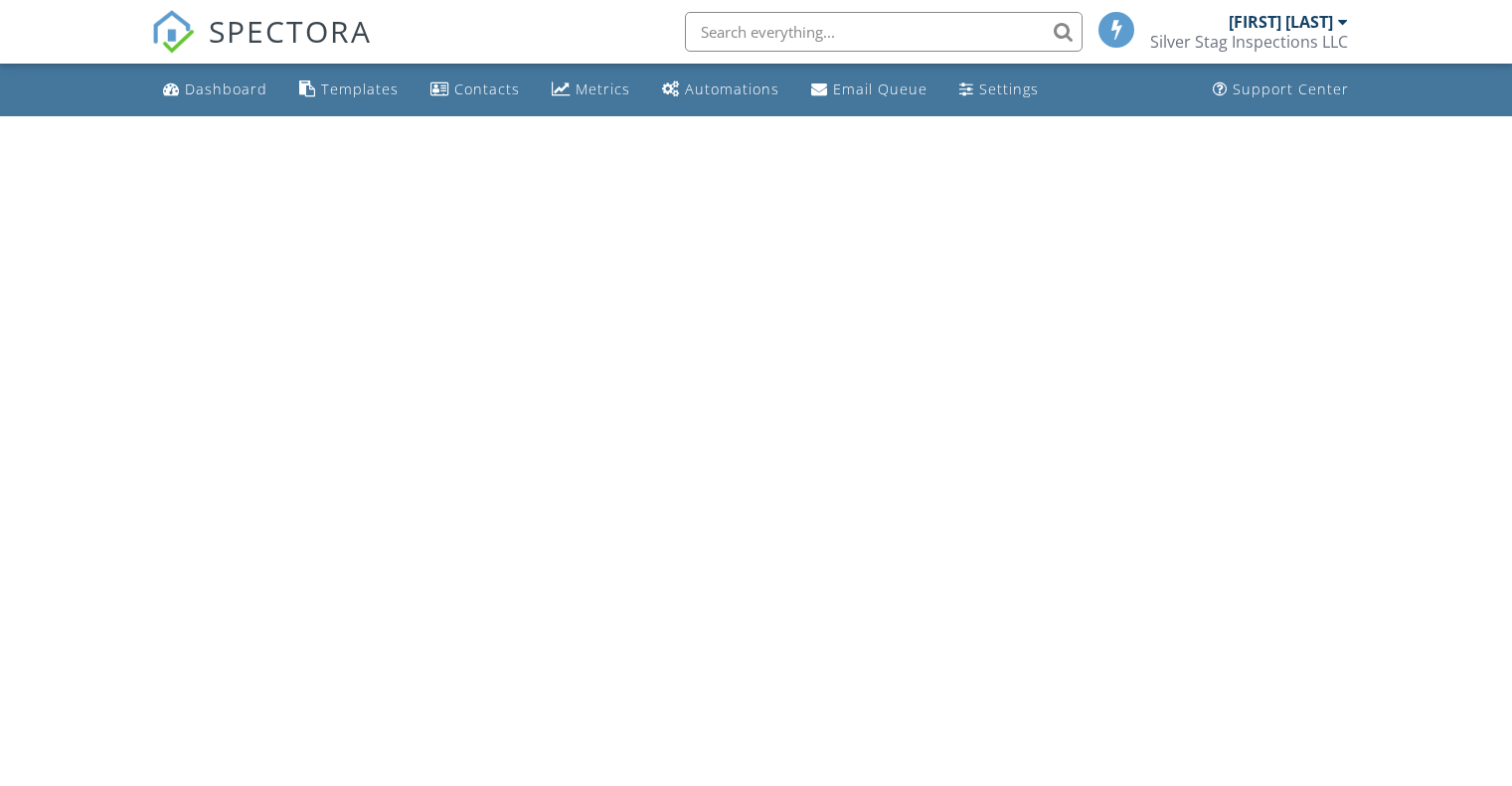 scroll, scrollTop: 0, scrollLeft: 0, axis: both 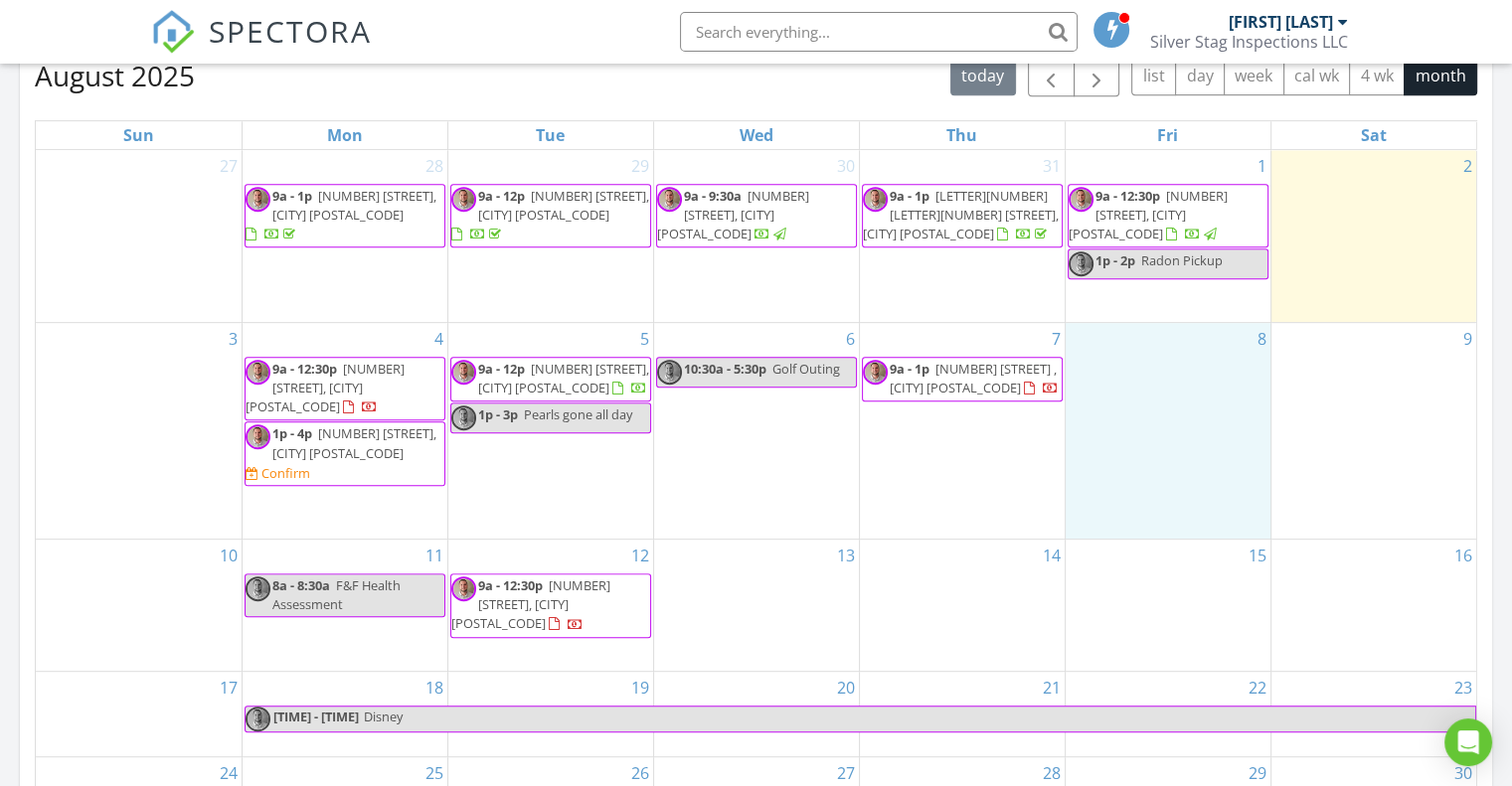 click on "8" at bounding box center (1168, 430) 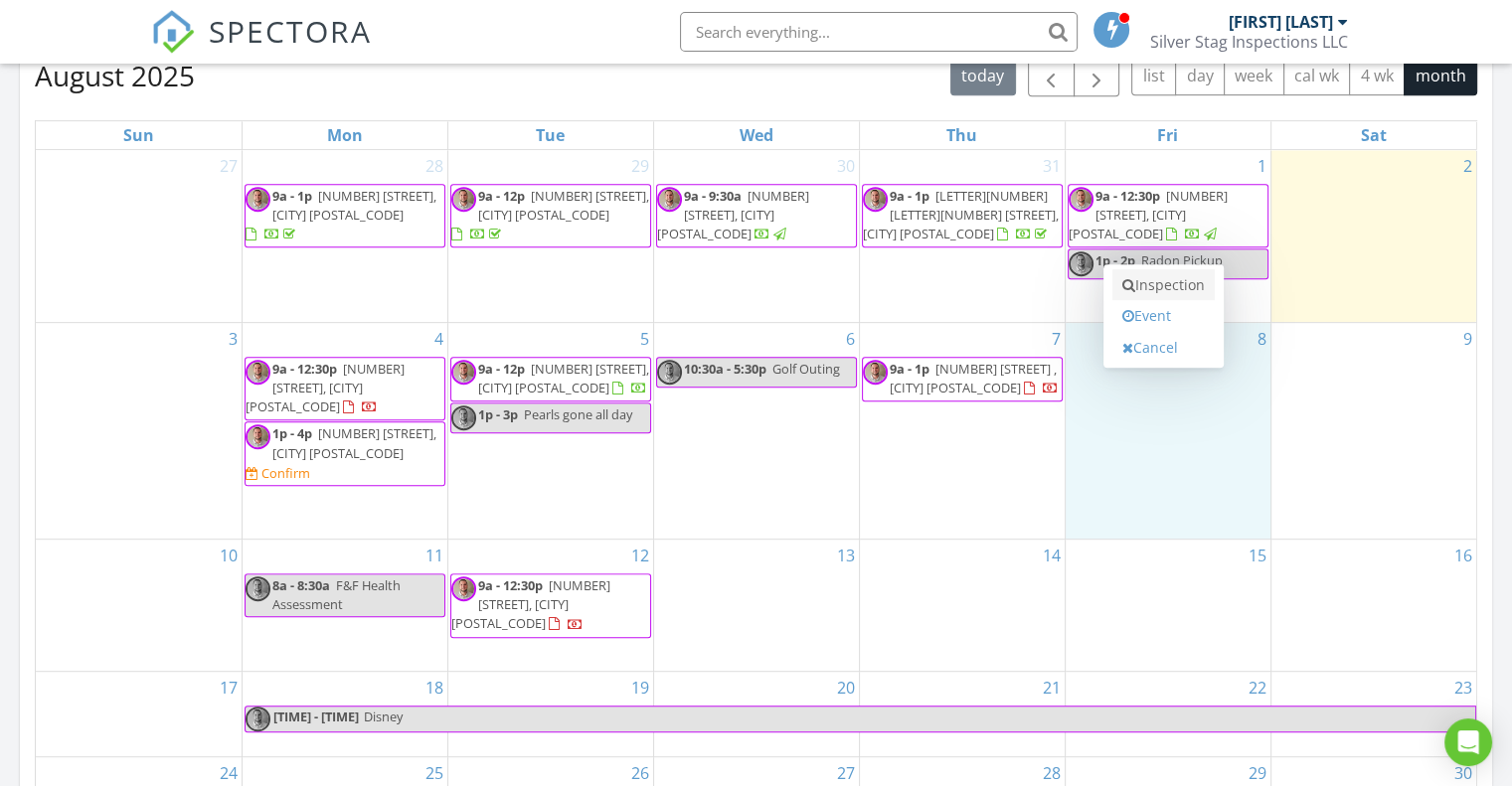 click on "Inspection" at bounding box center (1163, 285) 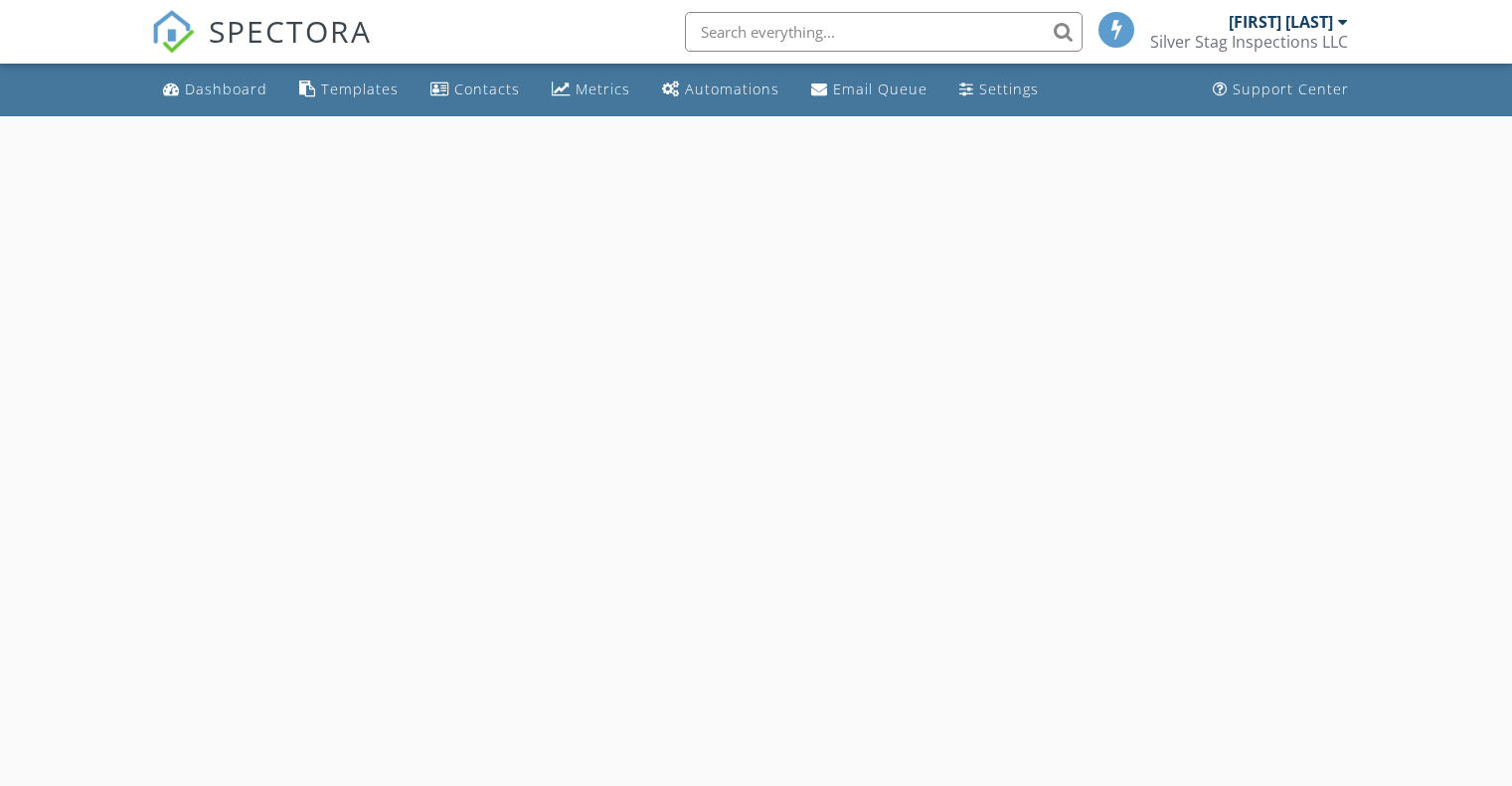 scroll, scrollTop: 0, scrollLeft: 0, axis: both 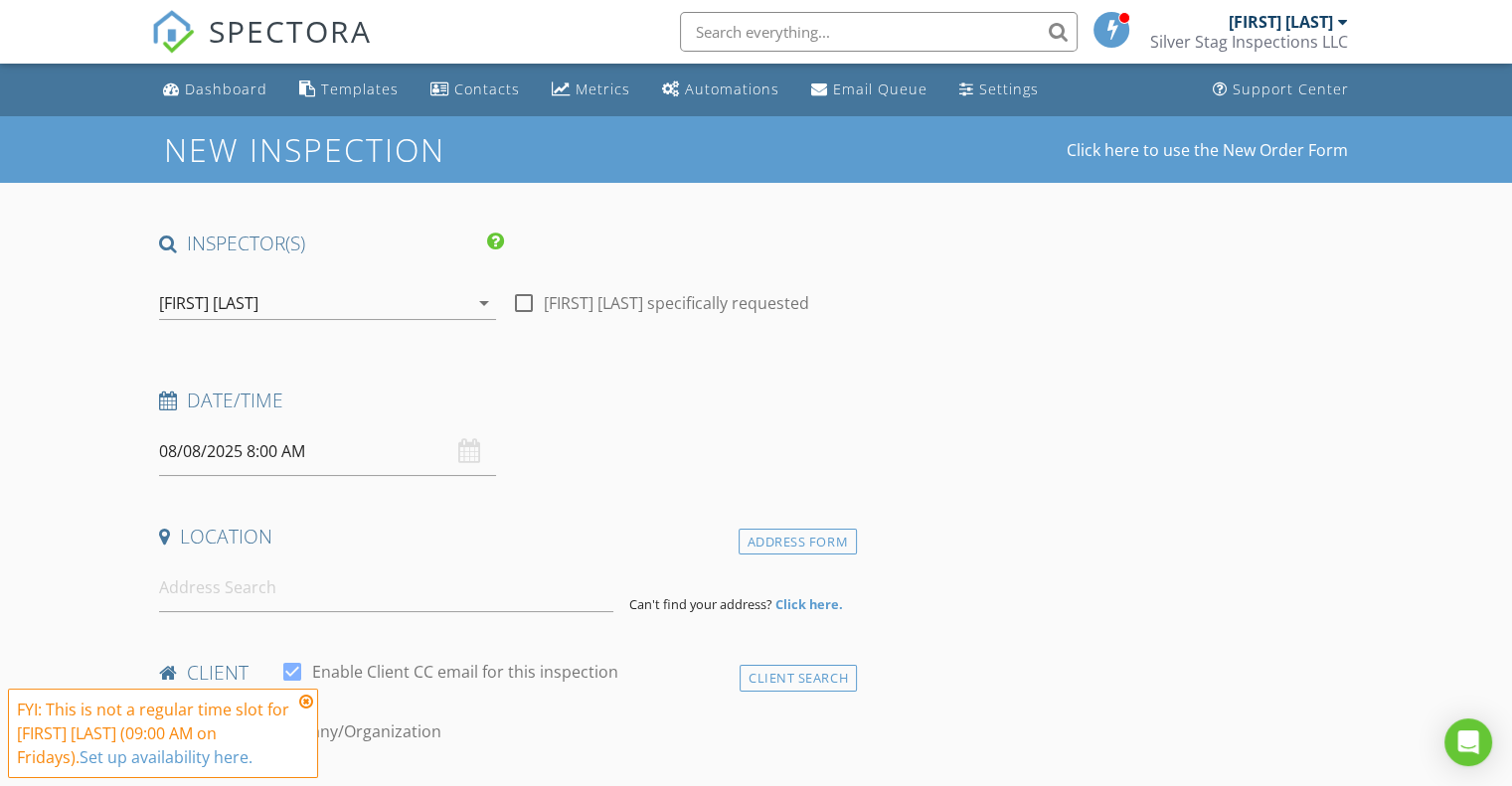 click at bounding box center [306, 702] 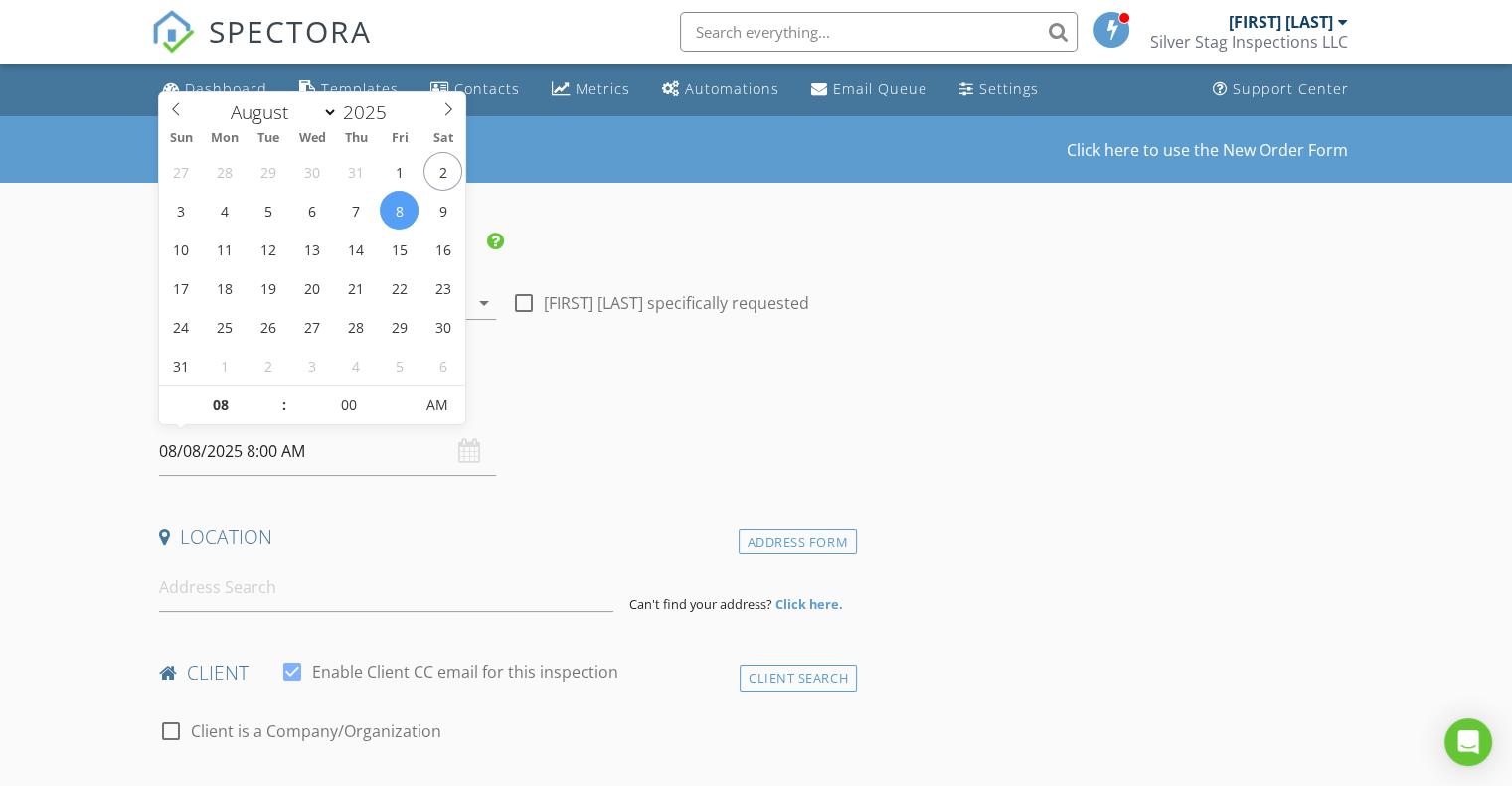 click on "08/08/2025 8:00 AM" at bounding box center (327, 451) 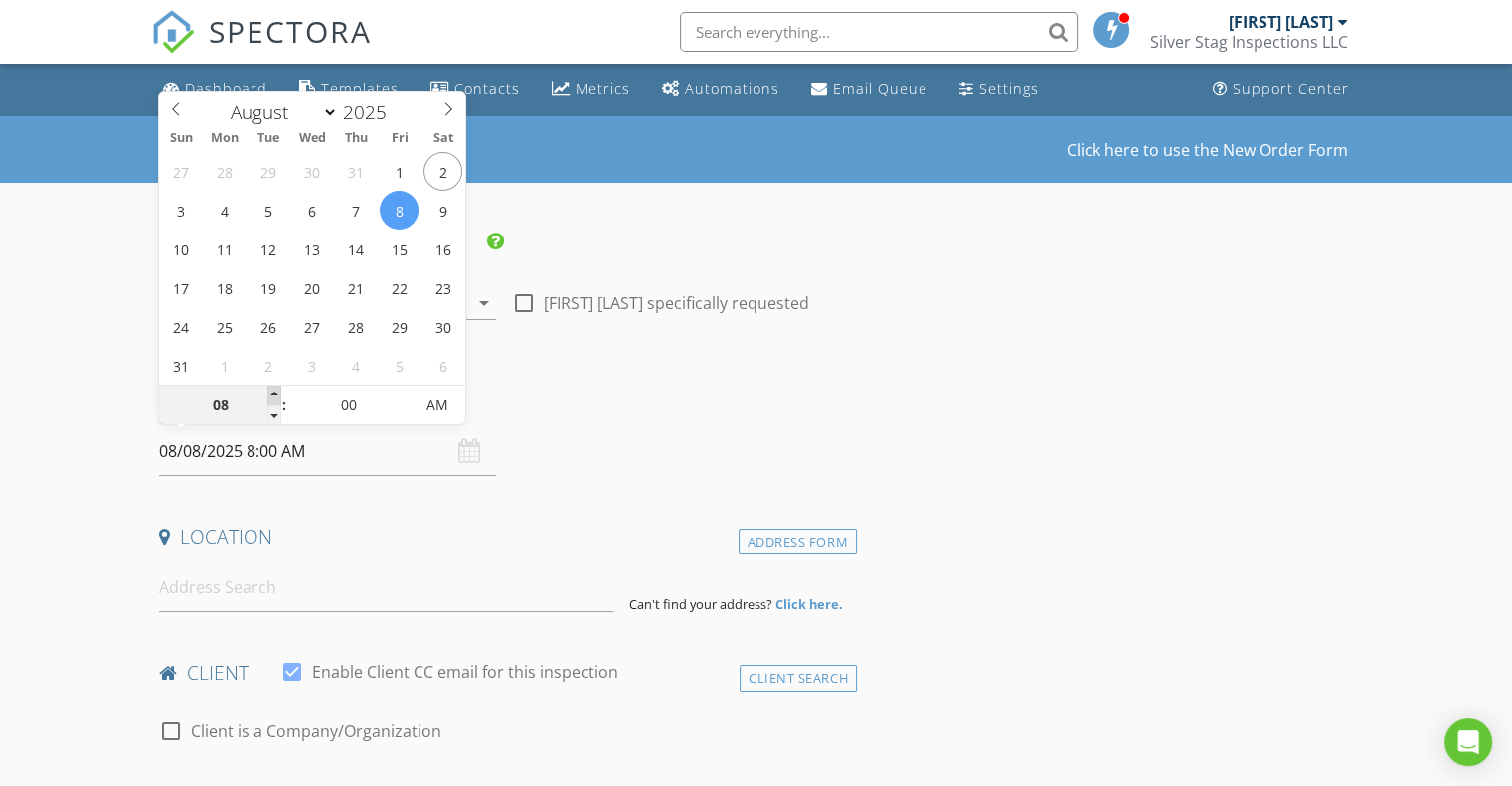 type on "09" 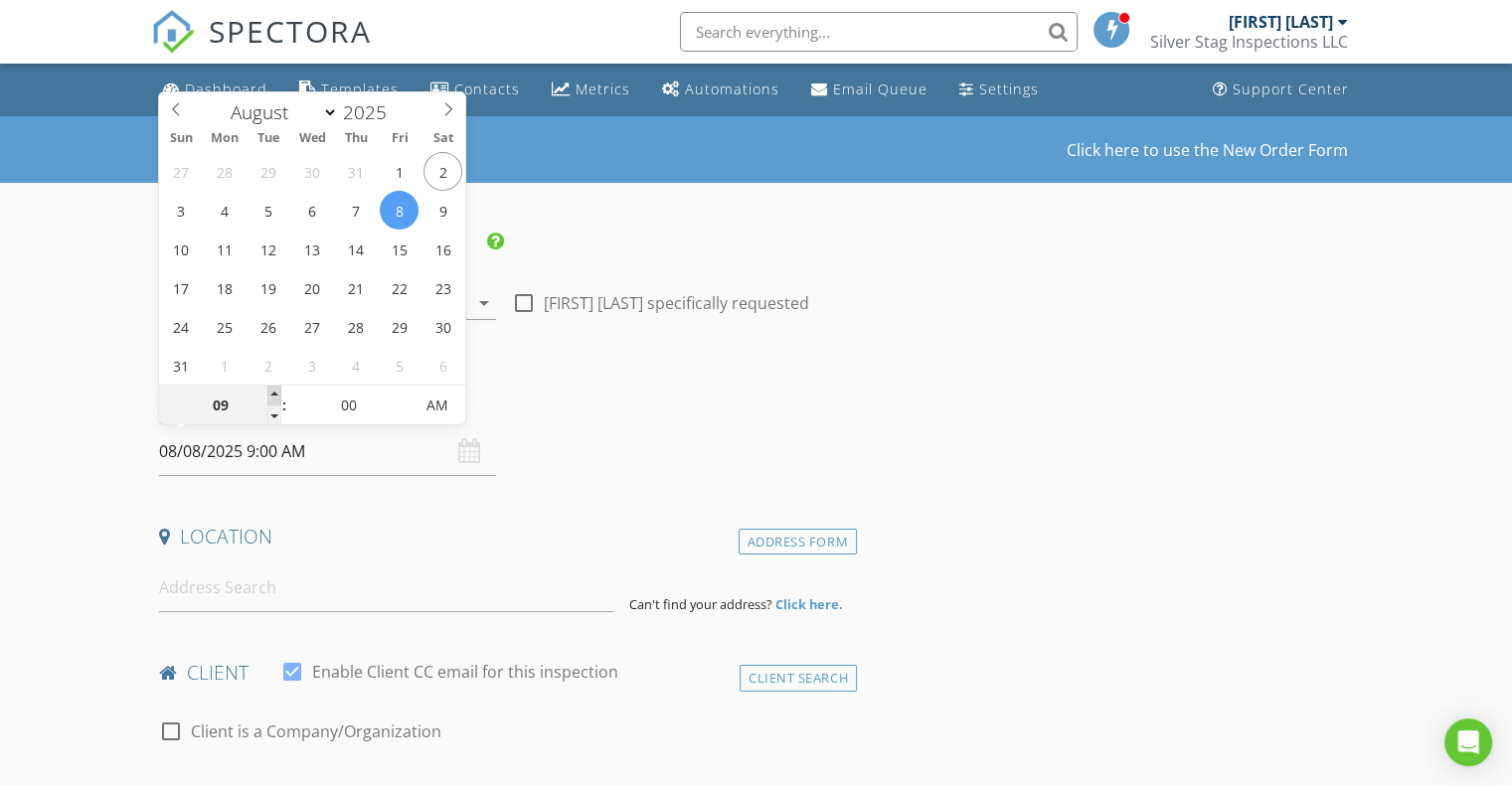 click at bounding box center (274, 395) 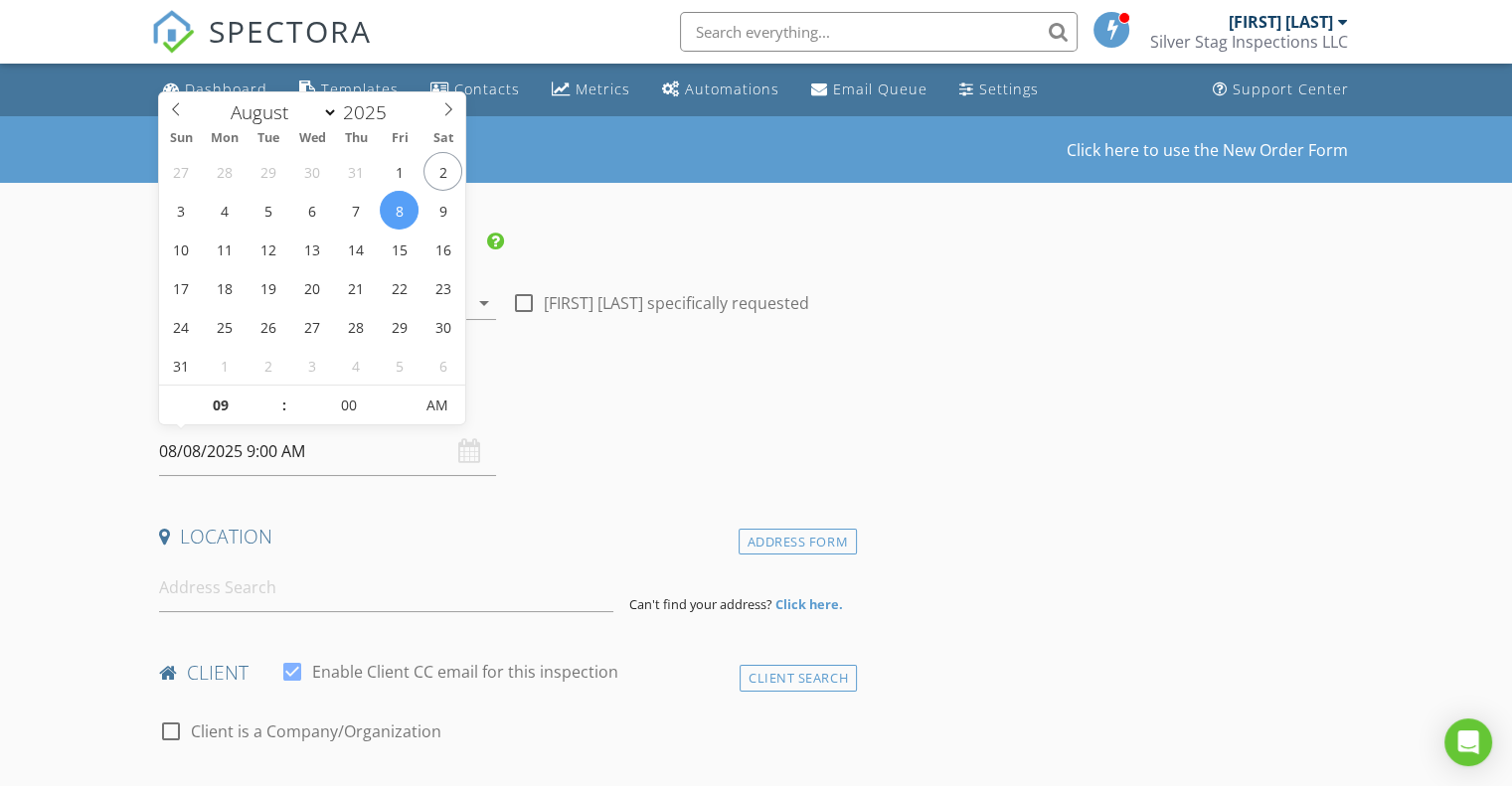 click on "New Inspection
Click here to use the New Order Form
INSPECTOR(S)
check_box   Nathan Clement   PRIMARY   Nathan Clement arrow_drop_down   check_box_outline_blank Nathan Clement specifically requested
Date/Time
08/08/2025 9:00 AM
Location
Address Form       Can't find your address?   Click here.
client
check_box Enable Client CC email for this inspection   Client Search     check_box_outline_blank Client is a Company/Organization     First Name   Last Name   Email   CC Email   Phone           Notes   Private Notes
ADD ADDITIONAL client
SERVICES
check_box_outline_blank   Wisconsin Residential Home Inspection   check_box_outline_blank   Illinois Residential Home Inspection   check_box_outline_blank   Indoor Air Quality   Airborne Mold Testing check_box_outline_blank" at bounding box center (756, 1623) 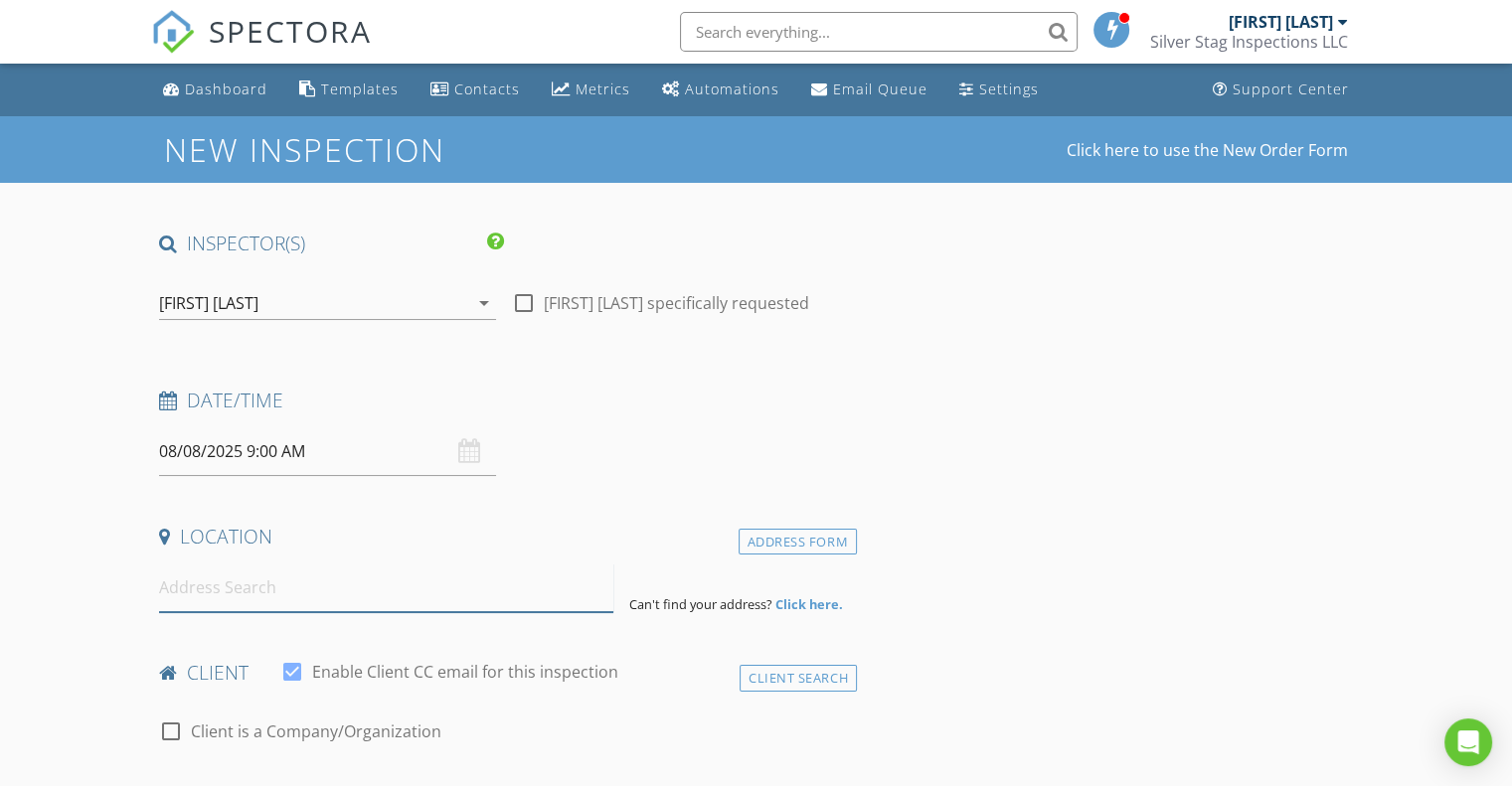 click at bounding box center [386, 587] 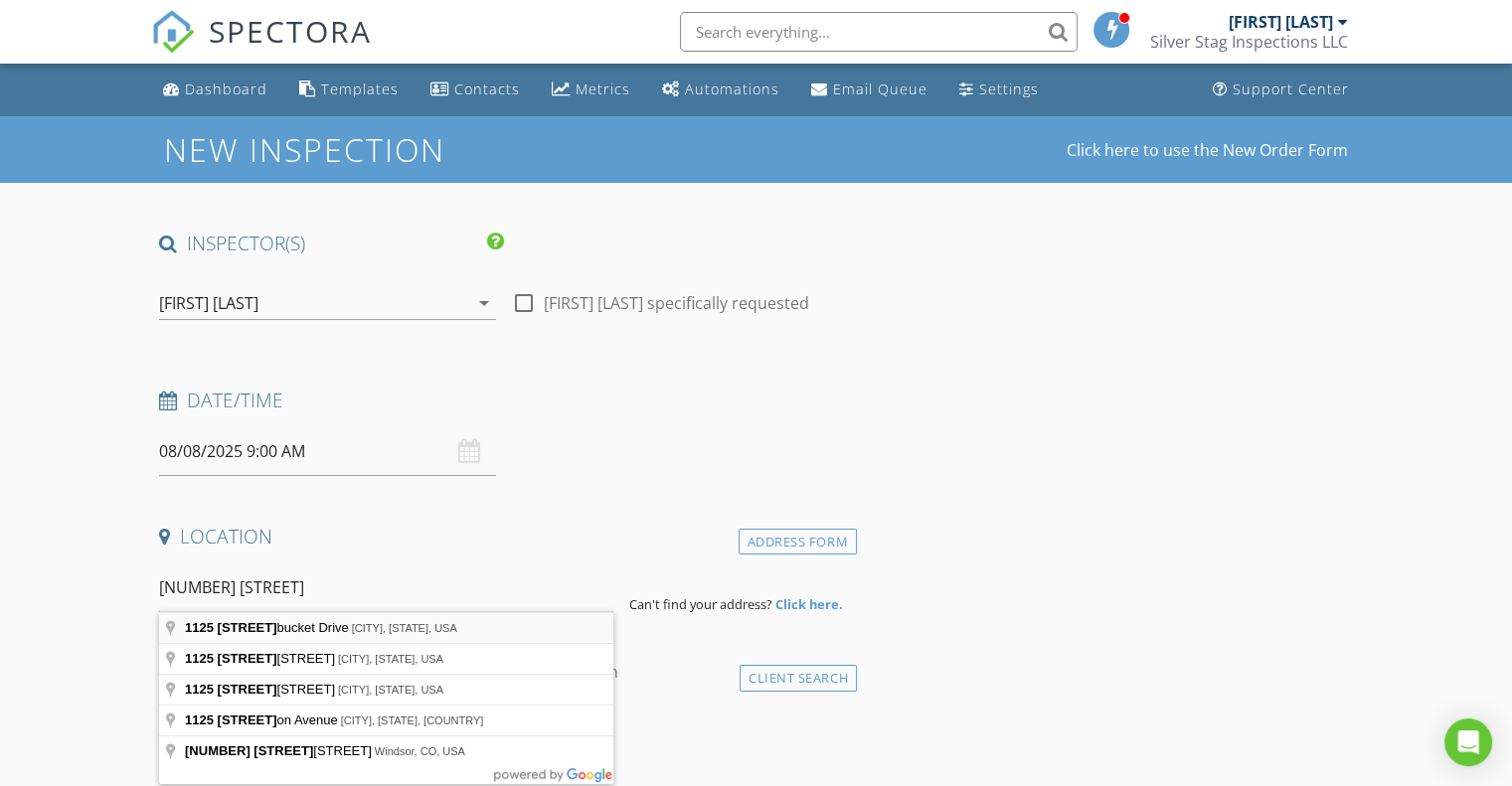 type on "1125 Nantucket Drive, Janesville, WI, USA" 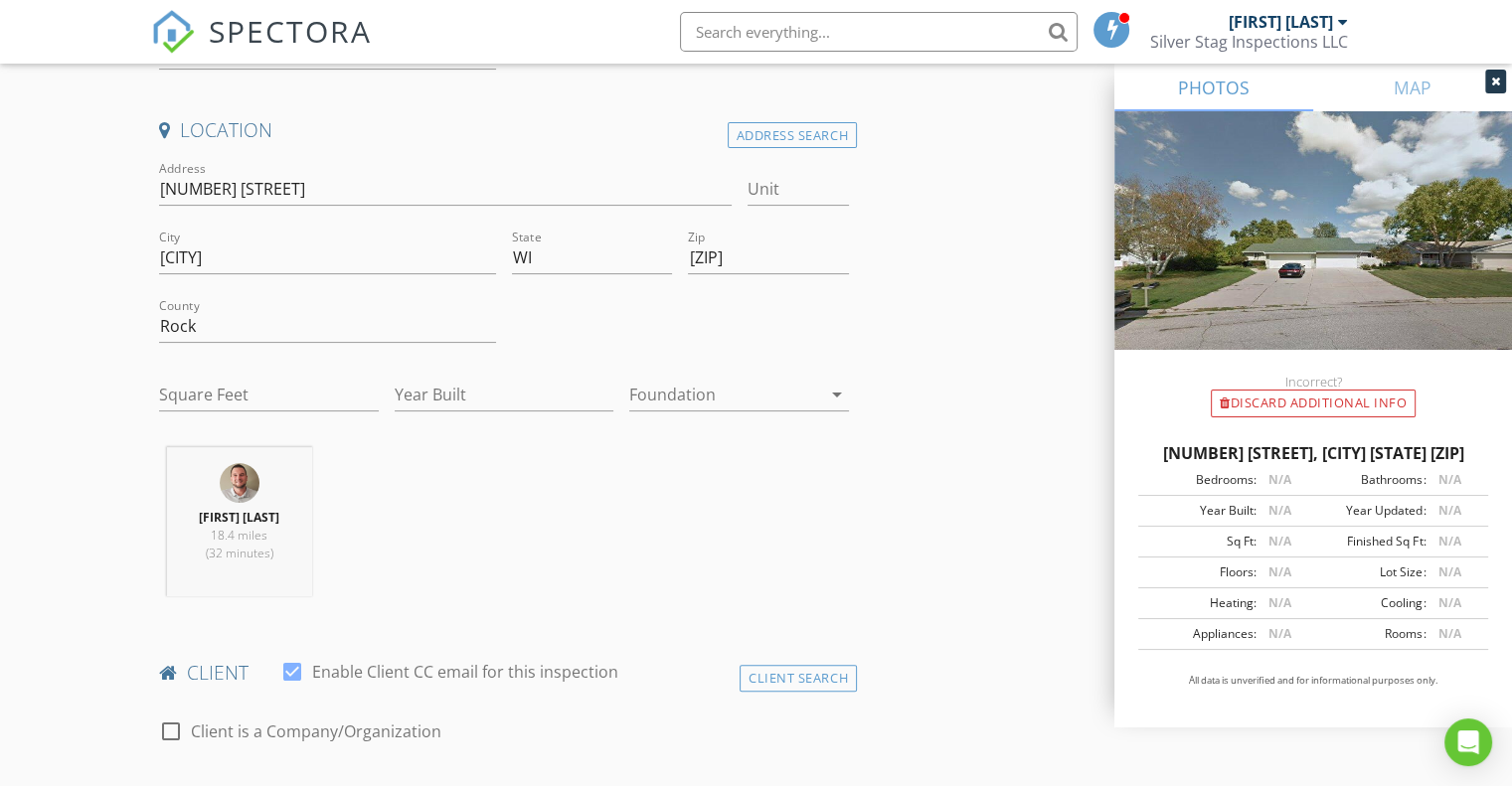 scroll, scrollTop: 497, scrollLeft: 0, axis: vertical 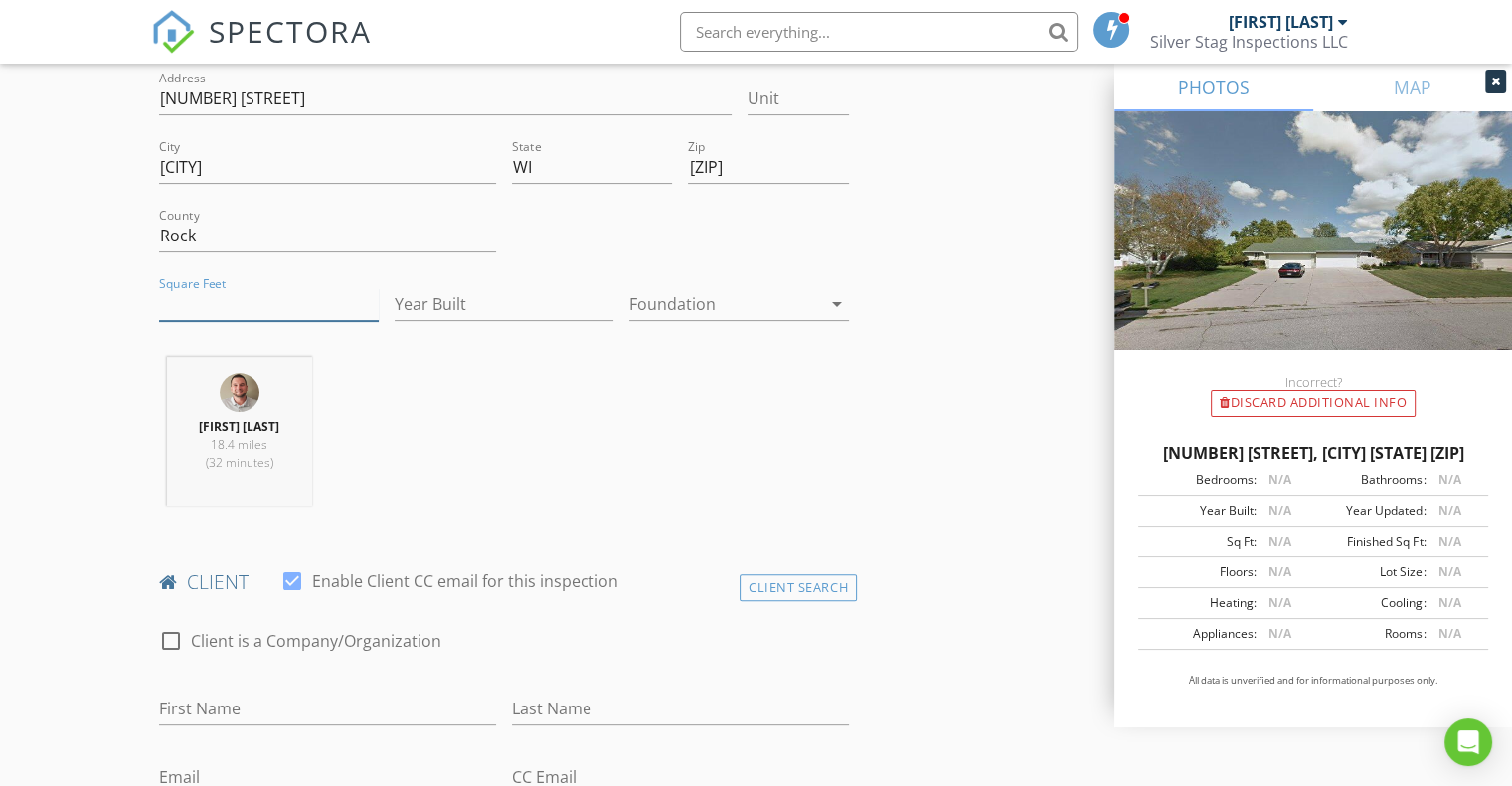click on "Square Feet" at bounding box center [268, 304] 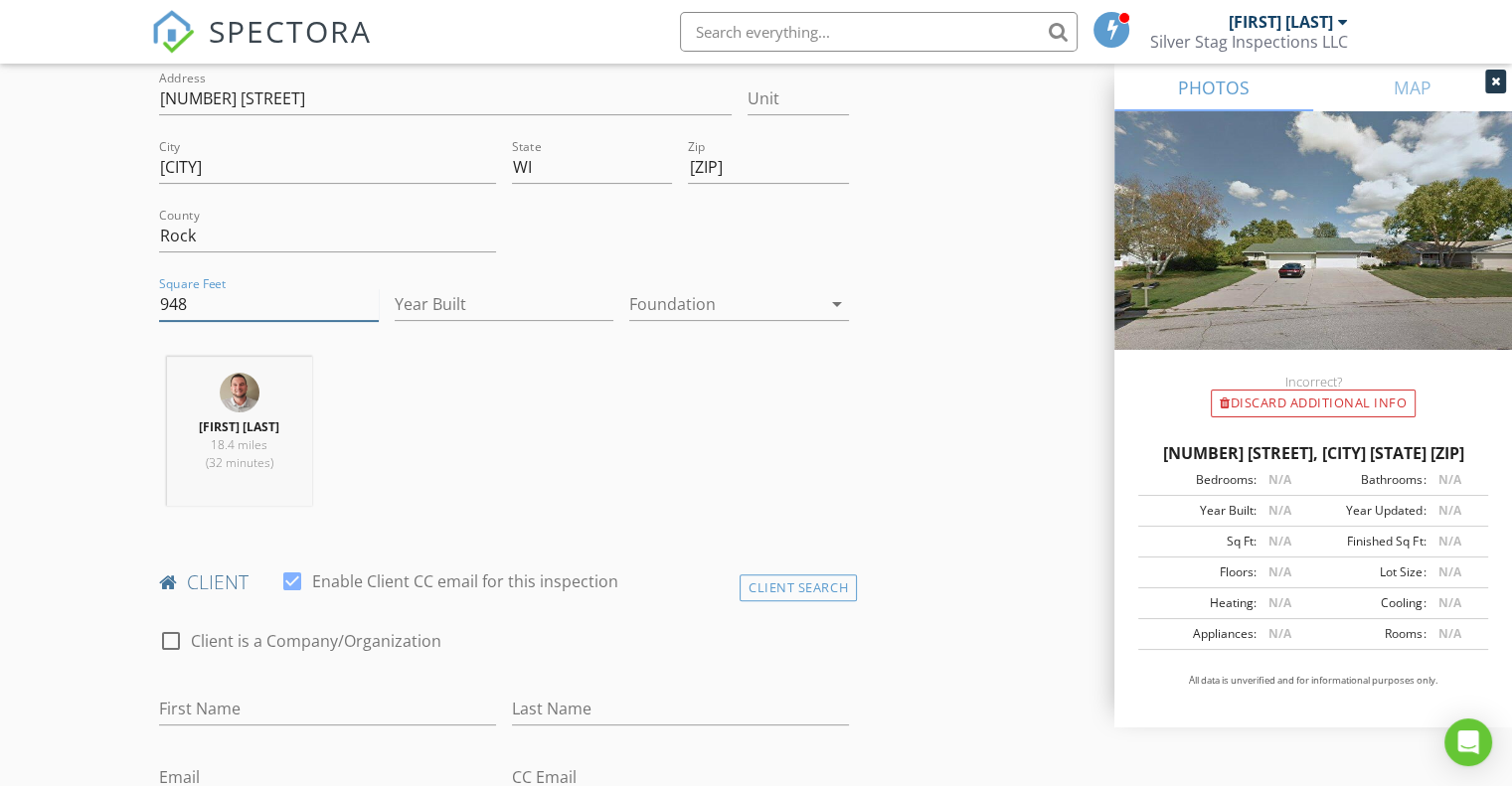 type on "948" 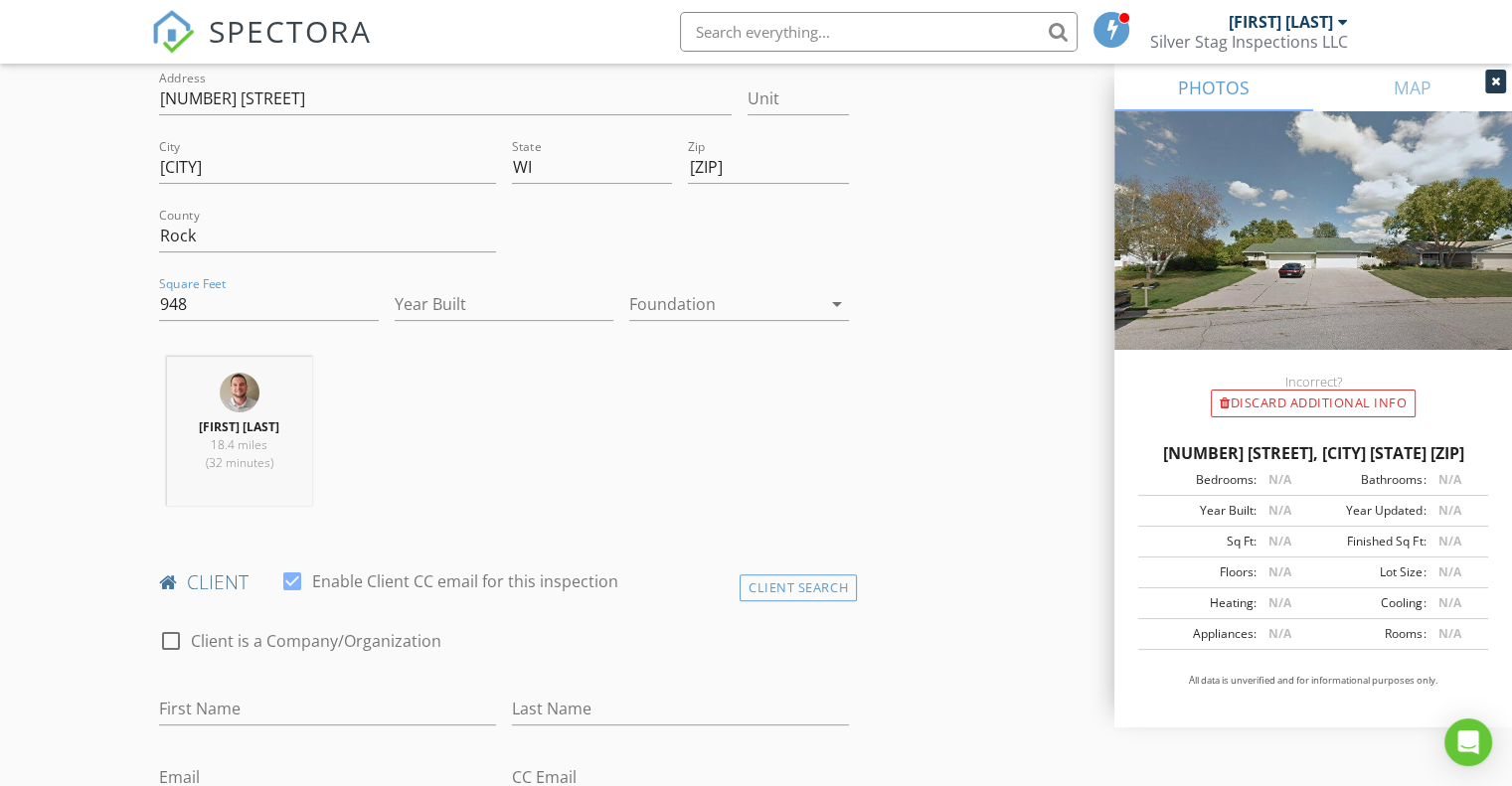 click on "New Inspection
Click here to use the New Order Form
INSPECTOR(S)
check_box   Nathan Clement   PRIMARY   Nathan Clement arrow_drop_down   check_box_outline_blank Nathan Clement specifically requested
Date/Time
08/08/2025 9:00 AM
Location
Address Search       Address 1125 Nantucket Dr   Unit   City Janesville   State WI   Zip 53546   County Rock     Square Feet 948   Year Built   Foundation arrow_drop_down     Nathan Clement     18.4 miles     (32 minutes)
client
check_box Enable Client CC email for this inspection   Client Search     check_box_outline_blank Client is a Company/Organization     First Name   Last Name   Email   CC Email   Phone           Notes   Private Notes
ADD ADDITIONAL client
SERVICES
check_box_outline_blank     check_box_outline_blank" at bounding box center [756, 1330] 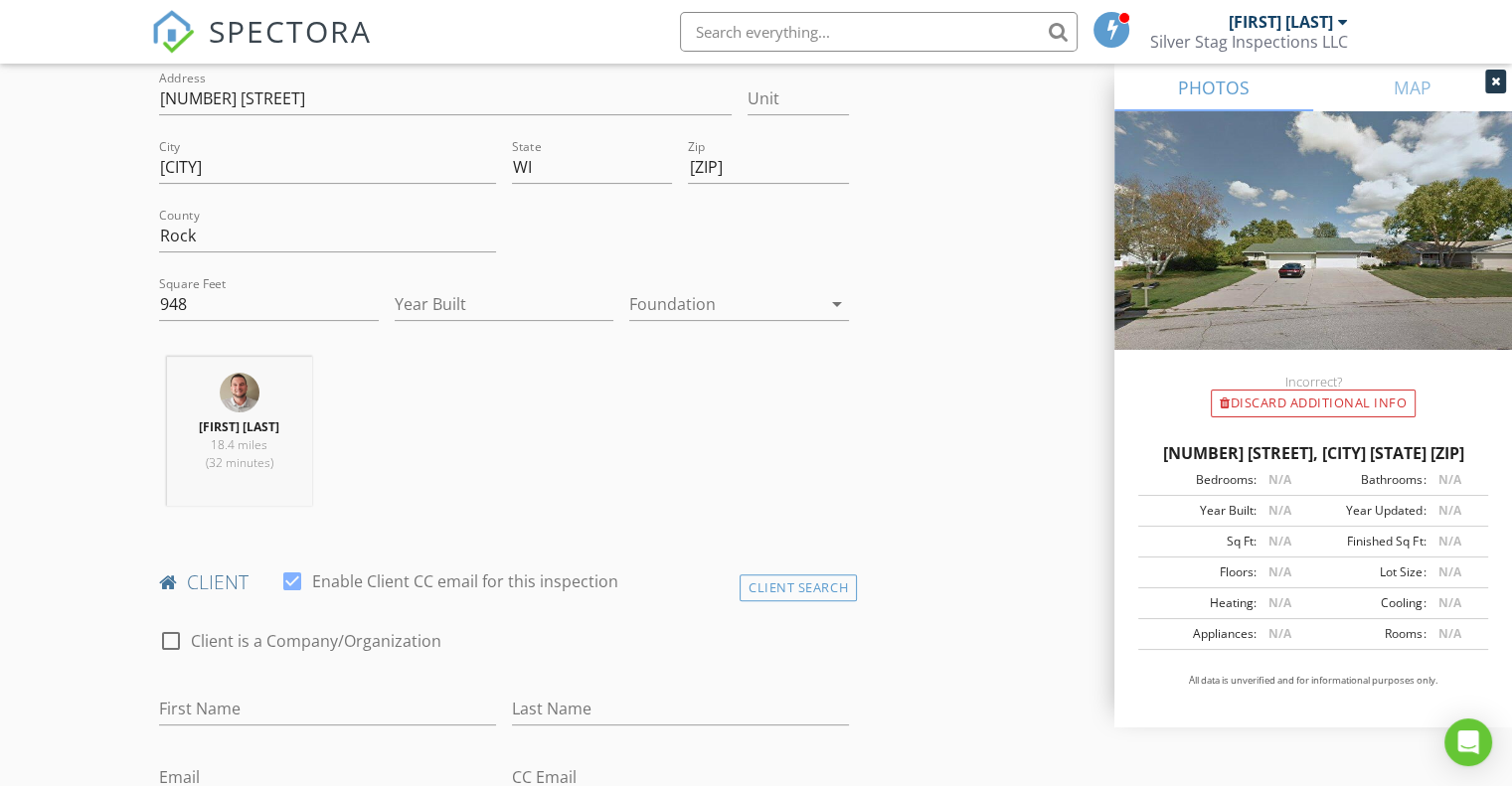 scroll, scrollTop: 795, scrollLeft: 0, axis: vertical 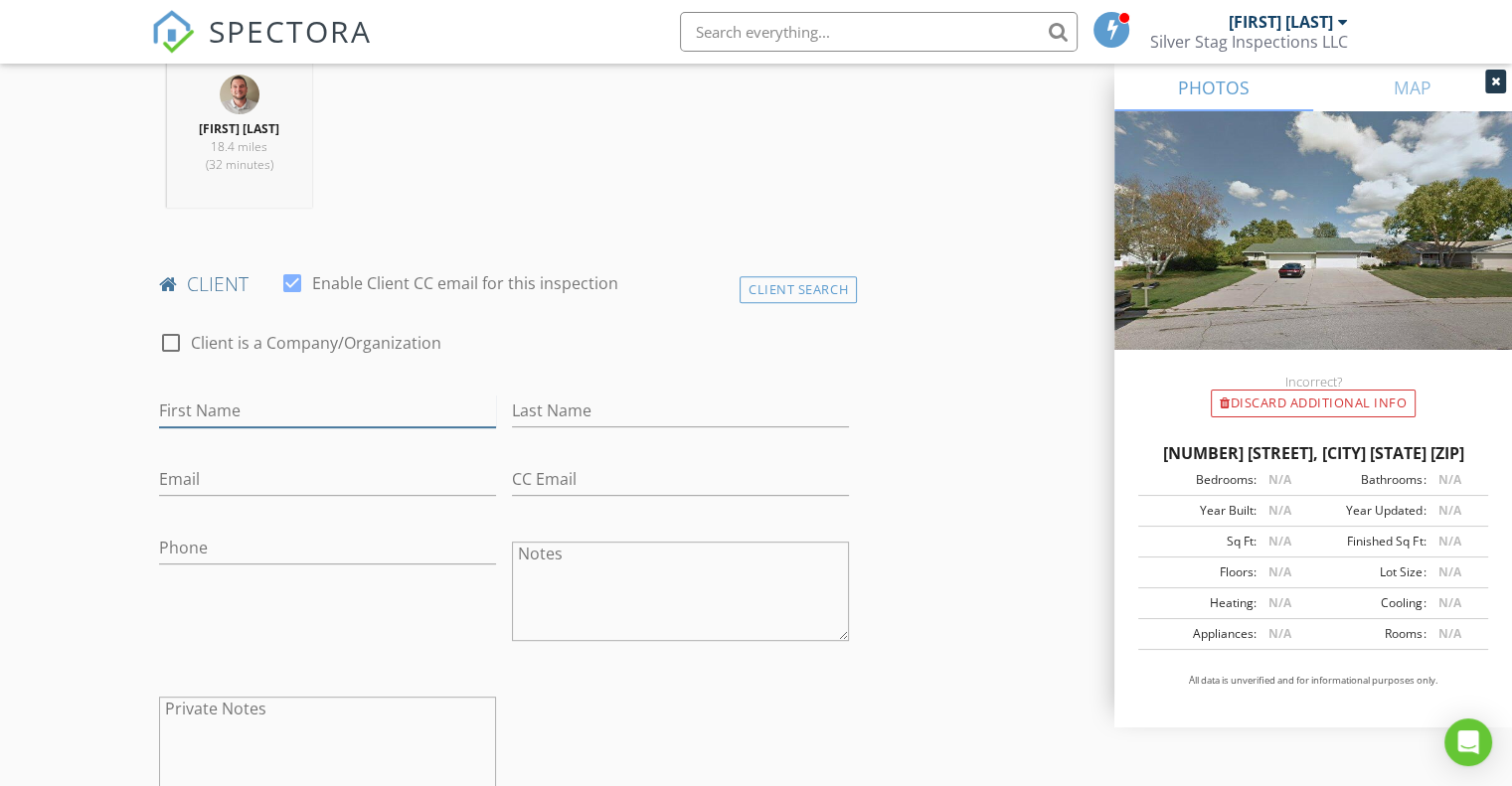 click on "First Name" at bounding box center [327, 410] 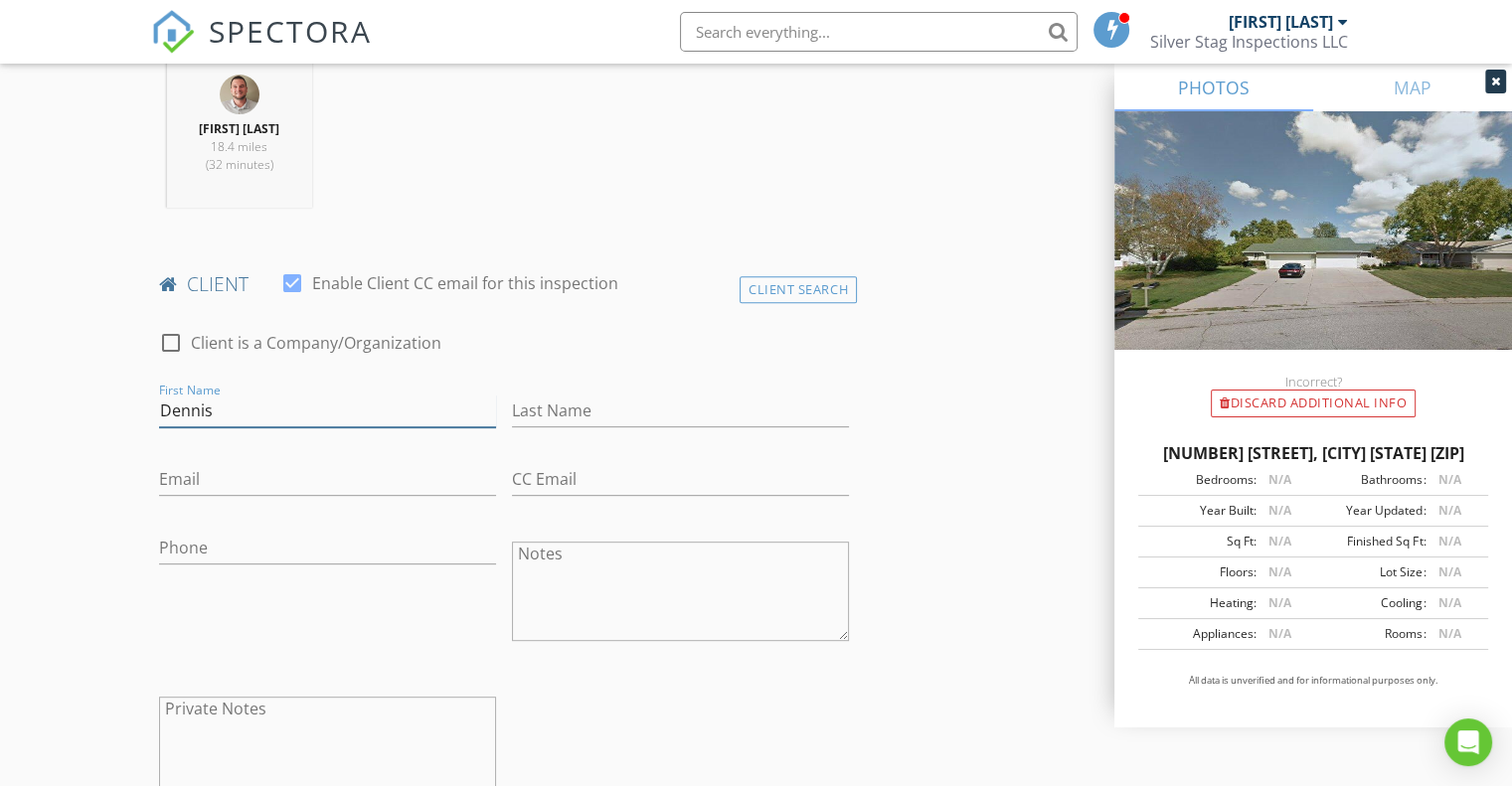 type on "Dennis" 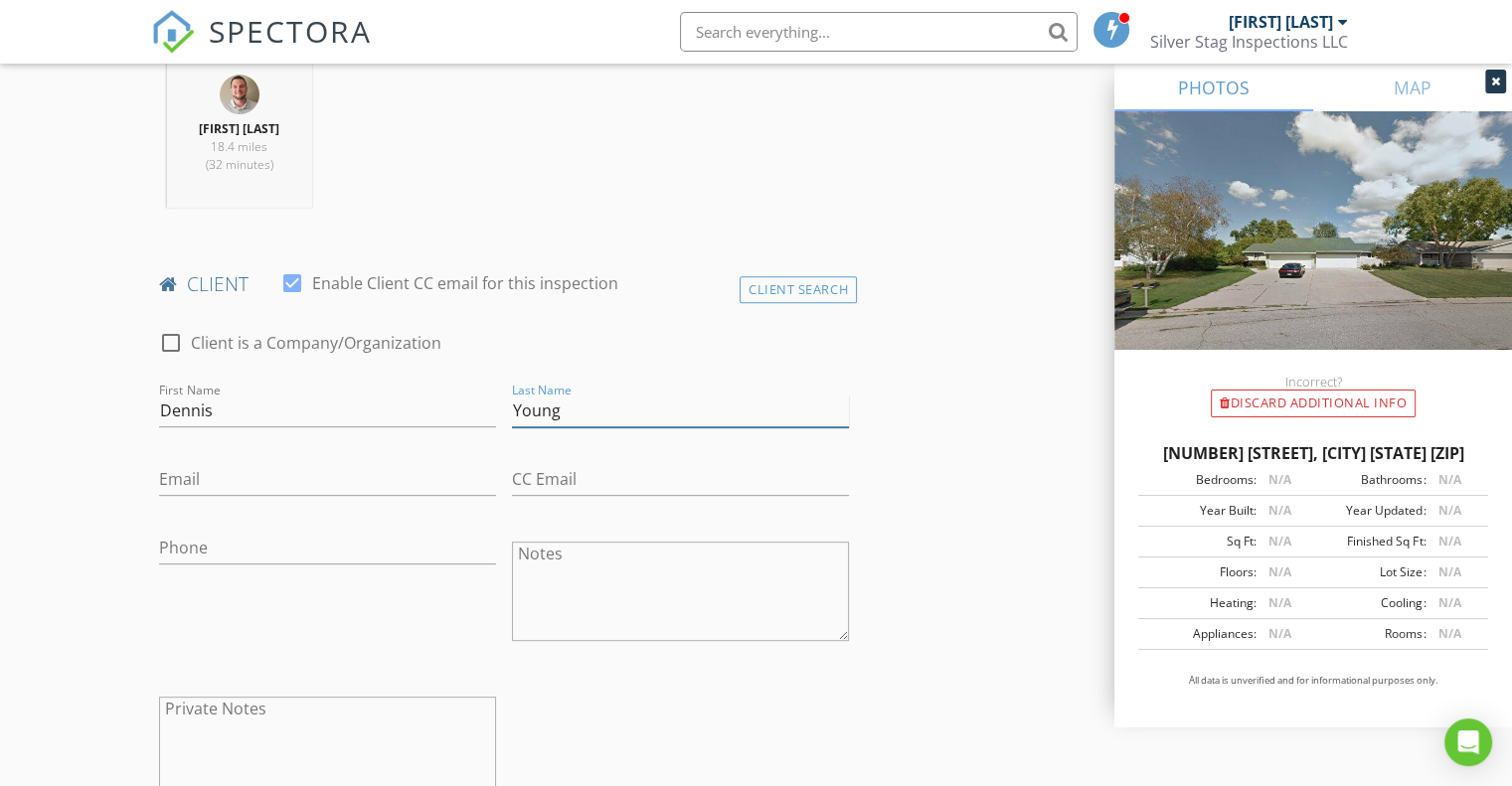type on "Young" 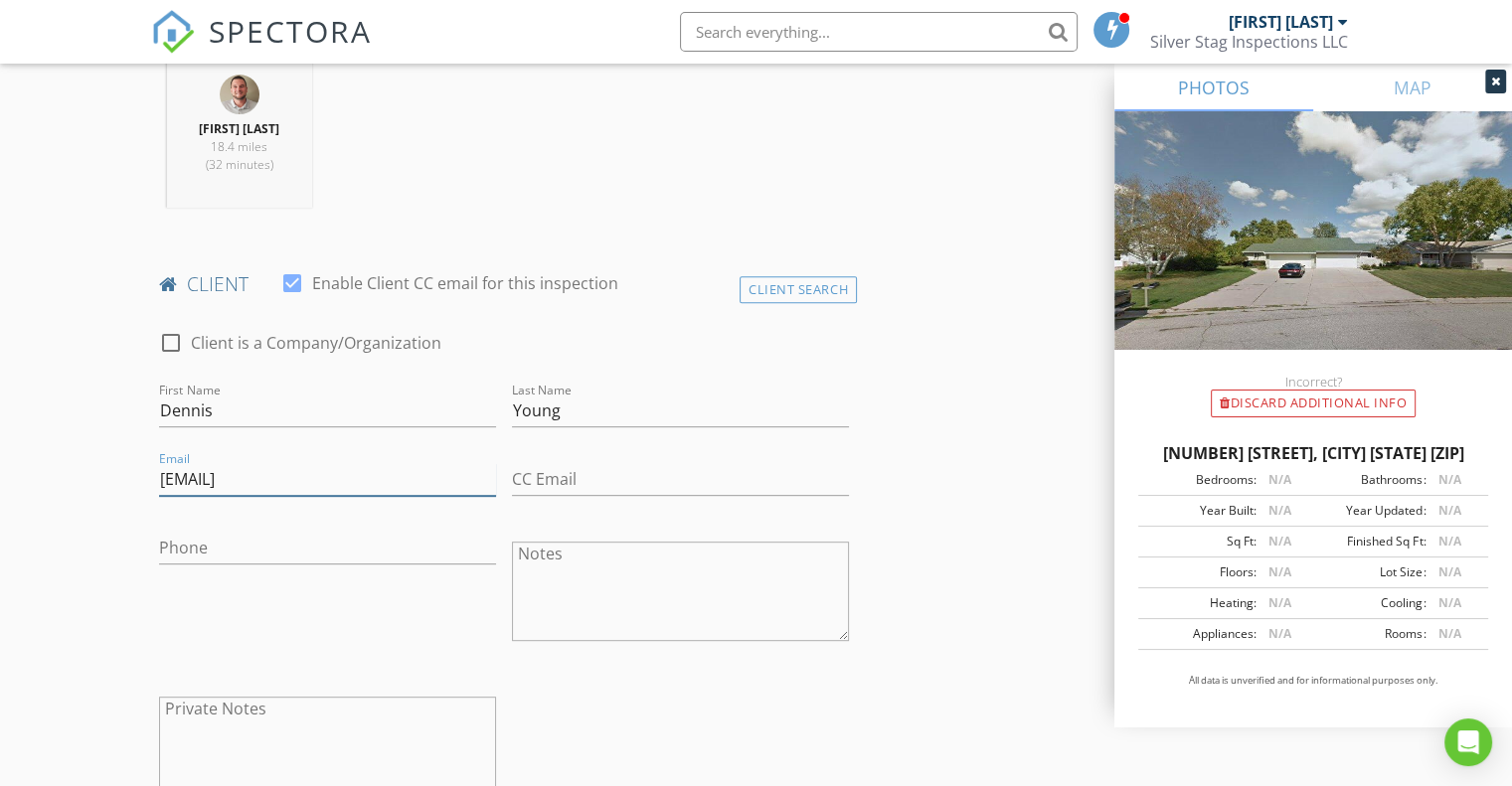 type on "lxtflyer2@yahoo.com" 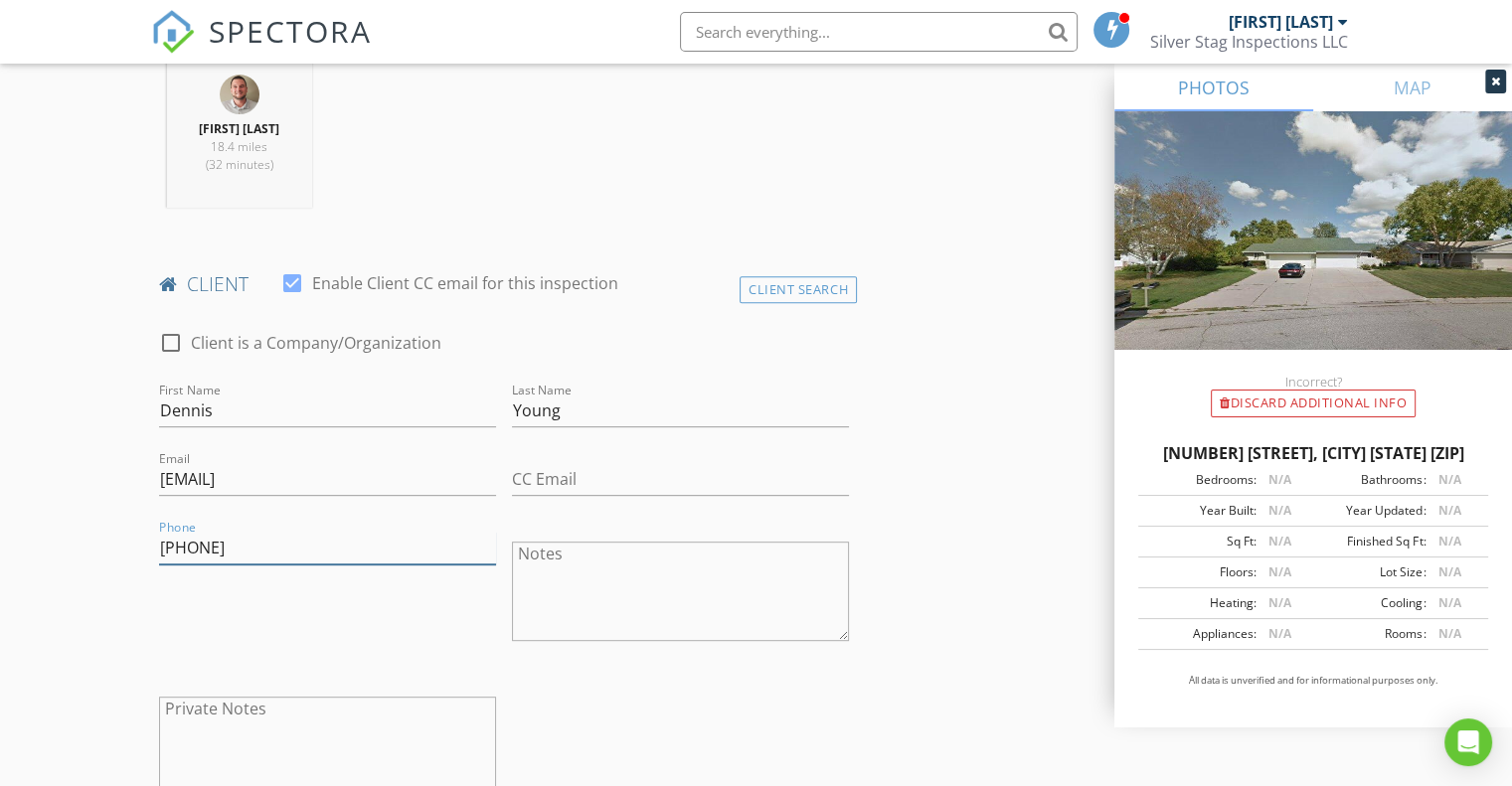 type on "816-805-7981" 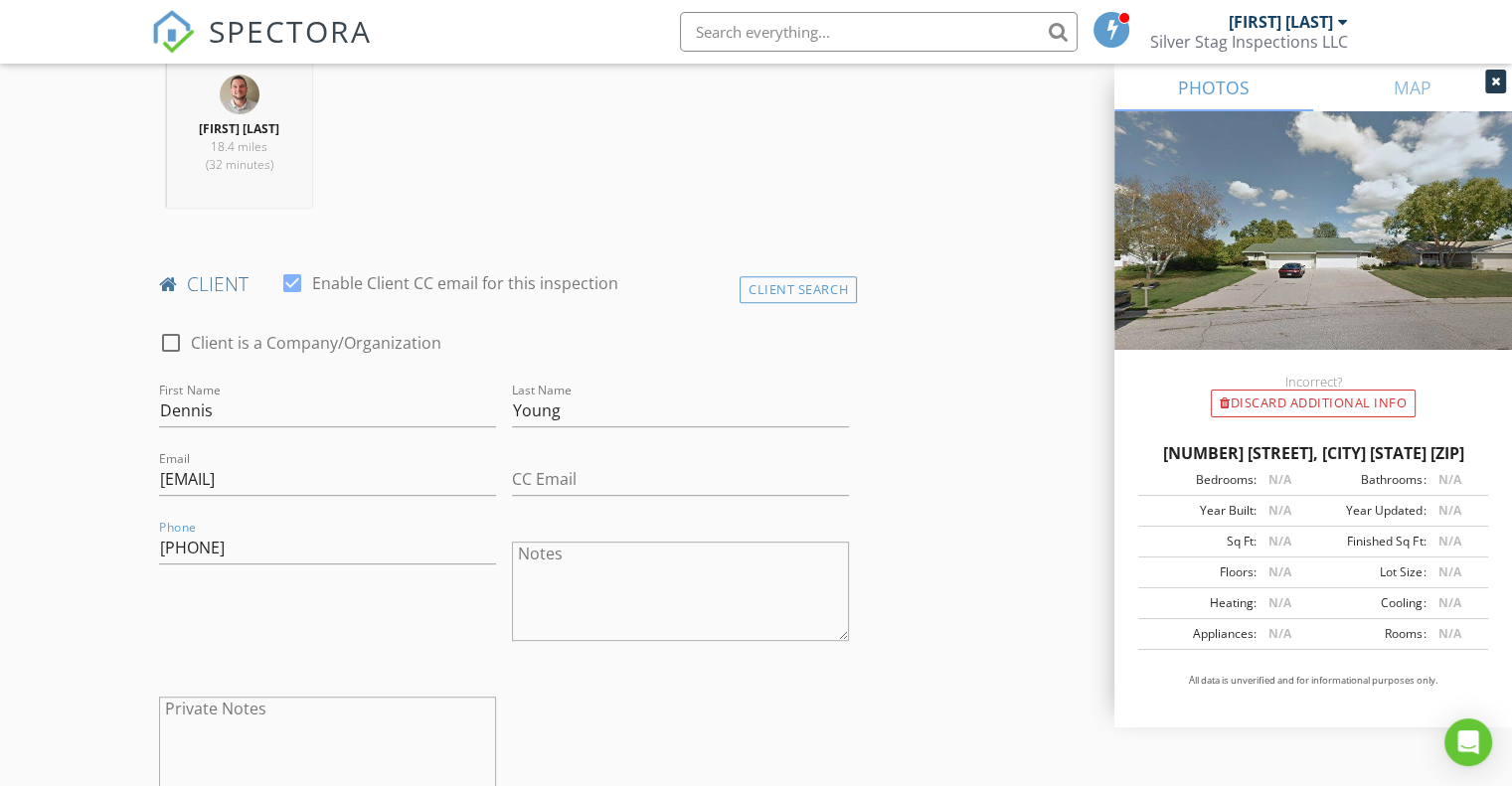 click on "New Inspection
Click here to use the New Order Form
INSPECTOR(S)
check_box   Nathan Clement   PRIMARY   Nathan Clement arrow_drop_down   check_box_outline_blank Nathan Clement specifically requested
Date/Time
08/08/2025 9:00 AM
Location
Address Search       Address 1125 Nantucket Dr   Unit   City Janesville   State WI   Zip 53546   County Rock     Square Feet 948   Year Built   Foundation arrow_drop_down     Nathan Clement     18.4 miles     (32 minutes)
client
check_box Enable Client CC email for this inspection   Client Search     check_box_outline_blank Client is a Company/Organization     First Name Dennis   Last Name Young   Email lxtflyer2@yahoo.com   CC Email   Phone 816-805-7981           Notes   Private Notes
ADD ADDITIONAL client
SERVICES" at bounding box center [756, 1031] 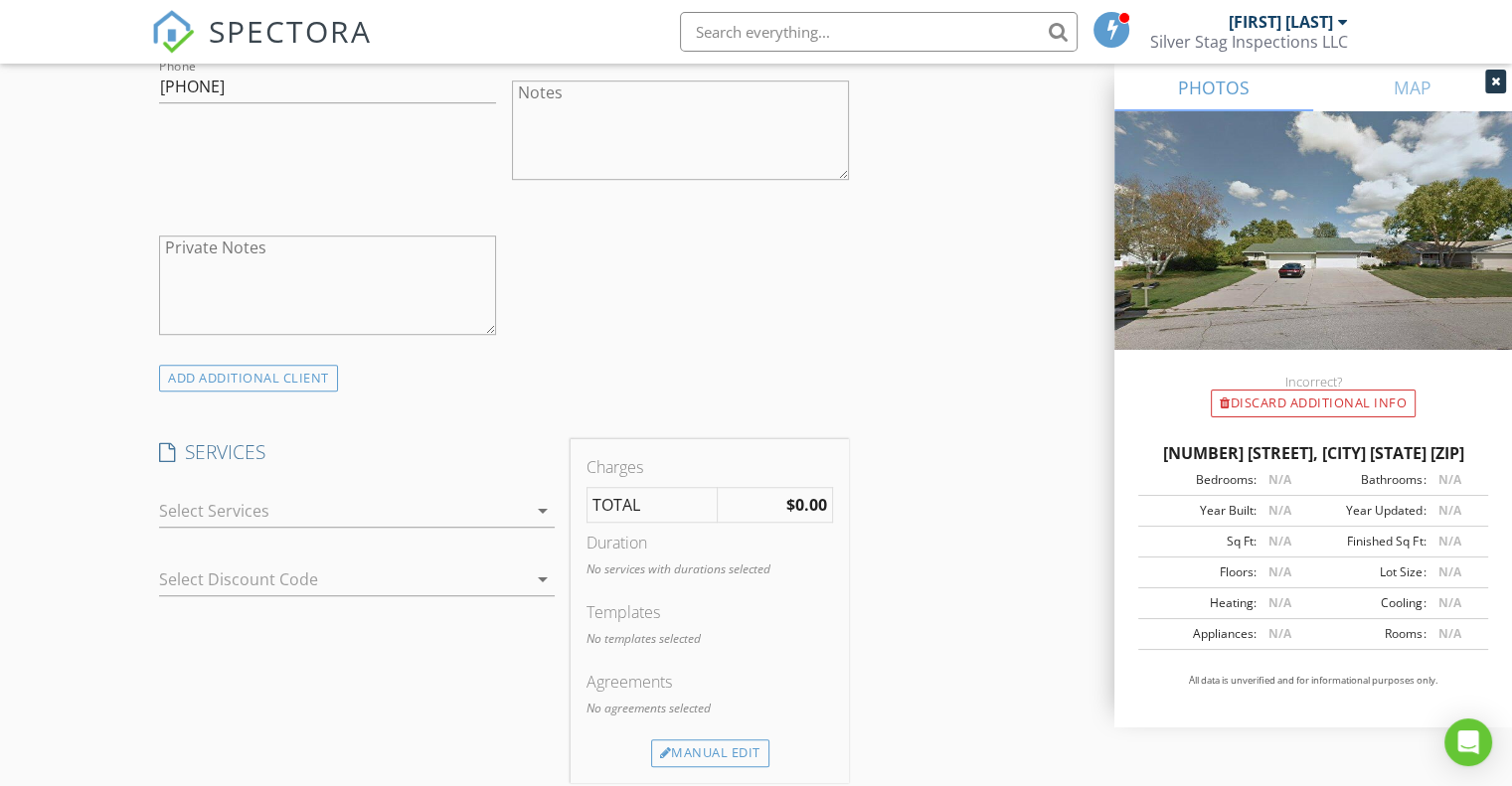 scroll, scrollTop: 1292, scrollLeft: 0, axis: vertical 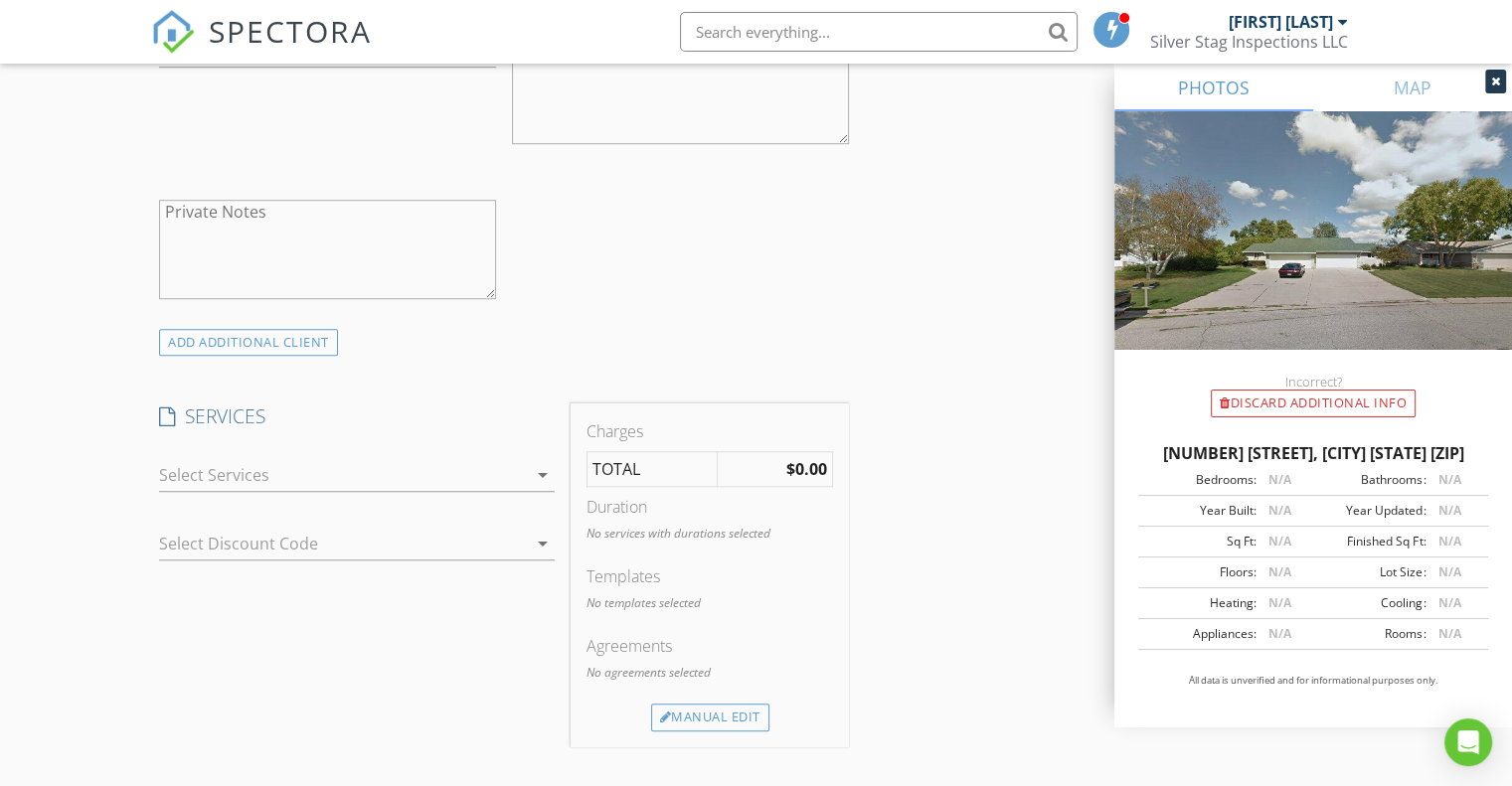 click at bounding box center (343, 475) 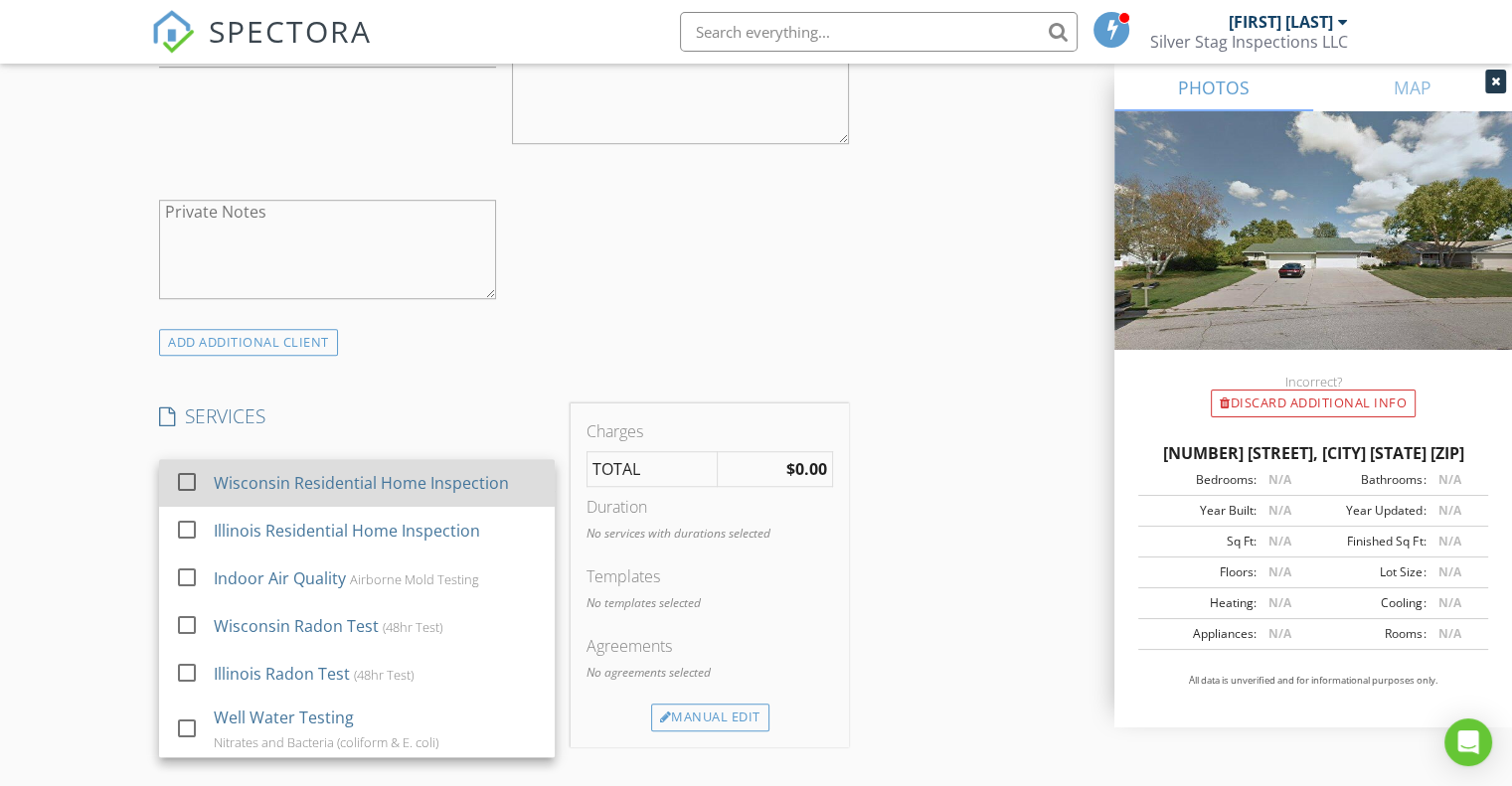 click at bounding box center [187, 482] 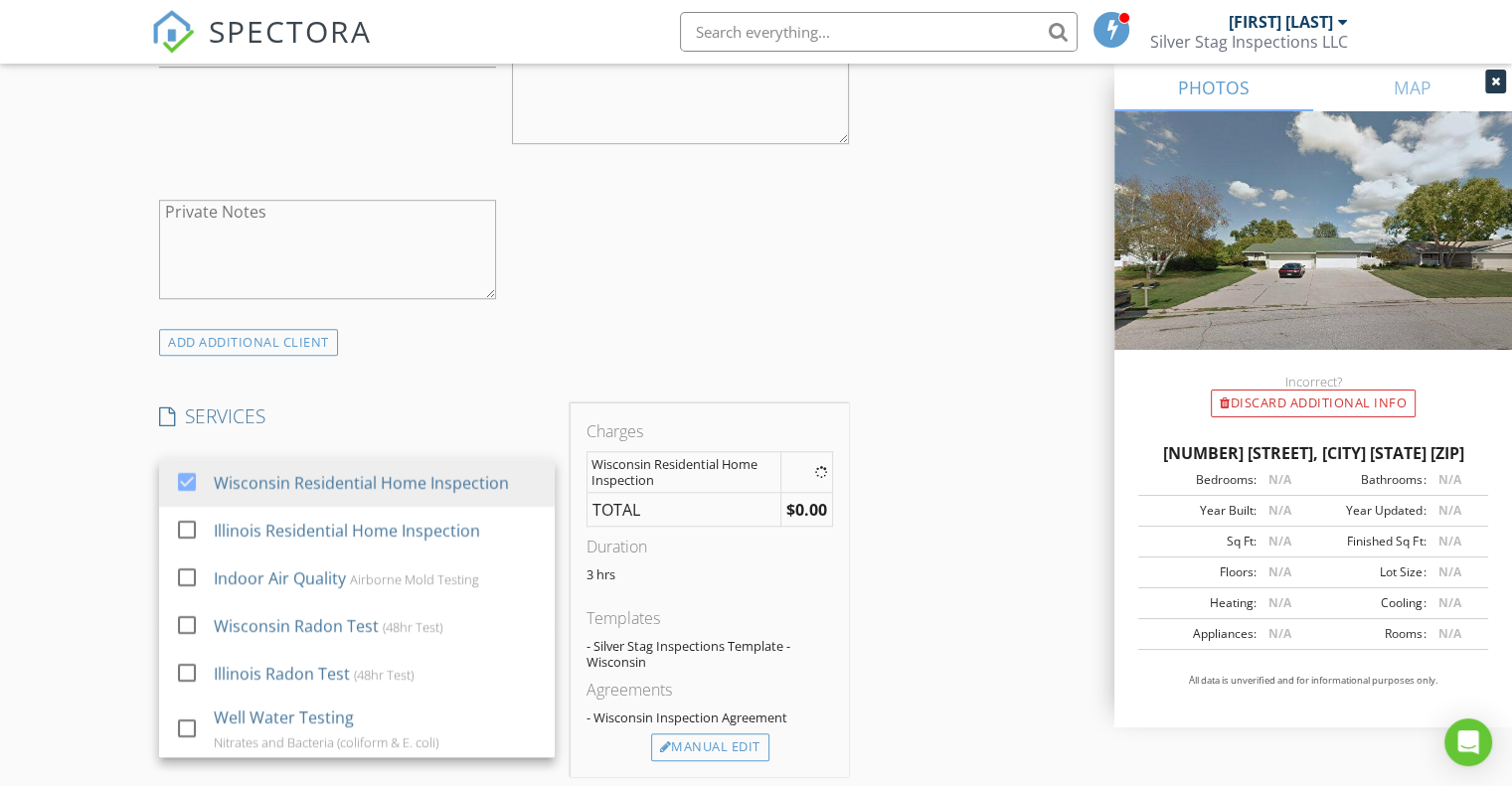 click on "New Inspection
Click here to use the New Order Form
INSPECTOR(S)
check_box   Nathan Clement   PRIMARY   Nathan Clement arrow_drop_down   check_box_outline_blank Nathan Clement specifically requested
Date/Time
08/08/2025 9:00 AM
Location
Address Search       Address 1125 Nantucket Dr   Unit   City Janesville   State WI   Zip 53546   County Rock     Square Feet 948   Year Built   Foundation arrow_drop_down     Nathan Clement     18.4 miles     (32 minutes)
client
check_box Enable Client CC email for this inspection   Client Search     check_box_outline_blank Client is a Company/Organization     First Name Dennis   Last Name Young   Email lxtflyer2@yahoo.com   CC Email   Phone 816-805-7981           Notes   Private Notes
ADD ADDITIONAL client
SERVICES
check_box" at bounding box center [756, 550] 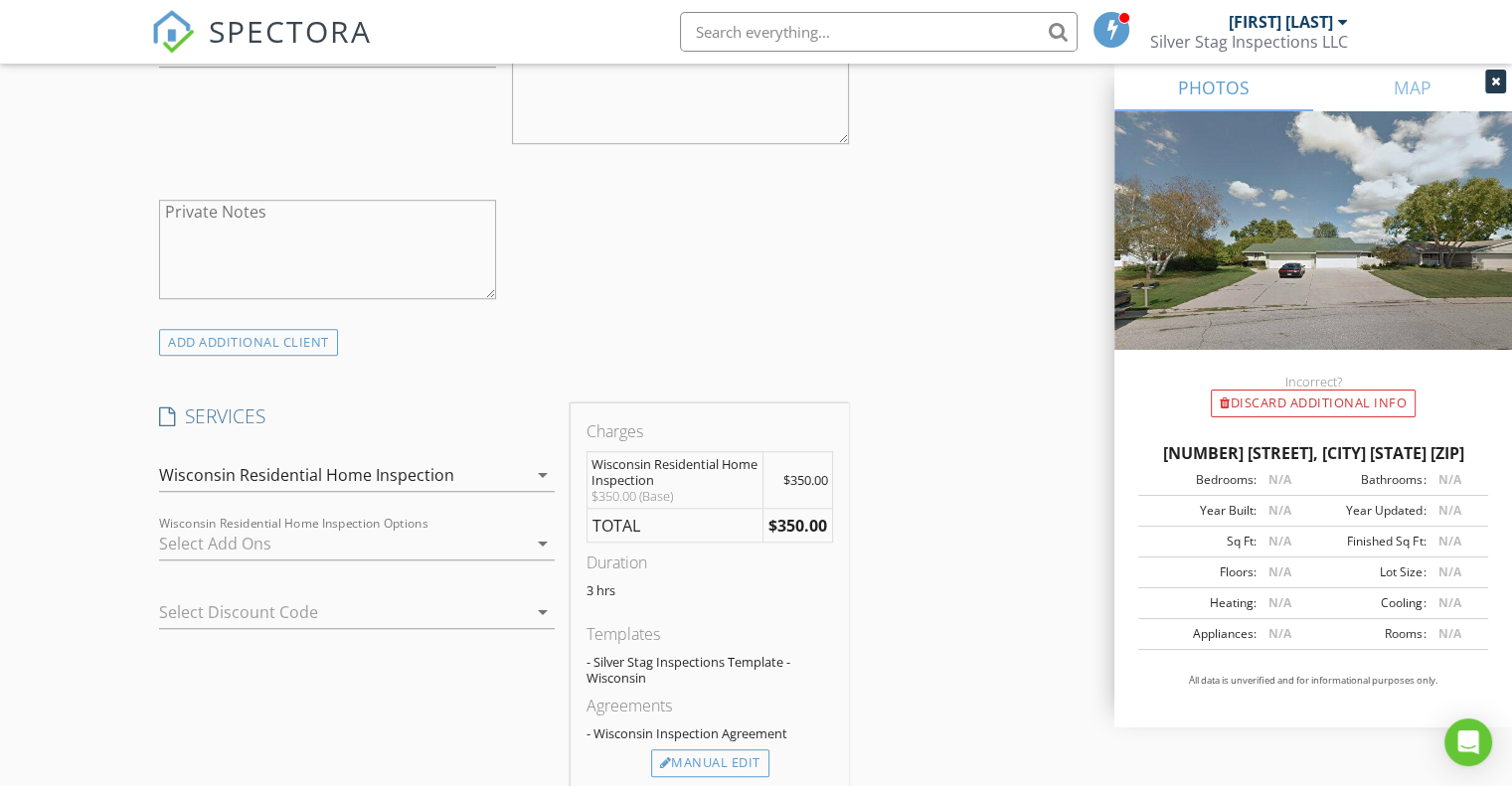 click at bounding box center (343, 544) 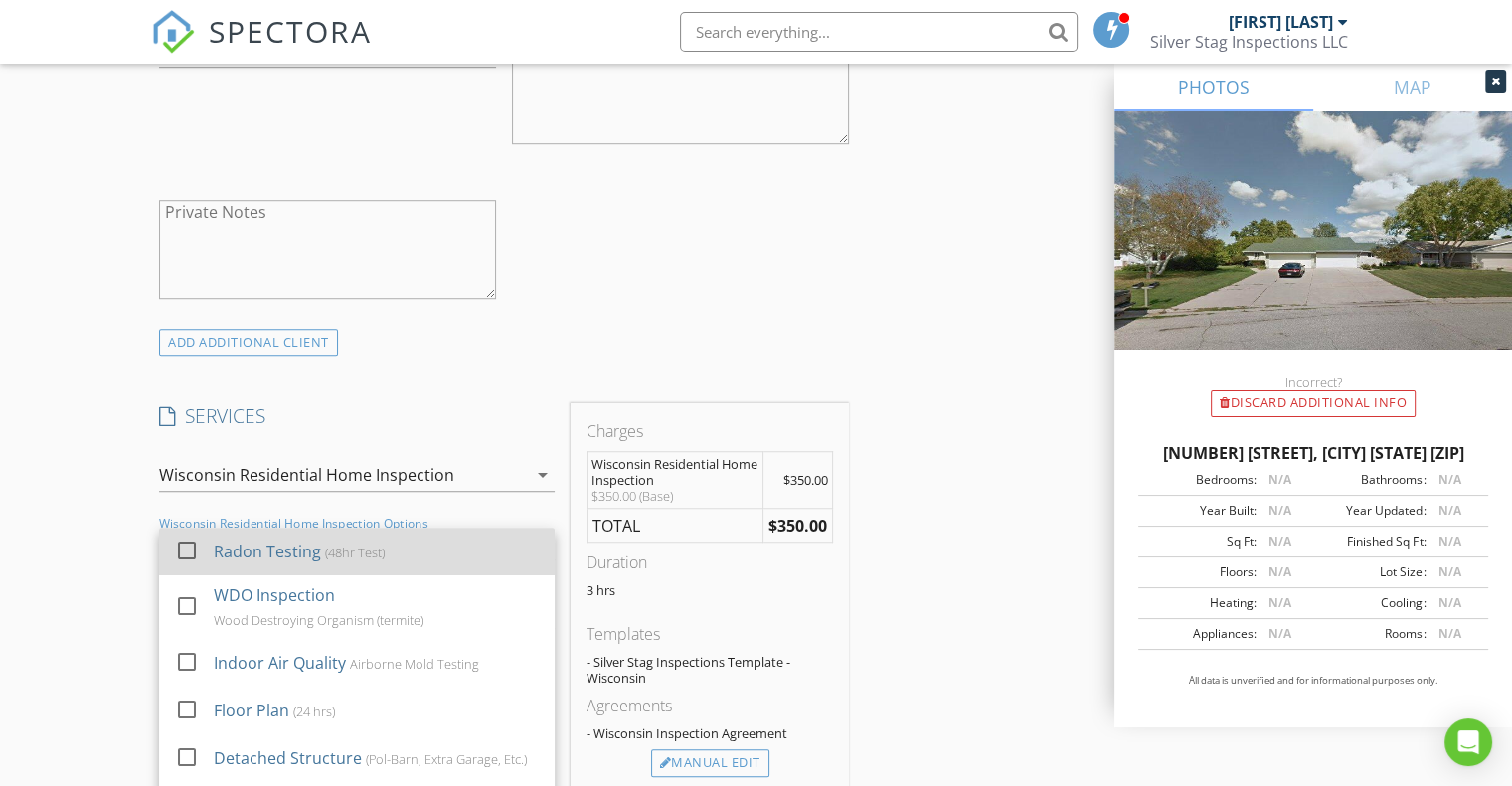 click at bounding box center [187, 550] 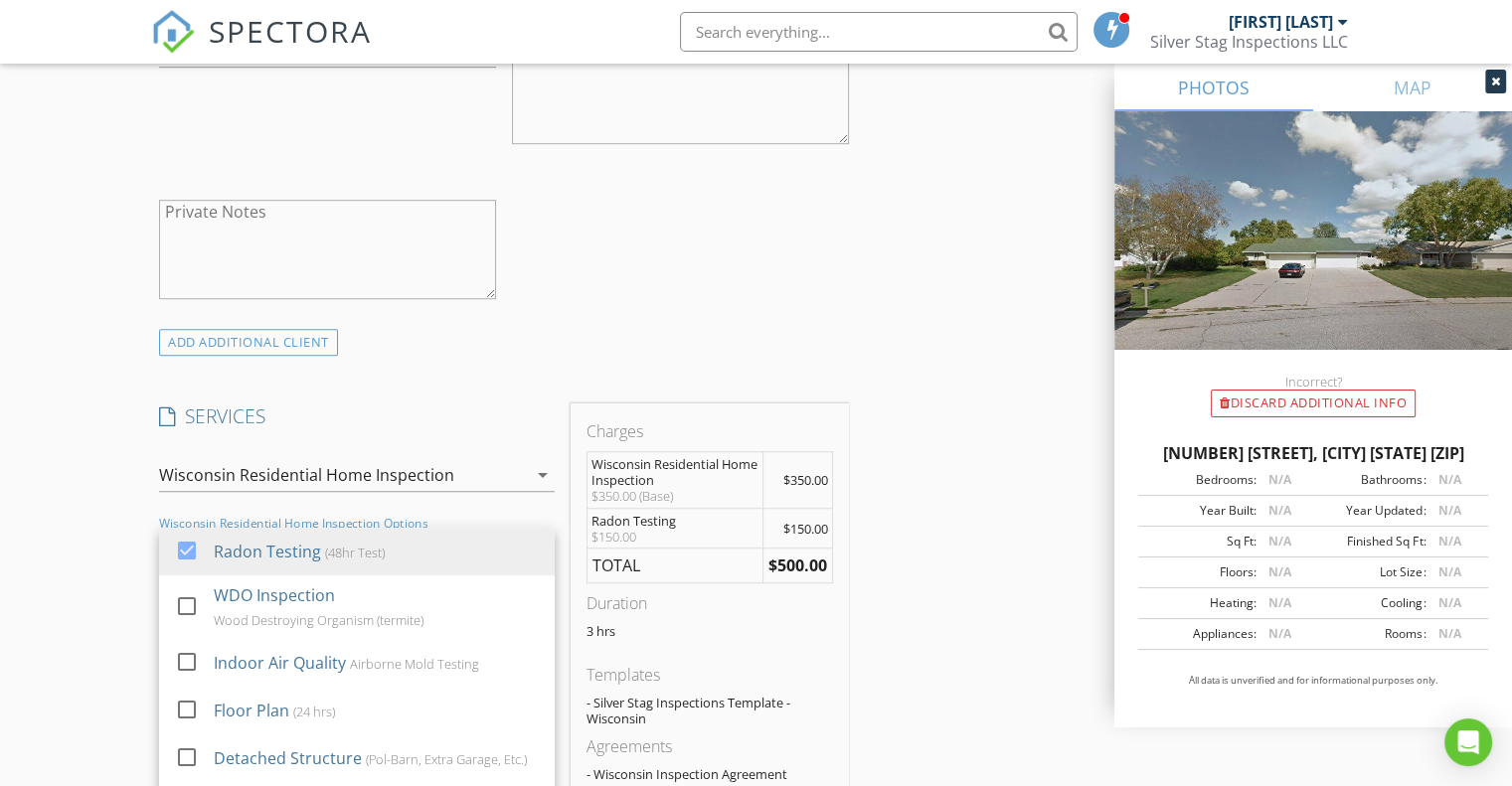 click on "New Inspection
Click here to use the New Order Form
INSPECTOR(S)
check_box   Nathan Clement   PRIMARY   Nathan Clement arrow_drop_down   check_box_outline_blank Nathan Clement specifically requested
Date/Time
08/08/2025 9:00 AM
Location
Address Search       Address 1125 Nantucket Dr   Unit   City Janesville   State WI   Zip 53546   County Rock     Square Feet 948   Year Built   Foundation arrow_drop_down     Nathan Clement     18.4 miles     (32 minutes)
client
check_box Enable Client CC email for this inspection   Client Search     check_box_outline_blank Client is a Company/Organization     First Name Dennis   Last Name Young   Email lxtflyer2@yahoo.com   CC Email   Phone 816-805-7981           Notes   Private Notes
ADD ADDITIONAL client
SERVICES
check_box" at bounding box center (756, 577) 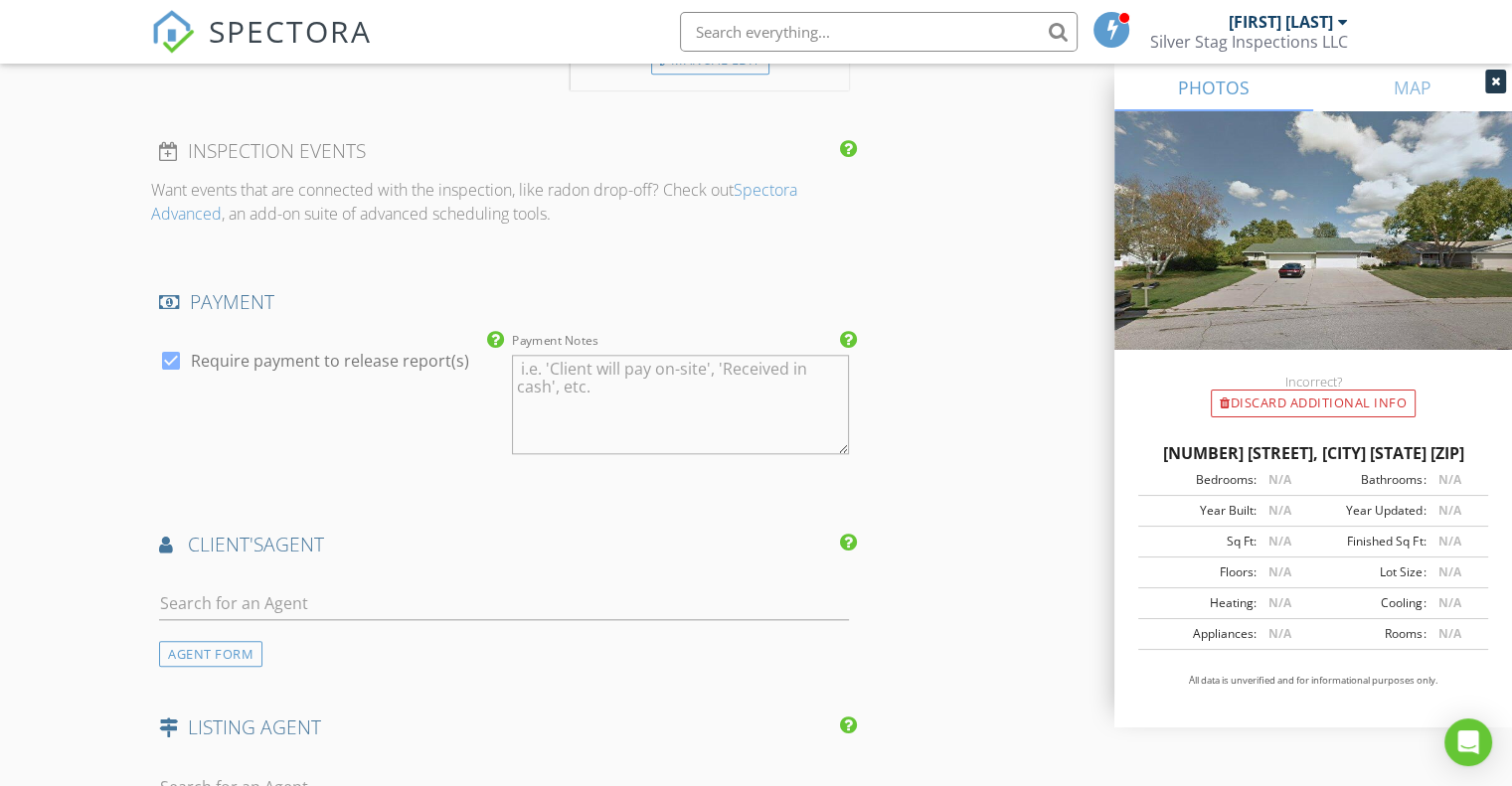 scroll, scrollTop: 2385, scrollLeft: 0, axis: vertical 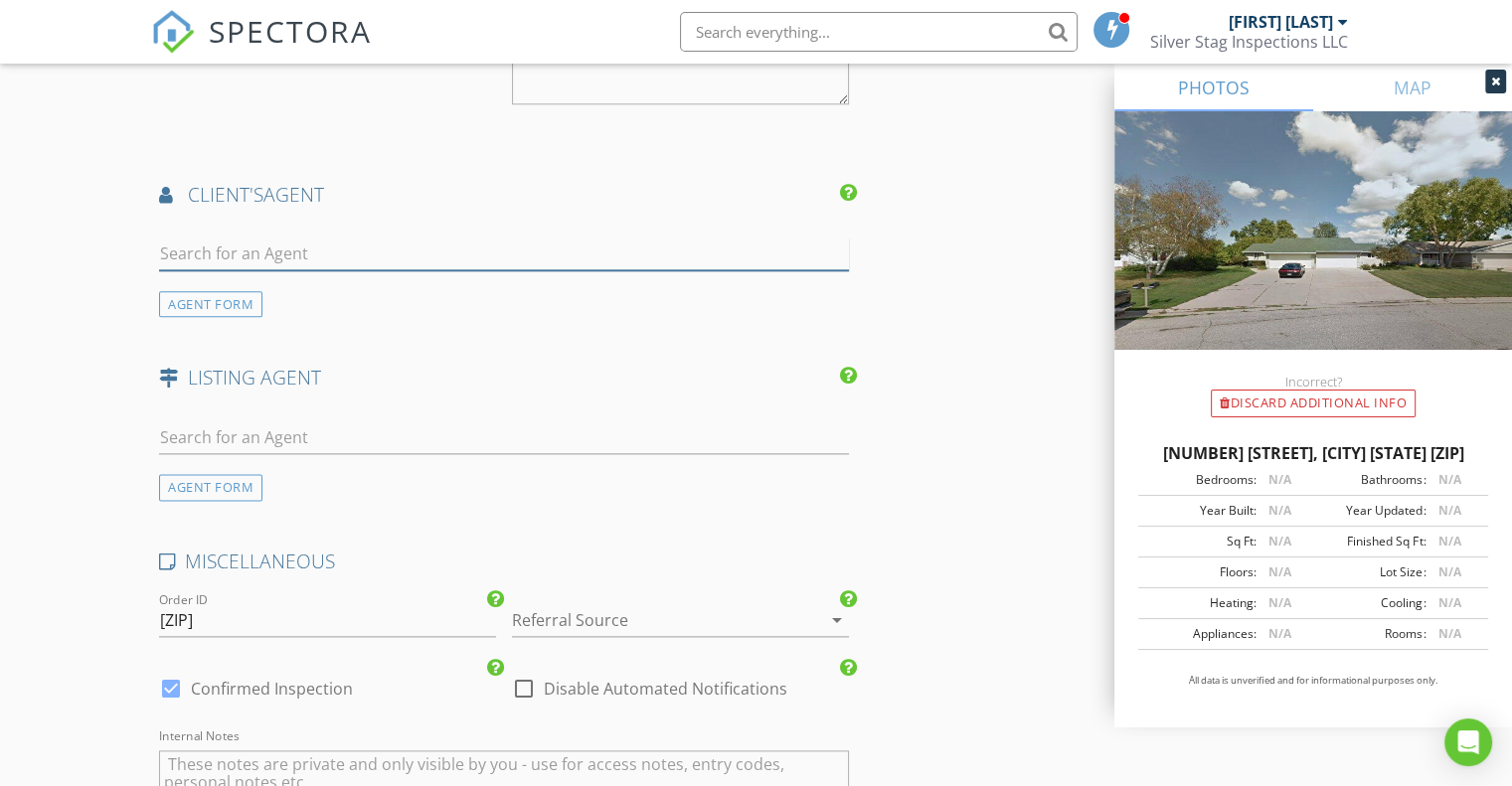 click at bounding box center [504, 253] 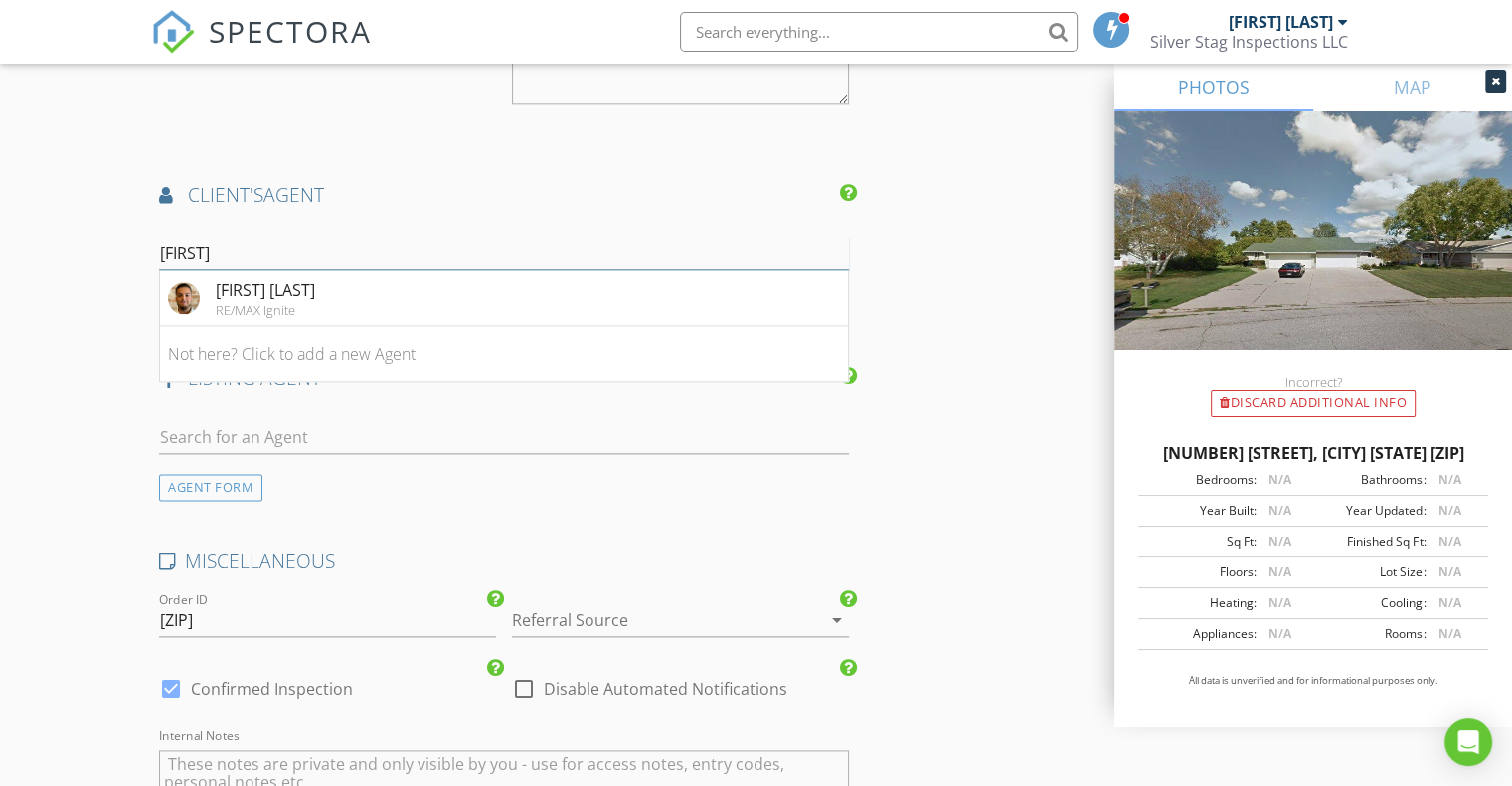 type on "troy" 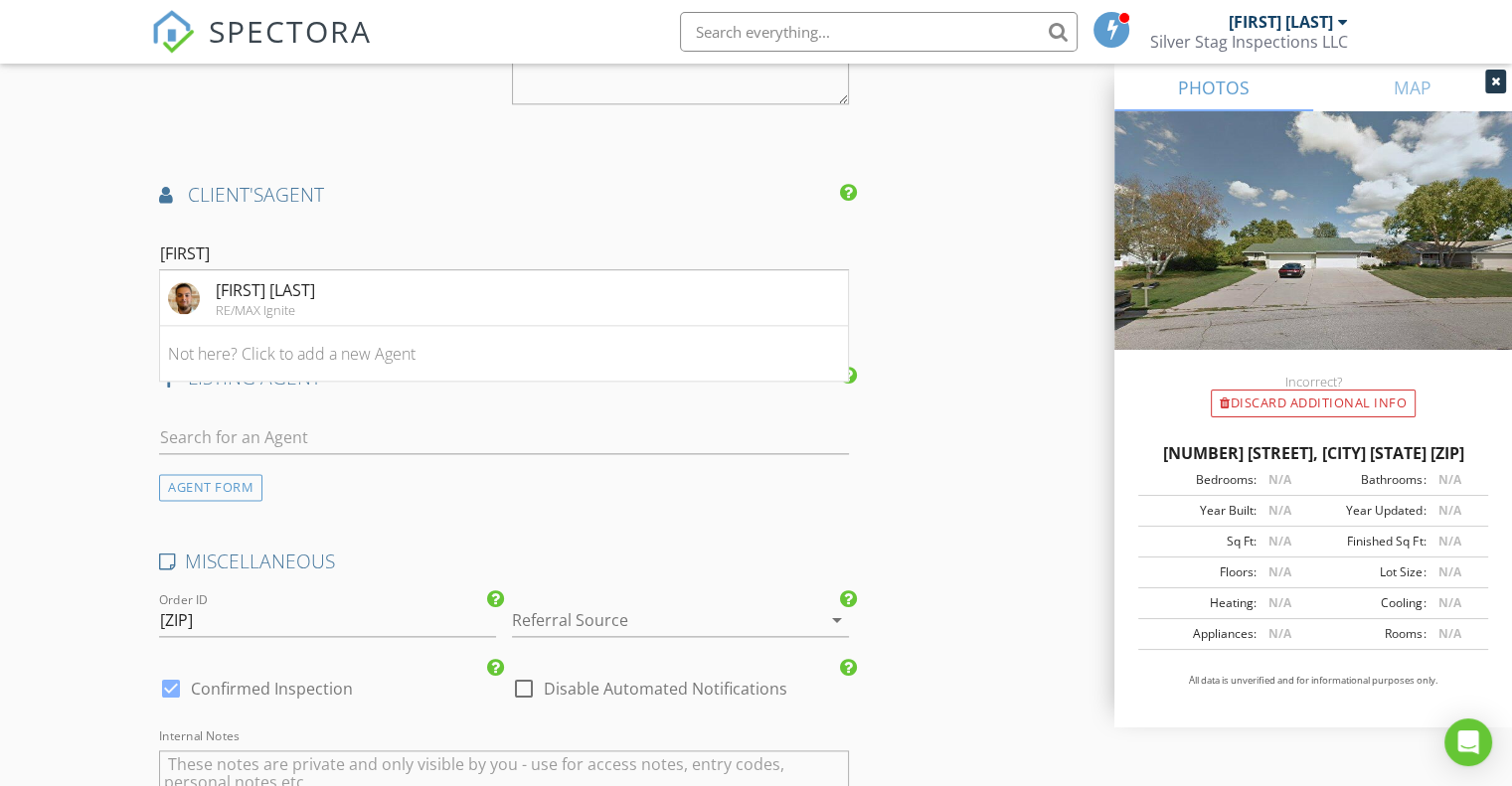 click on "New Inspection
Click here to use the New Order Form
INSPECTOR(S)
check_box   Nathan Clement   PRIMARY   Nathan Clement arrow_drop_down   check_box_outline_blank Nathan Clement specifically requested
Date/Time
08/08/2025 9:00 AM
Location
Address Search       Address 1125 Nantucket Dr   Unit   City Janesville   State WI   Zip 53546   County Rock     Square Feet 948   Year Built   Foundation arrow_drop_down     Nathan Clement     18.4 miles     (32 minutes)
client
check_box Enable Client CC email for this inspection   Client Search     check_box_outline_blank Client is a Company/Organization     First Name Dennis   Last Name Young   Email lxtflyer2@yahoo.com   CC Email   Phone 816-805-7981           Notes   Private Notes
ADD ADDITIONAL client
SERVICES
check_box" at bounding box center [756, -516] 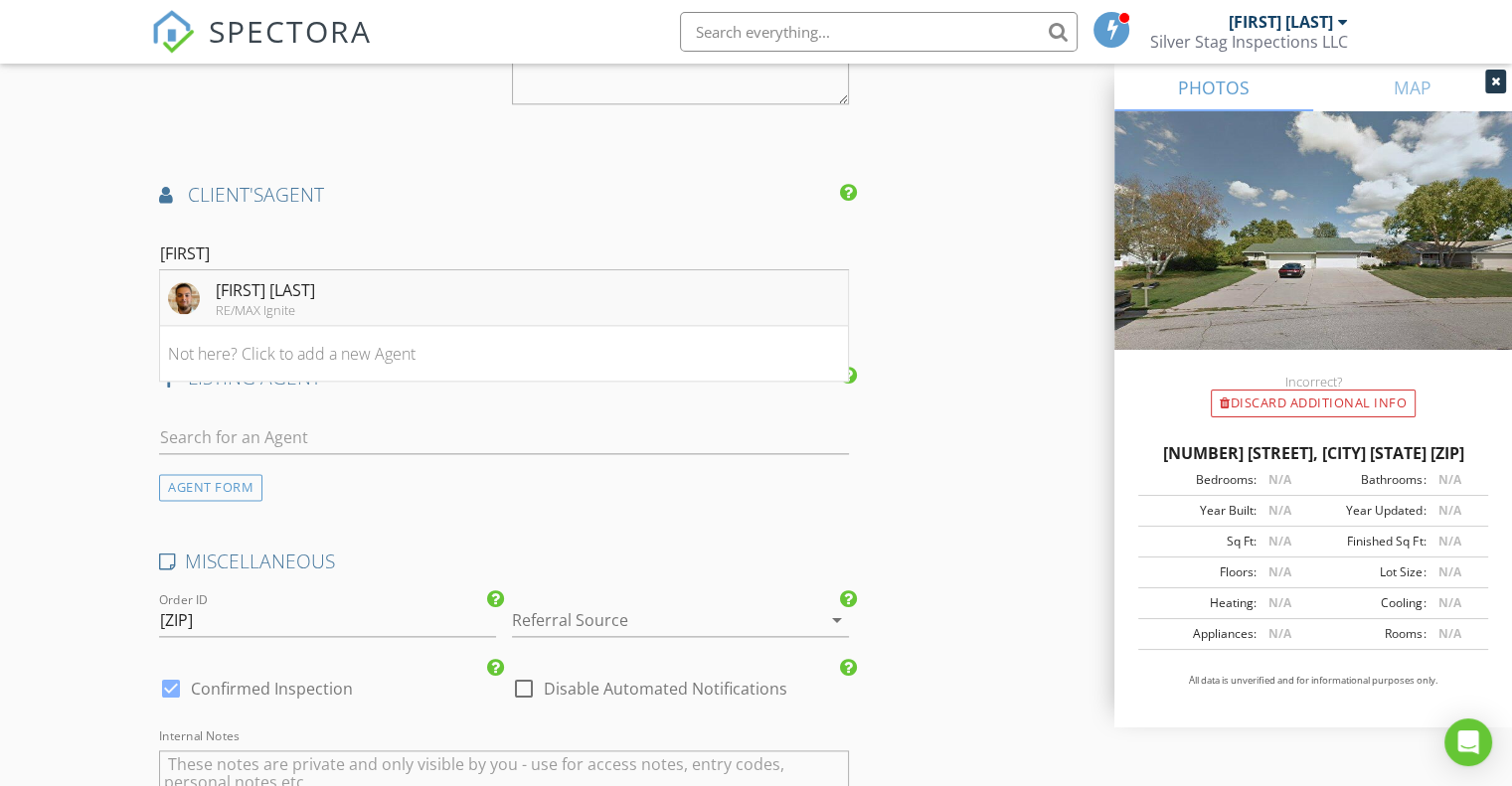 click on "Troy Thomas
RE/MAX Ignite" at bounding box center [242, 298] 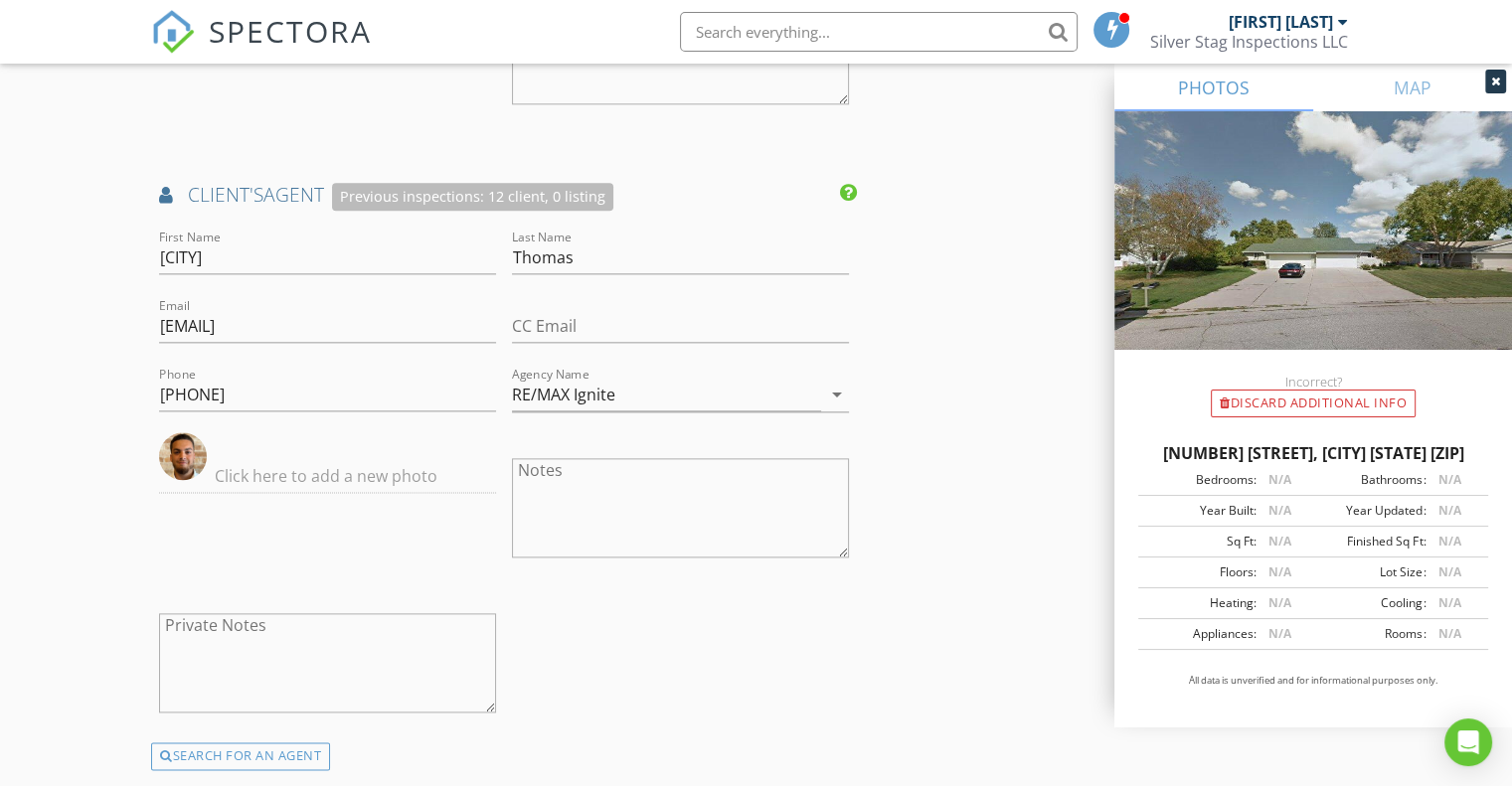 click on "New Inspection
Click here to use the New Order Form
INSPECTOR(S)
check_box   Nathan Clement   PRIMARY   Nathan Clement arrow_drop_down   check_box_outline_blank Nathan Clement specifically requested
Date/Time
08/08/2025 9:00 AM
Location
Address Search       Address 1125 Nantucket Dr   Unit   City Janesville   State WI   Zip 53546   County Rock     Square Feet 948   Year Built   Foundation arrow_drop_down     Nathan Clement     18.4 miles     (32 minutes)
client
check_box Enable Client CC email for this inspection   Client Search     check_box_outline_blank Client is a Company/Organization     First Name Dennis   Last Name Young   Email lxtflyer2@yahoo.com   CC Email   Phone 816-805-7981           Notes   Private Notes
ADD ADDITIONAL client
SERVICES
check_box" at bounding box center (756, -289) 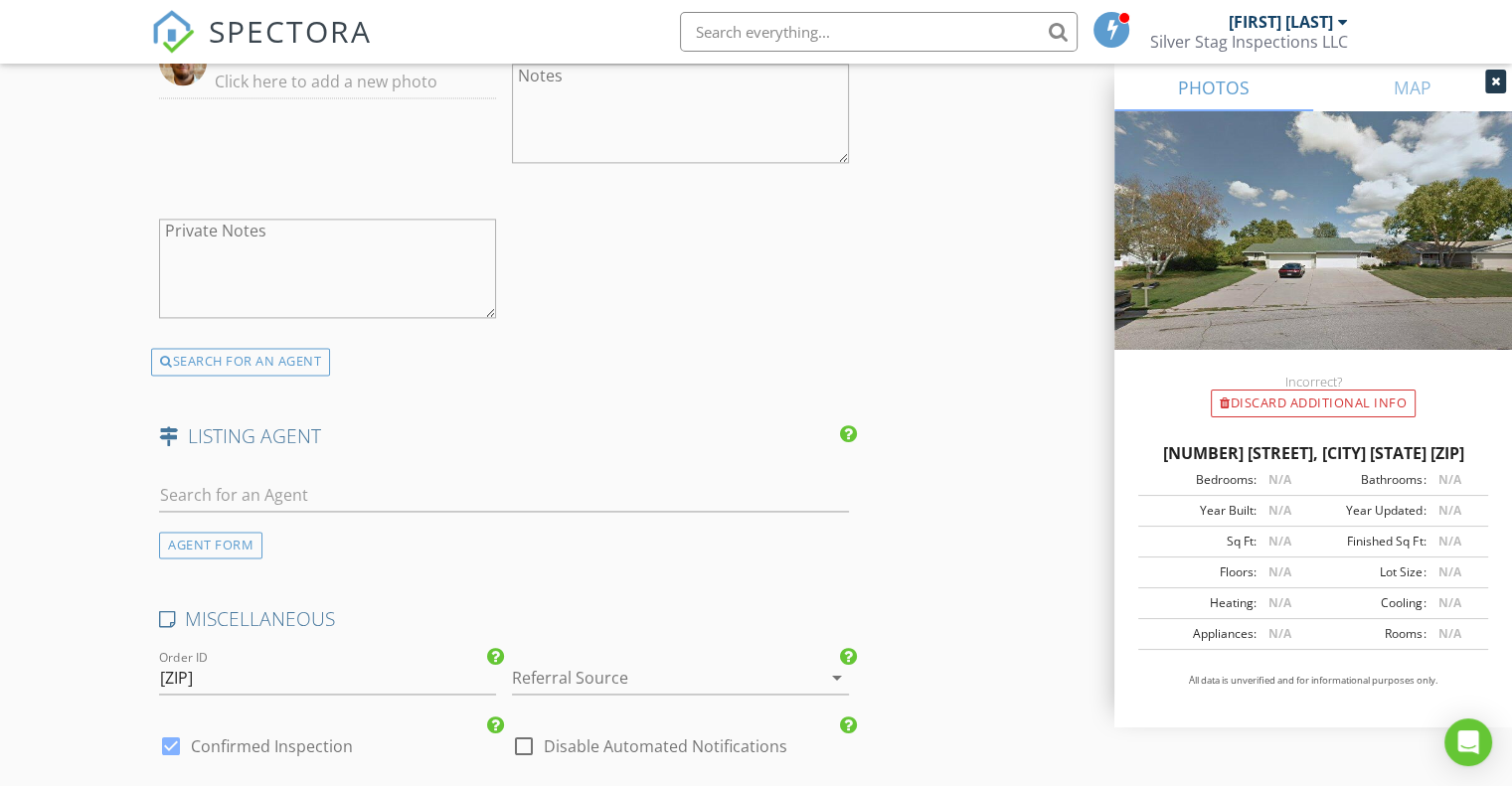 scroll, scrollTop: 2882, scrollLeft: 0, axis: vertical 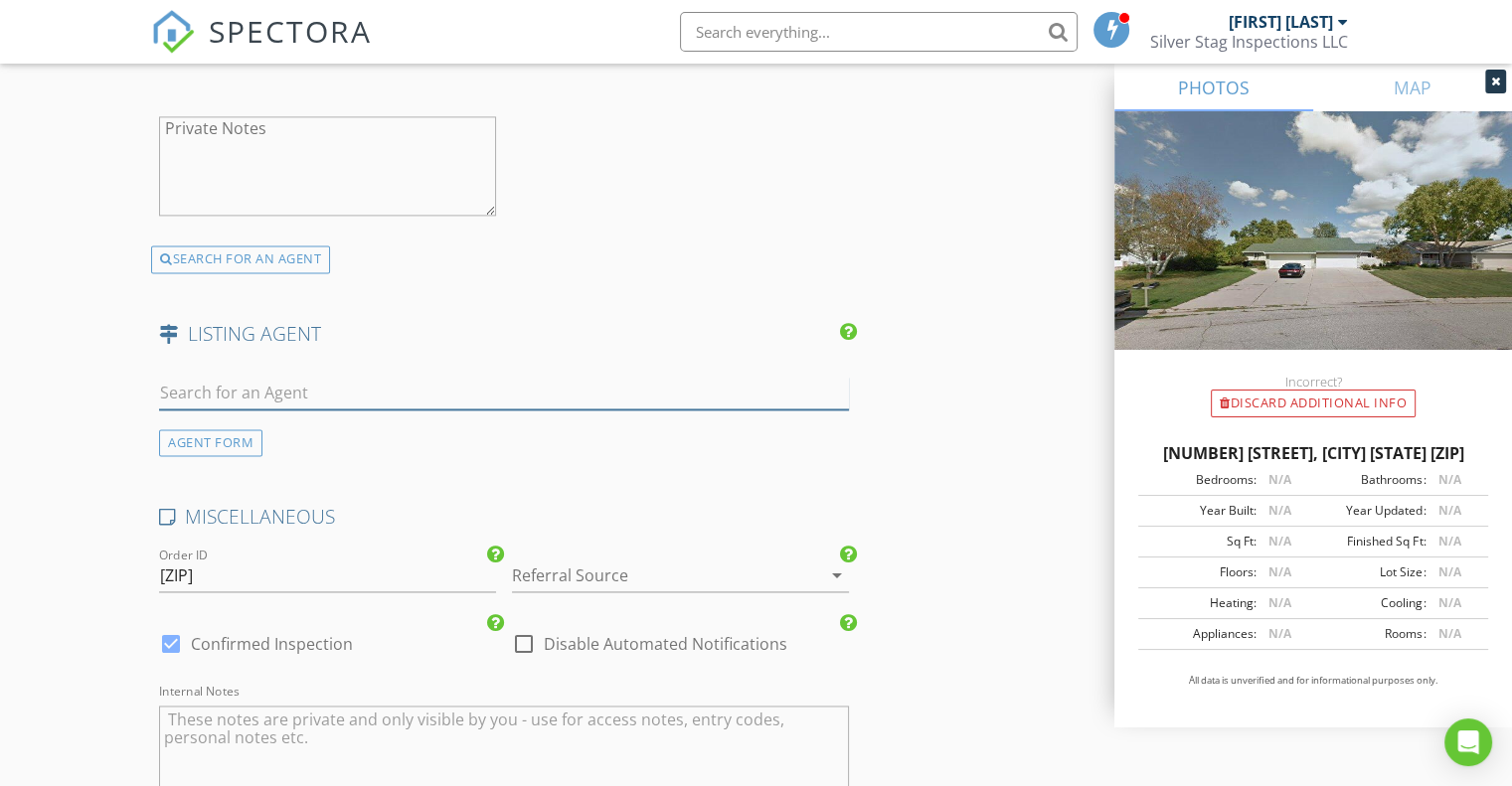 click at bounding box center (504, 393) 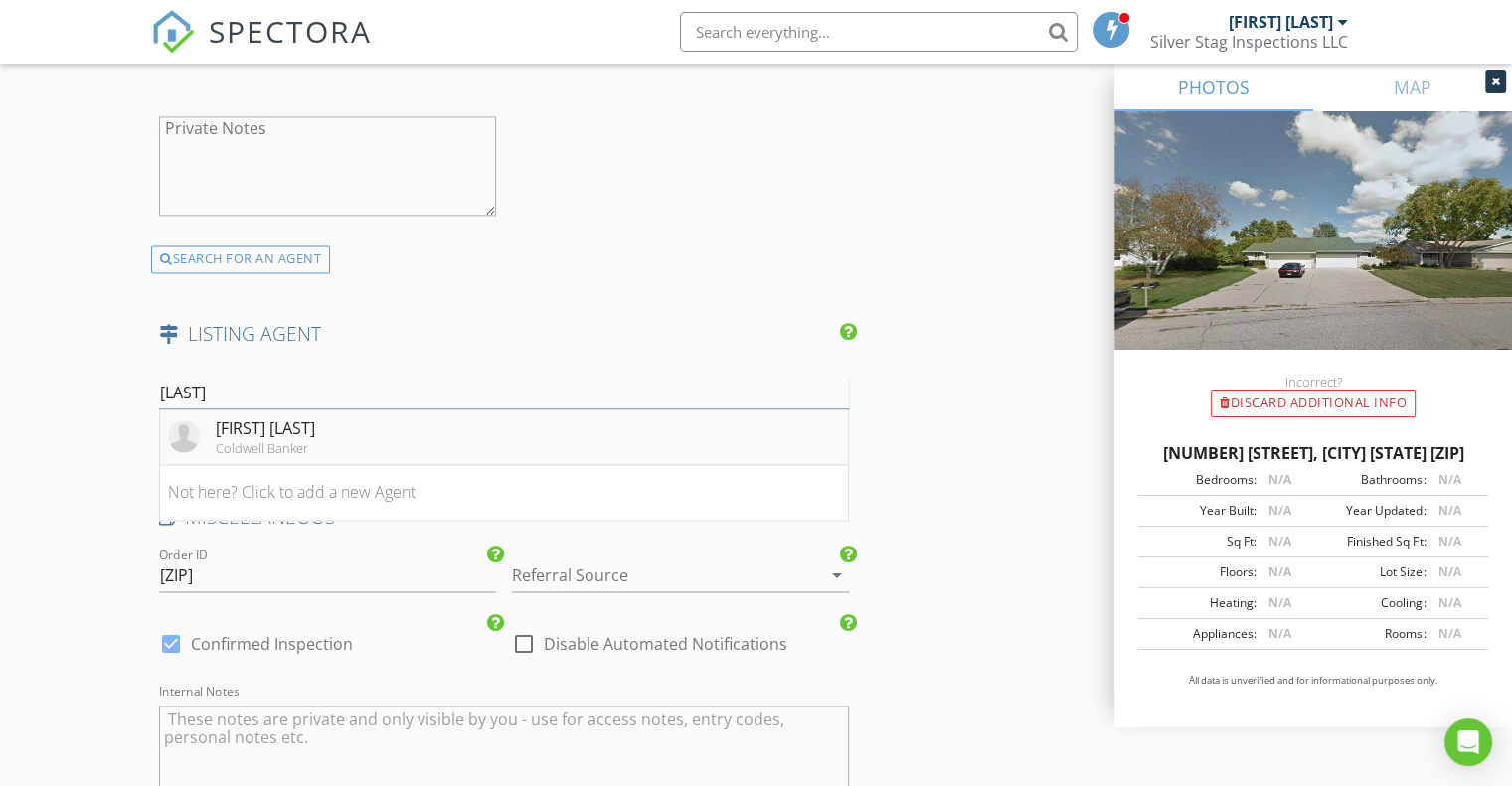type on "bitt" 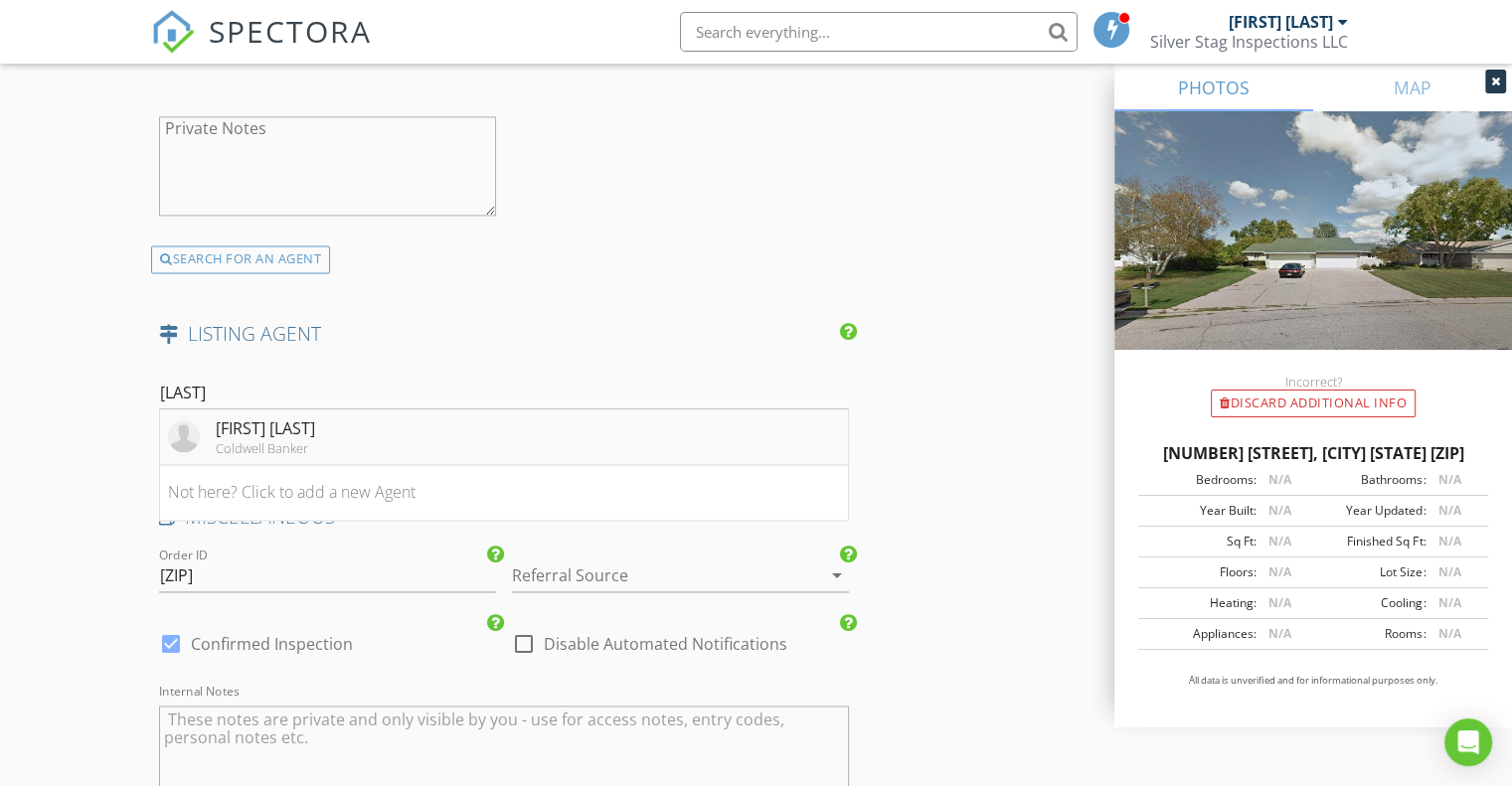 click on "Rebecca Bittner" at bounding box center [265, 428] 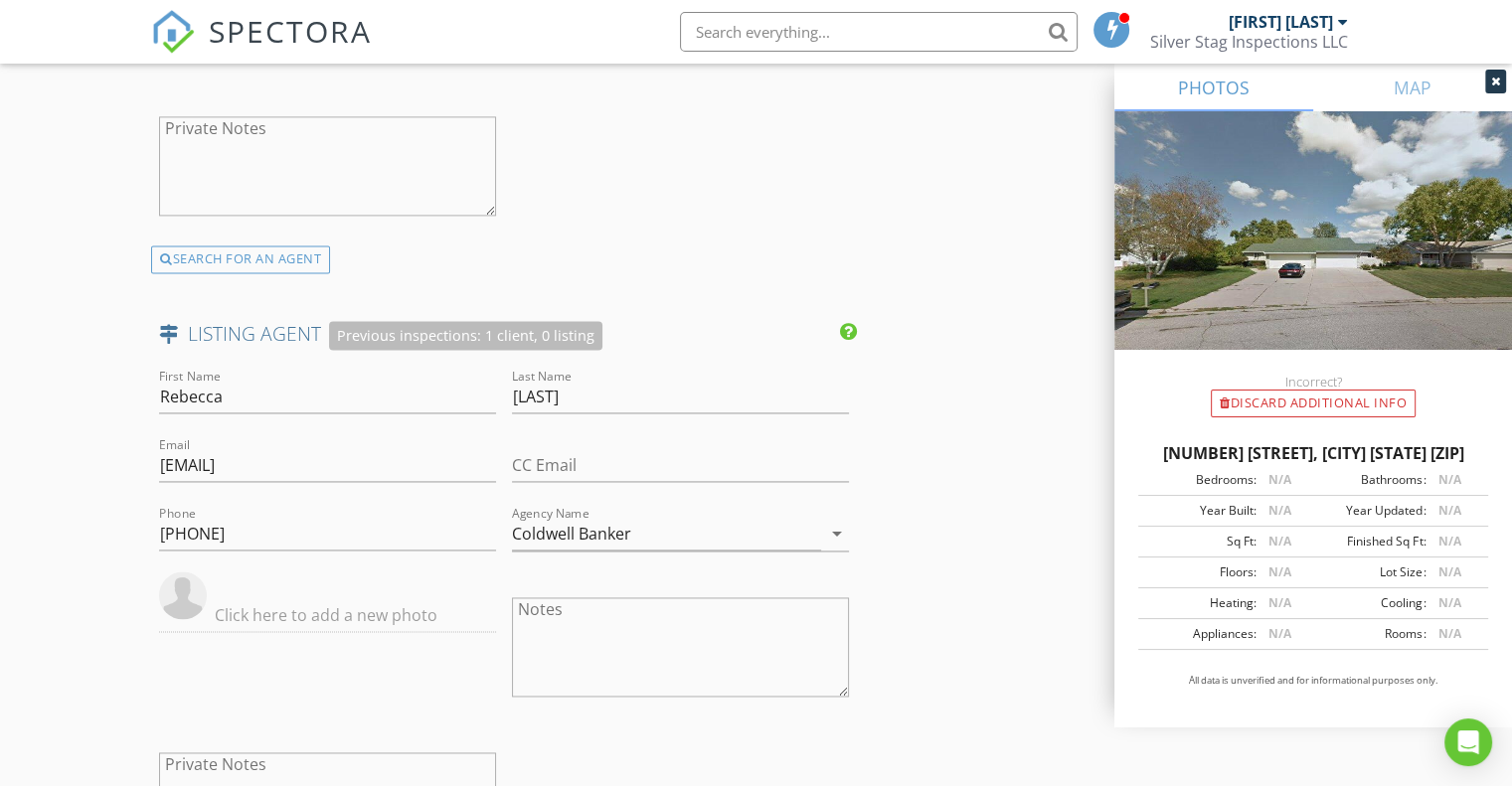 click on "New Inspection
Click here to use the New Order Form
INSPECTOR(S)
check_box   Nathan Clement   PRIMARY   Nathan Clement arrow_drop_down   check_box_outline_blank Nathan Clement specifically requested
Date/Time
08/08/2025 9:00 AM
Location
Address Search       Address 1125 Nantucket Dr   Unit   City Janesville   State WI   Zip 53546   County Rock     Square Feet 948   Year Built   Foundation arrow_drop_down     Nathan Clement     18.4 miles     (32 minutes)
client
check_box Enable Client CC email for this inspection   Client Search     check_box_outline_blank Client is a Company/Organization     First Name Dennis   Last Name Young   Email lxtflyer2@yahoo.com   CC Email   Phone 816-805-7981           Notes   Private Notes
ADD ADDITIONAL client
SERVICES
check_box" at bounding box center (756, -559) 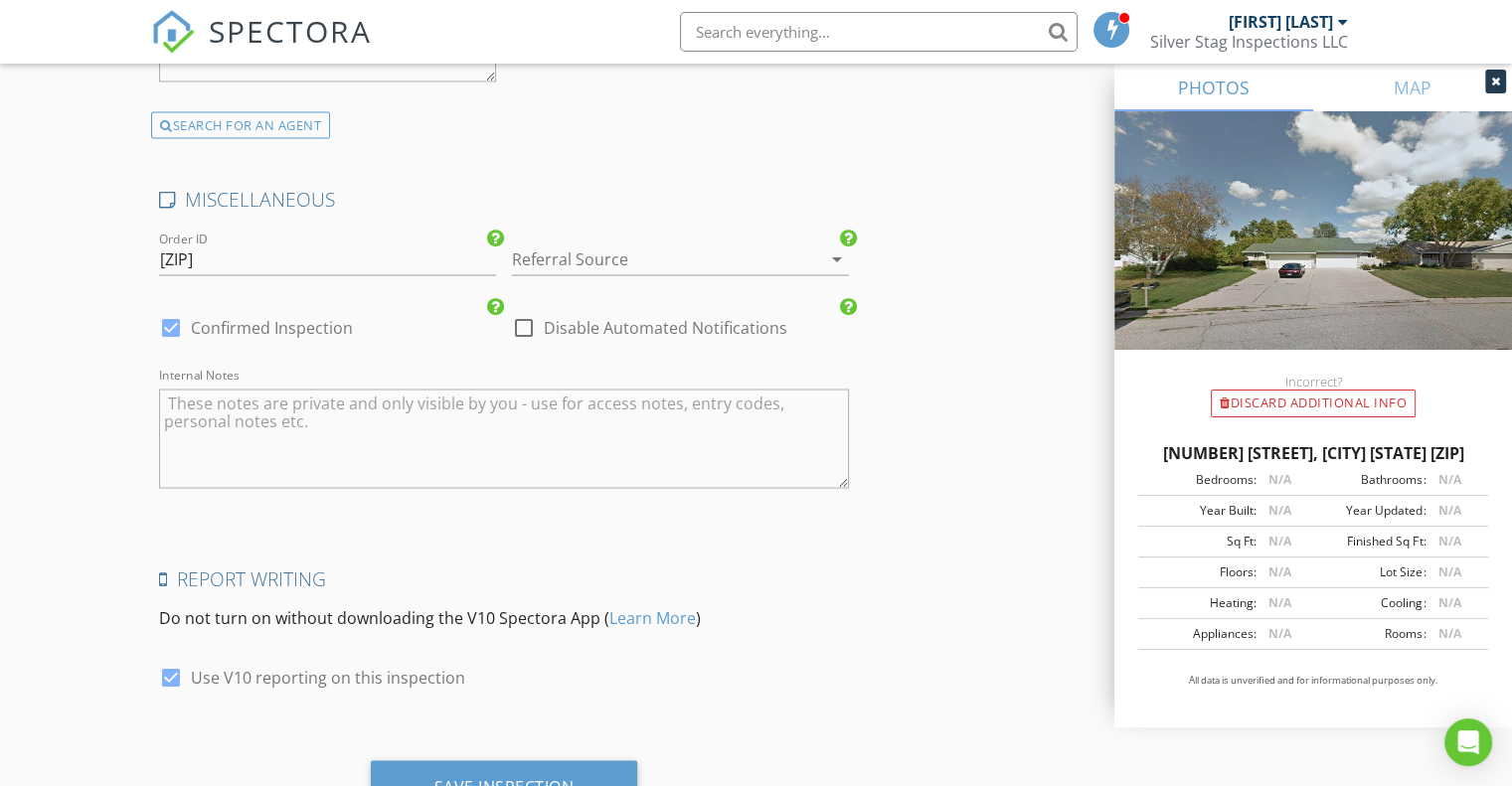 scroll, scrollTop: 3677, scrollLeft: 0, axis: vertical 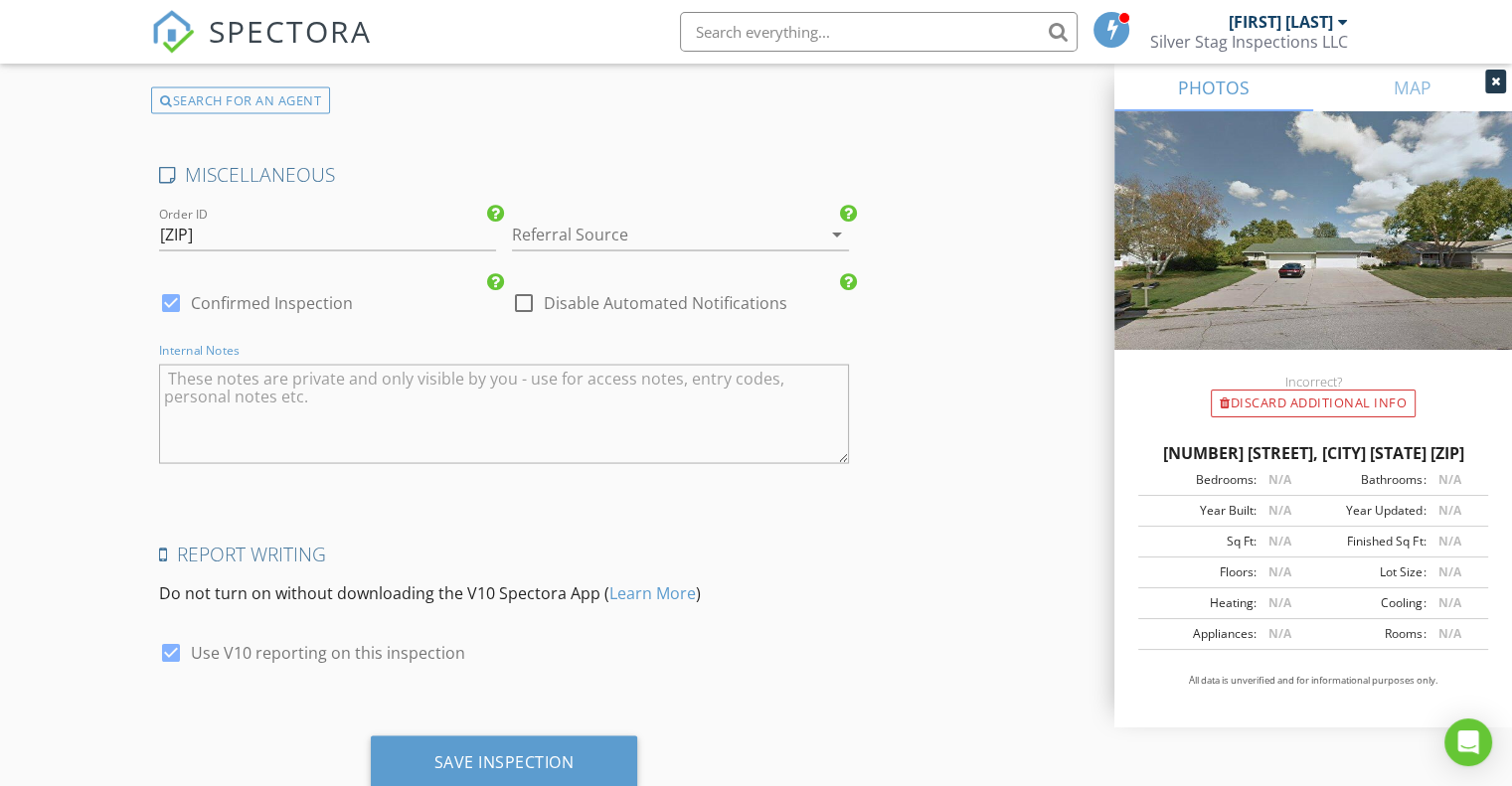 click at bounding box center [504, 413] 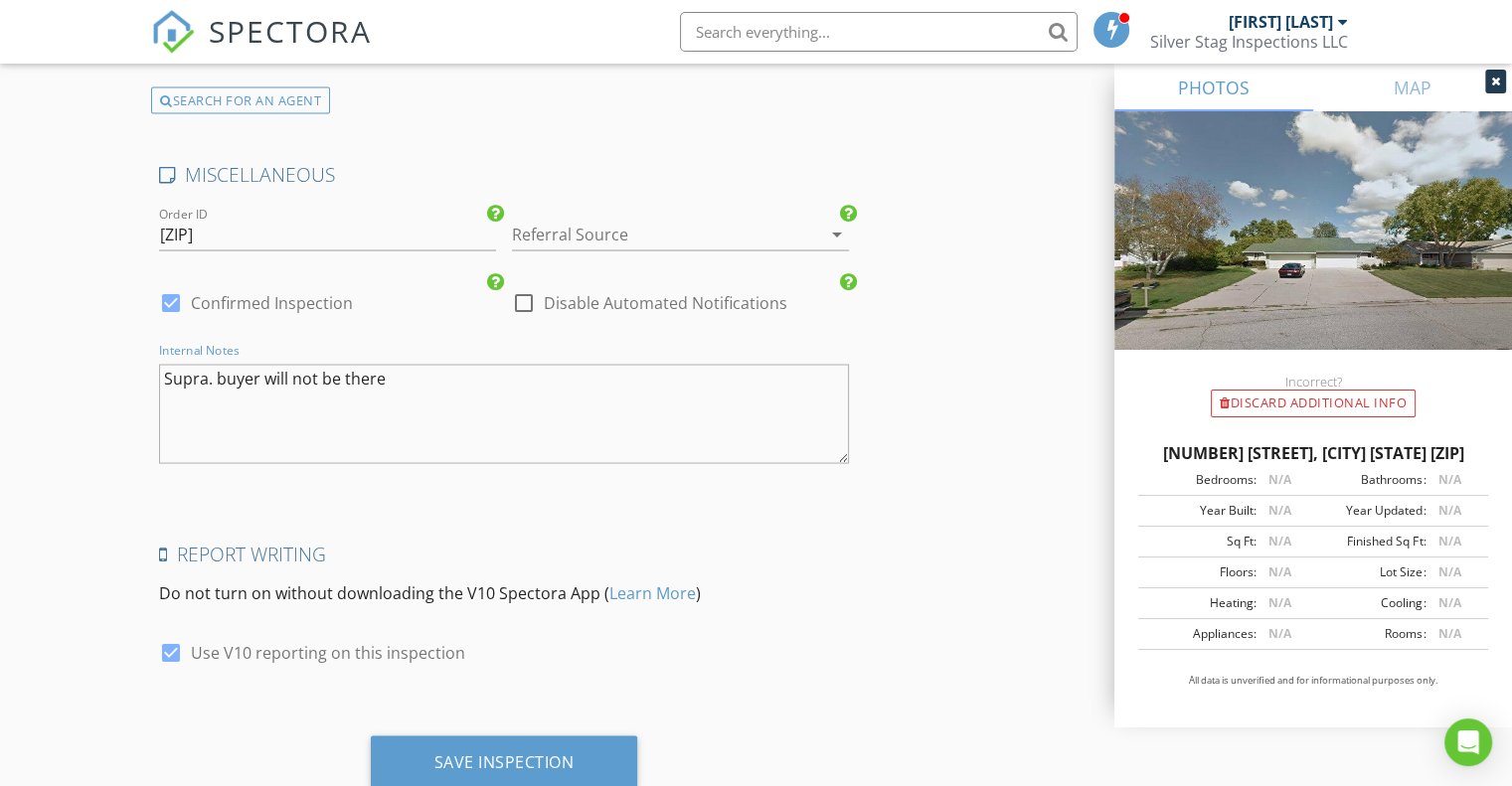 type on "Supra. buyer will not be there" 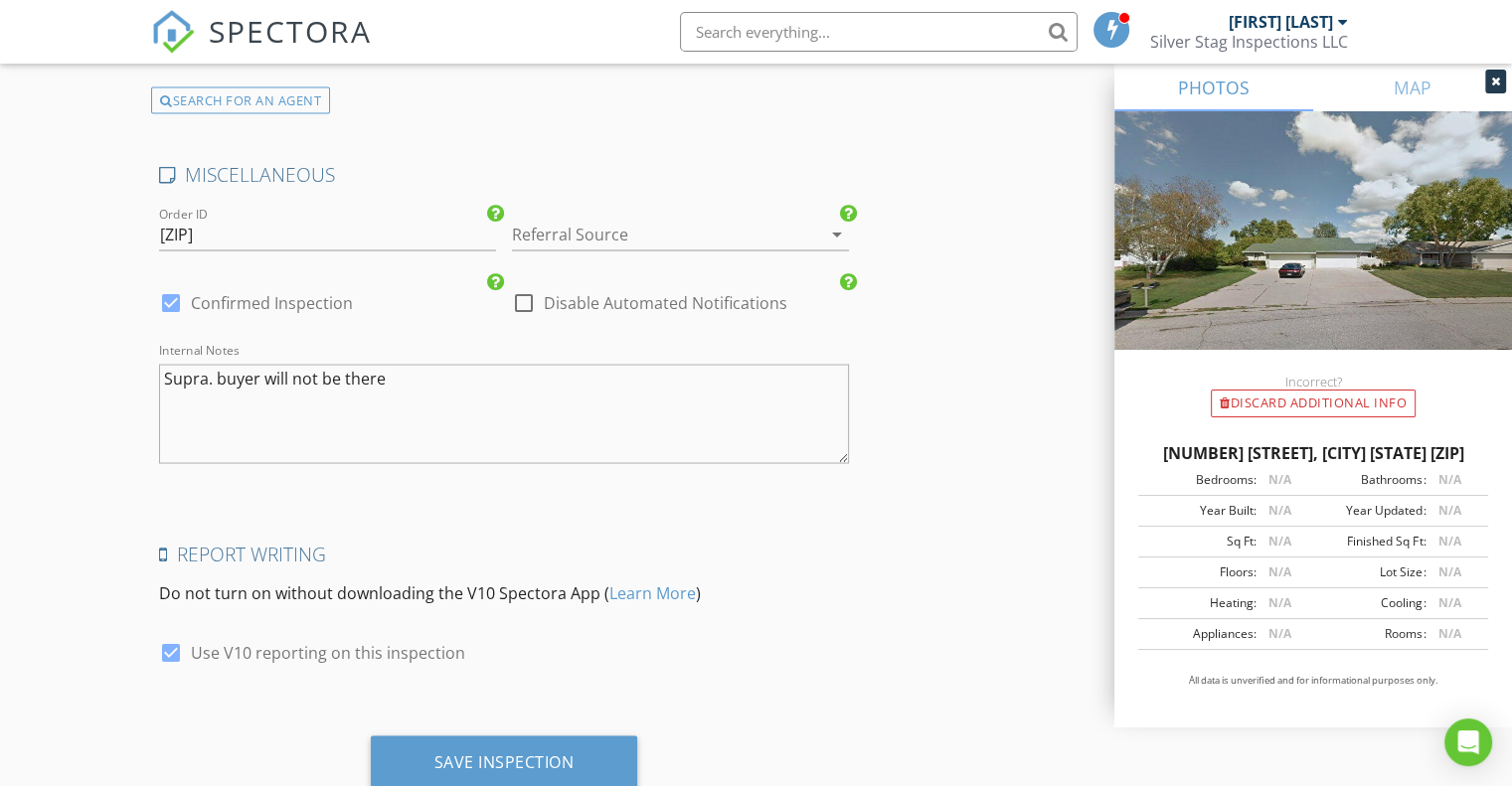 click at bounding box center (652, 234) 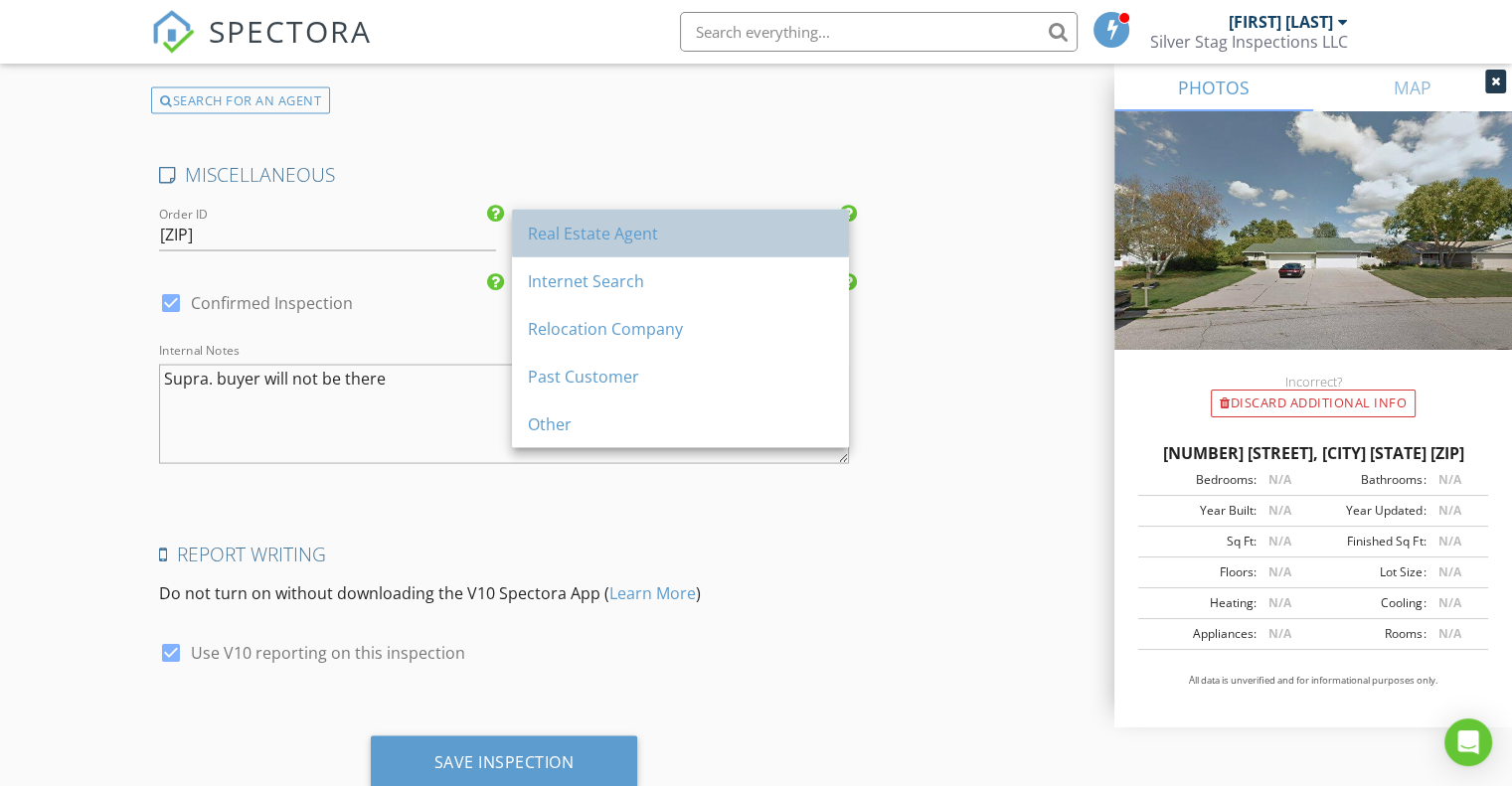 click on "Real Estate Agent" at bounding box center (680, 233) 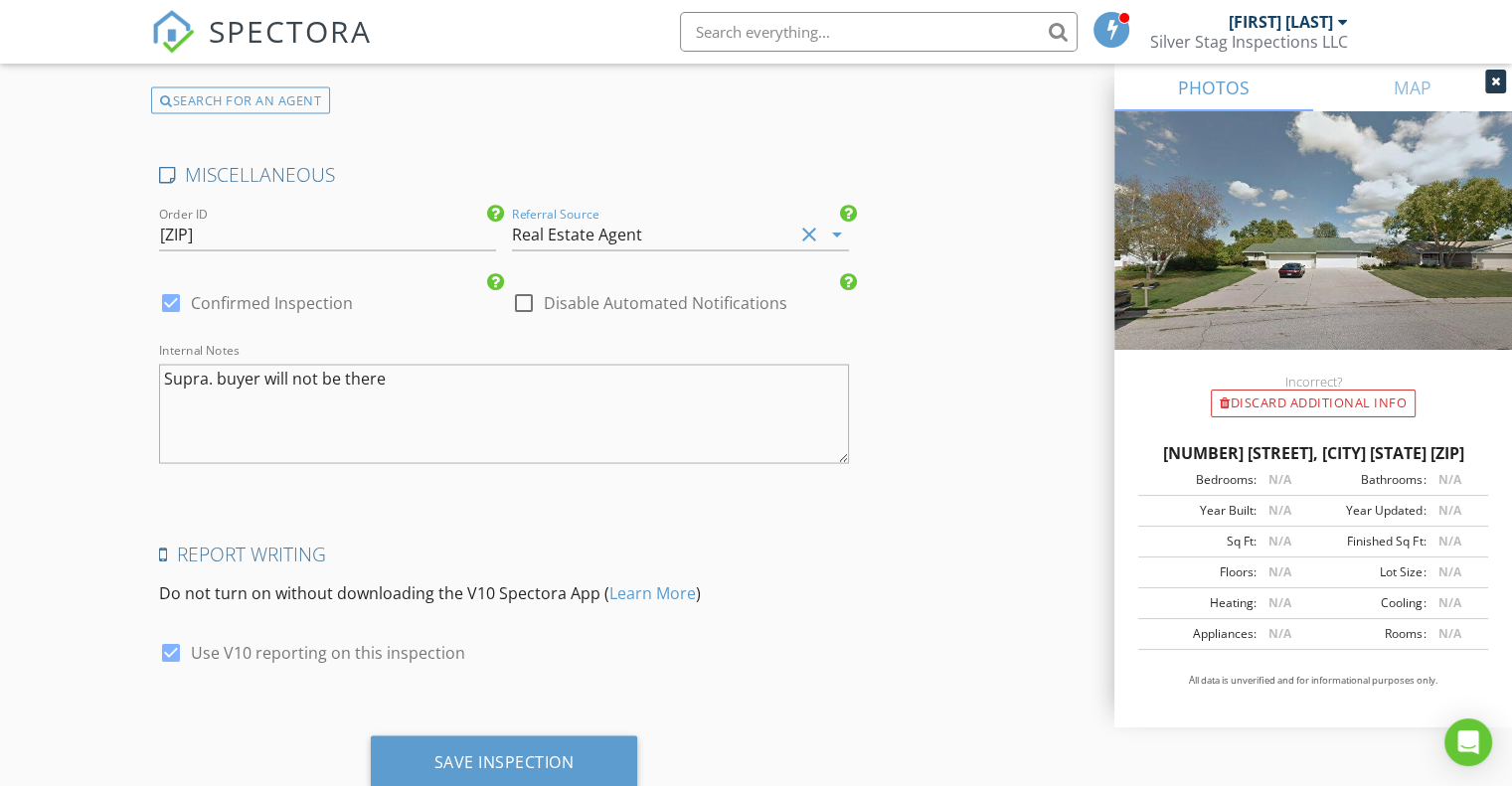 click on "New Inspection
Click here to use the New Order Form
INSPECTOR(S)
check_box   Nathan Clement   PRIMARY   Nathan Clement arrow_drop_down   check_box_outline_blank Nathan Clement specifically requested
Date/Time
08/08/2025 9:00 AM
Location
Address Search       Address 1125 Nantucket Dr   Unit   City Janesville   State WI   Zip 53546   County Rock     Square Feet 948   Year Built   Foundation arrow_drop_down     Nathan Clement     18.4 miles     (32 minutes)
client
check_box Enable Client CC email for this inspection   Client Search     check_box_outline_blank Client is a Company/Organization     First Name Dennis   Last Name Young   Email lxtflyer2@yahoo.com   CC Email   Phone 816-805-7981           Notes   Private Notes
ADD ADDITIONAL client
SERVICES
check_box" at bounding box center [756, -1354] 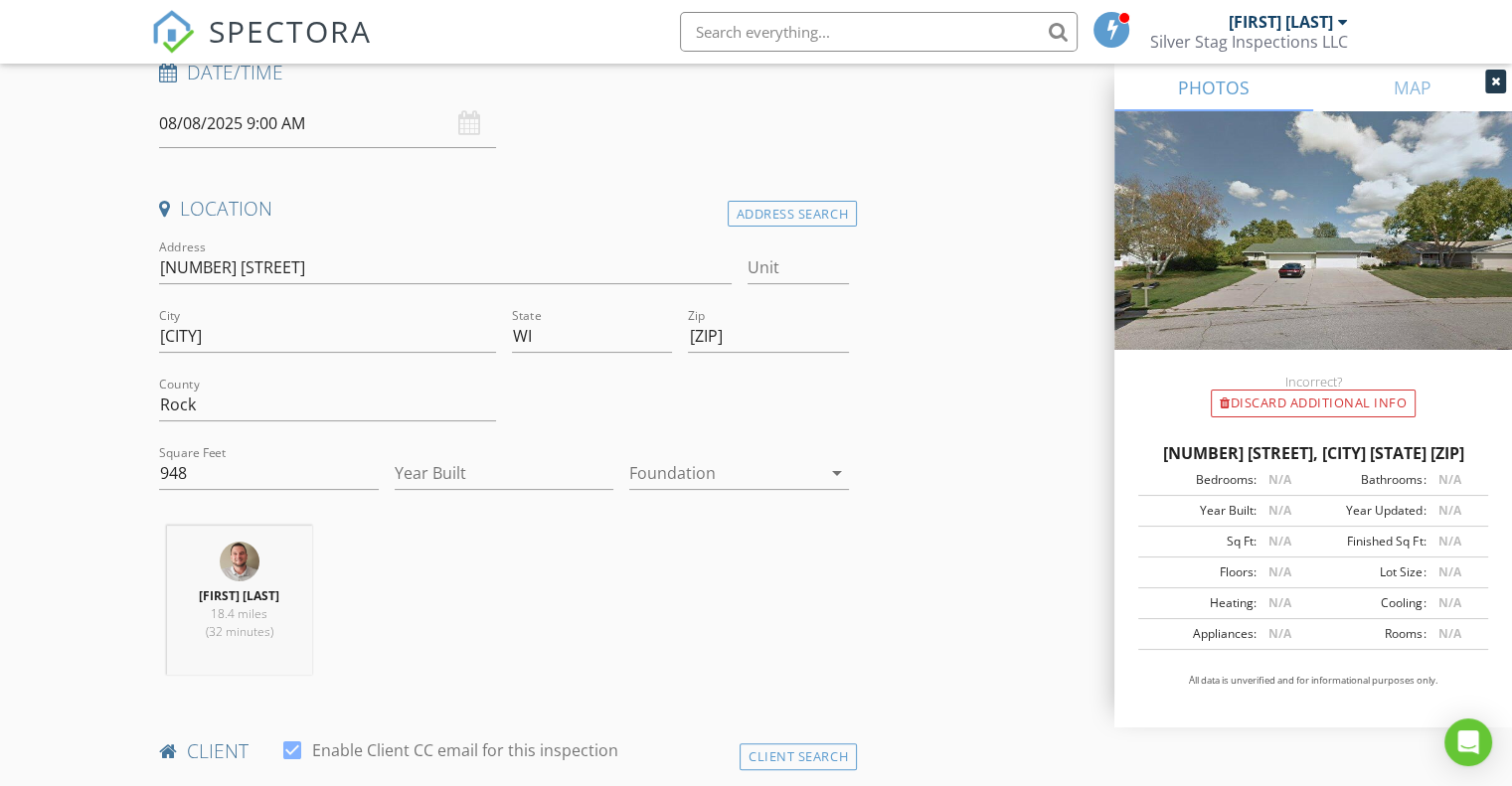 scroll, scrollTop: 298, scrollLeft: 0, axis: vertical 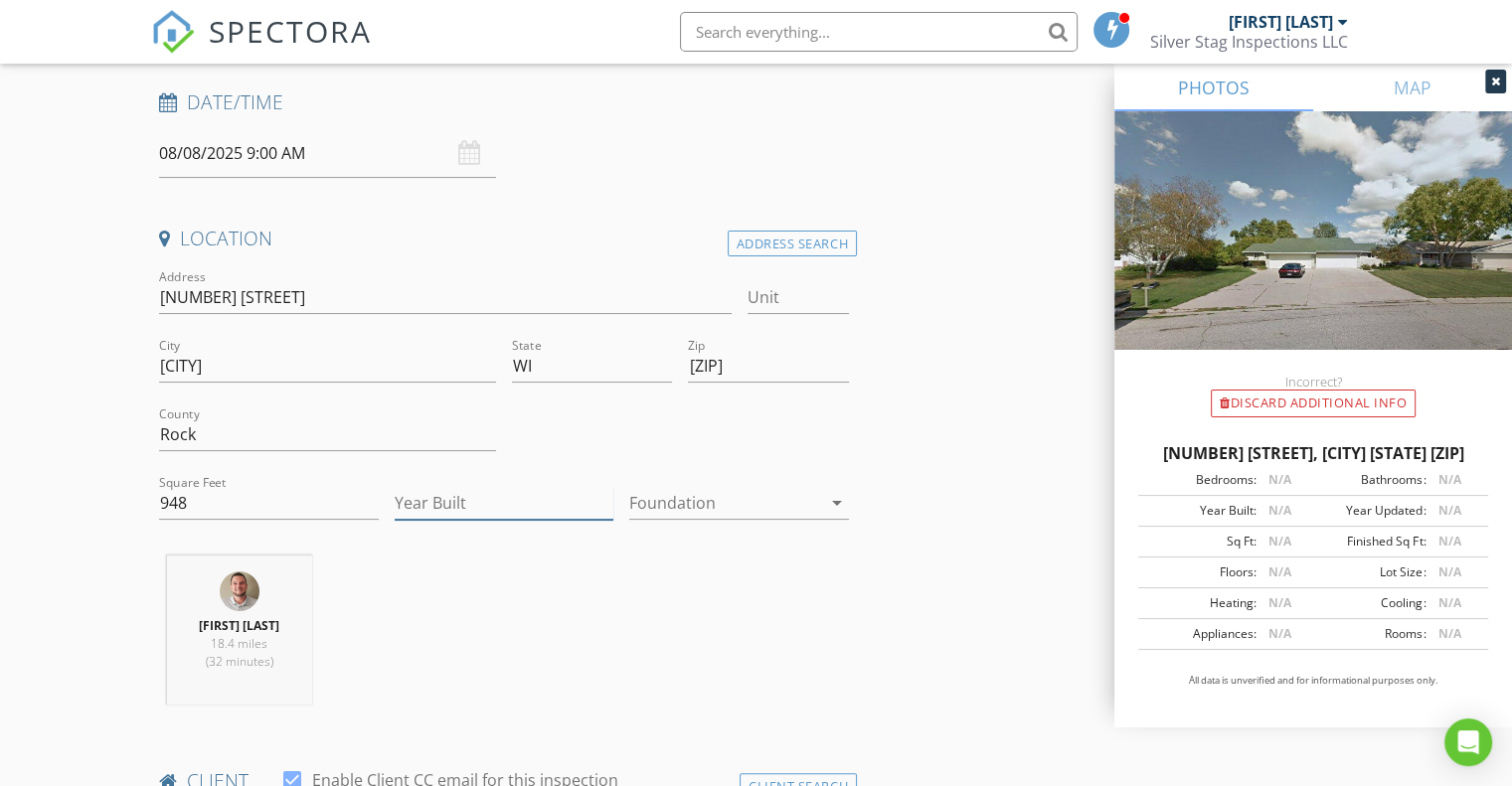 click on "Year Built" at bounding box center [504, 503] 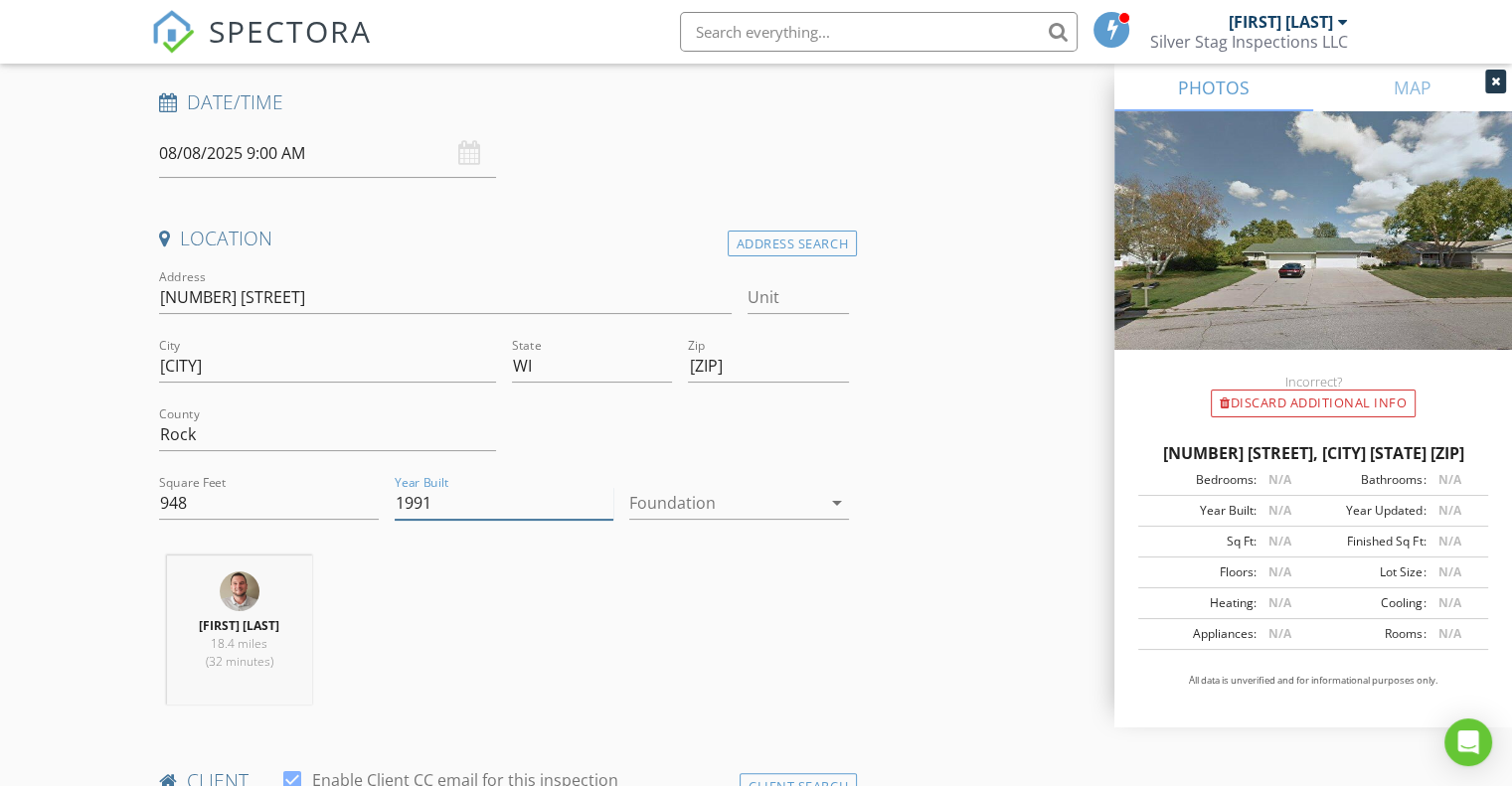 type on "1991" 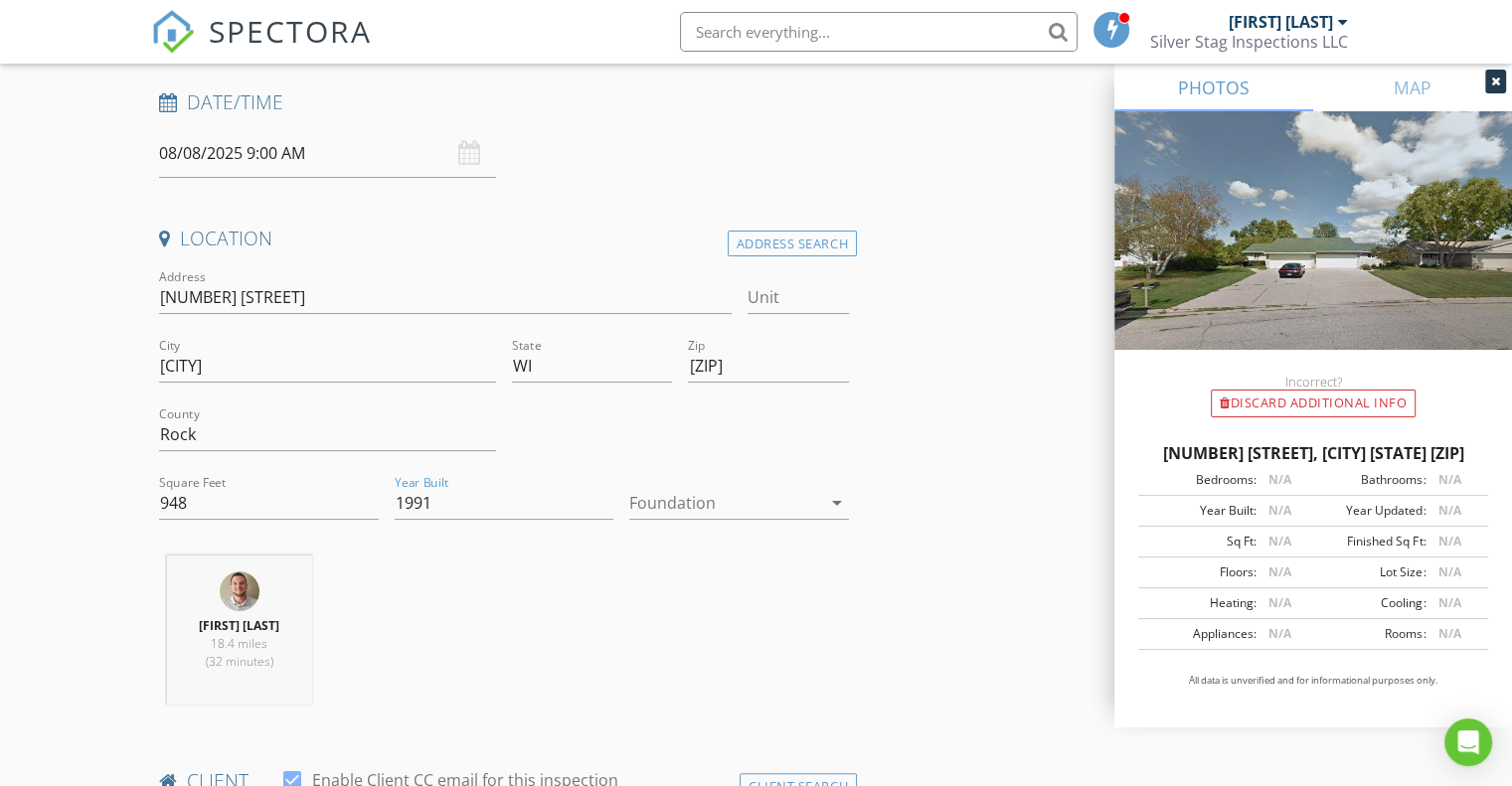 click on "New Inspection
Click here to use the New Order Form
INSPECTOR(S)
check_box   Nathan Clement   PRIMARY   Nathan Clement arrow_drop_down   check_box_outline_blank Nathan Clement specifically requested
Date/Time
08/08/2025 9:00 AM
Location
Address Search       Address 1125 Nantucket Dr   Unit   City Janesville   State WI   Zip 53546   County Rock     Square Feet 948   Year Built 1991   Foundation arrow_drop_down     Nathan Clement     18.4 miles     (32 minutes)
client
check_box Enable Client CC email for this inspection   Client Search     check_box_outline_blank Client is a Company/Organization     First Name Dennis   Last Name Young   Email lxtflyer2@yahoo.com   CC Email   Phone 816-805-7981           Notes   Private Notes
ADD ADDITIONAL client
SERVICES" at bounding box center [756, 2024] 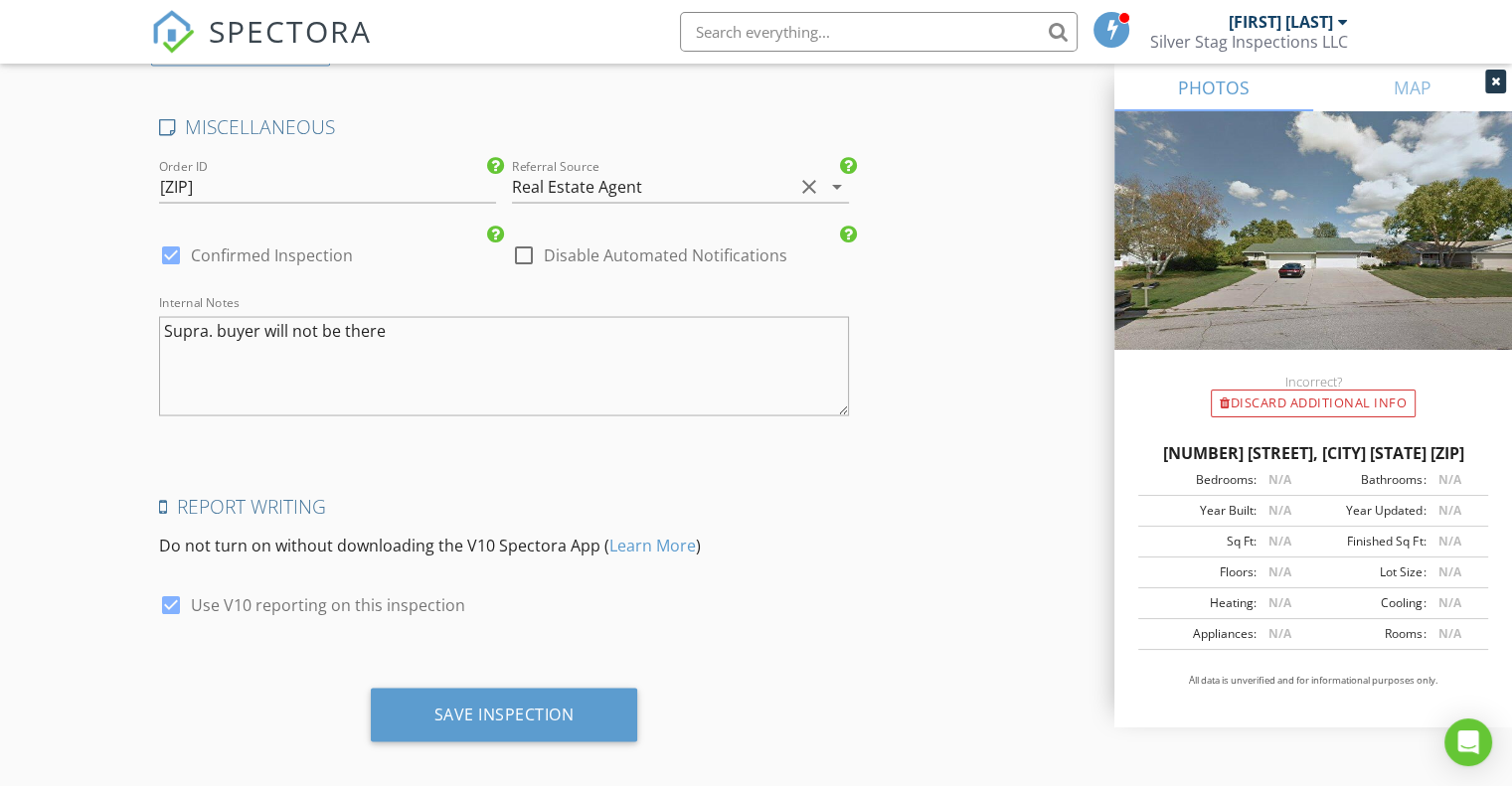 scroll, scrollTop: 3732, scrollLeft: 0, axis: vertical 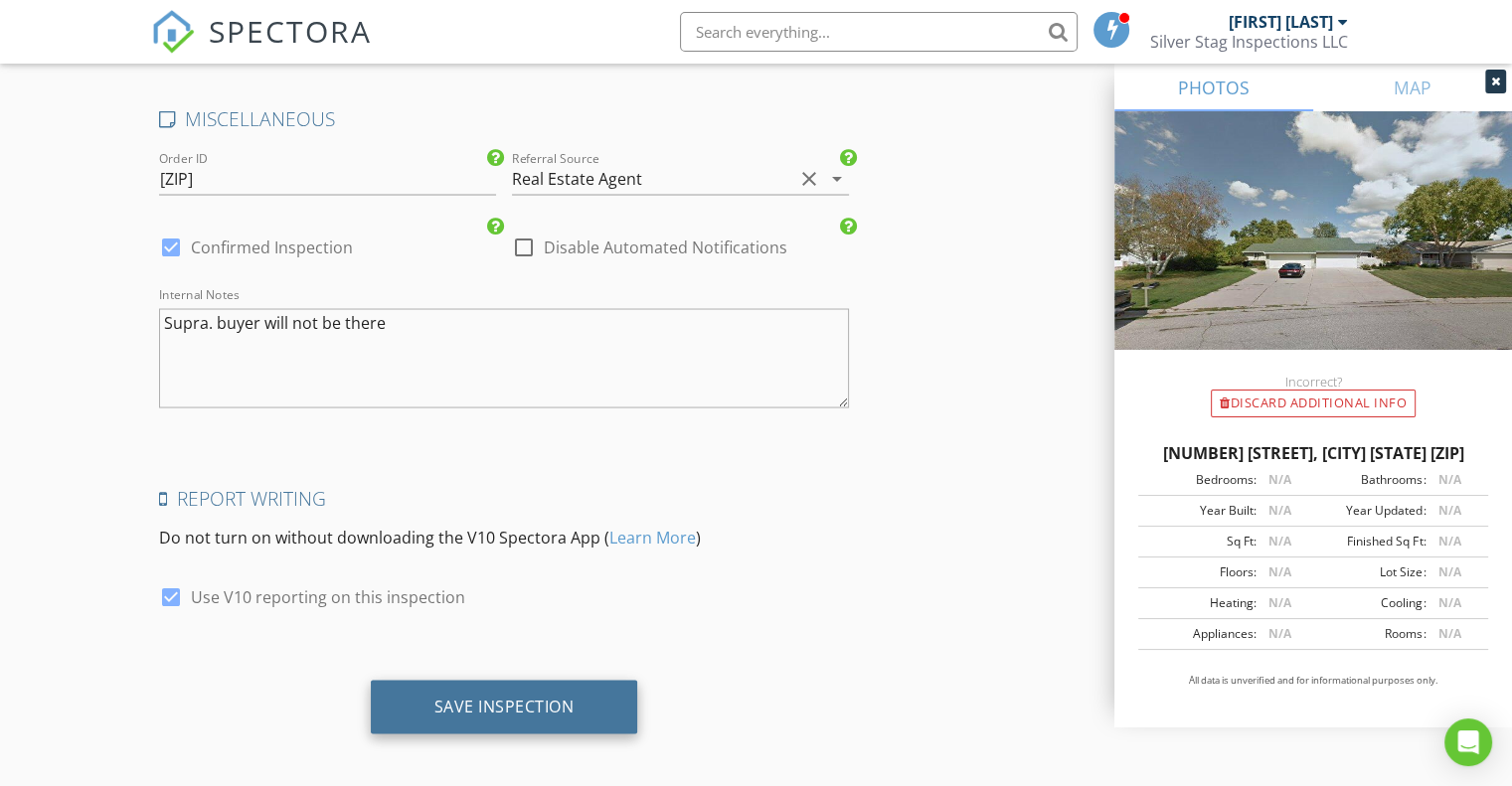 click on "Save Inspection" at bounding box center (504, 706) 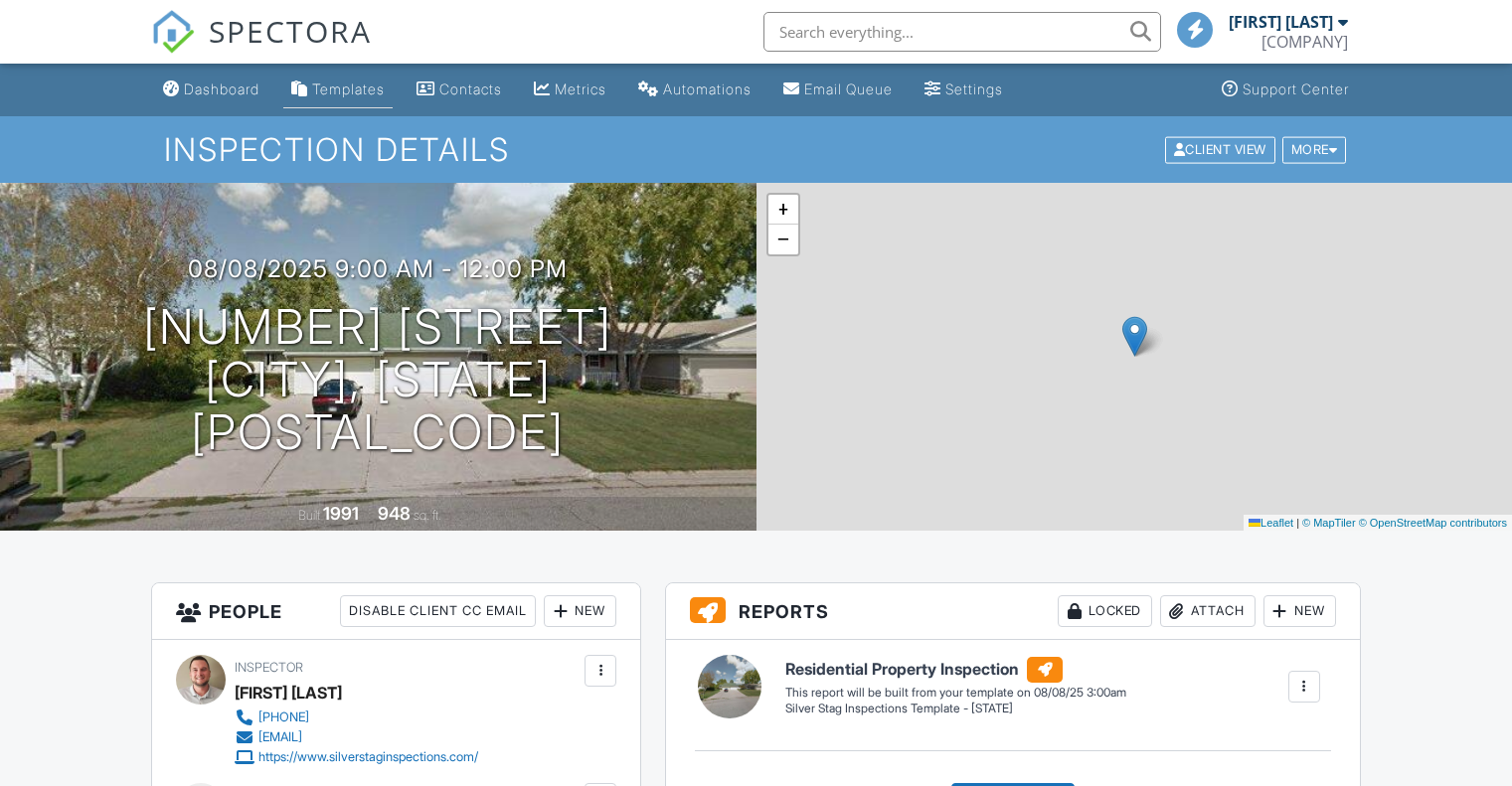 scroll, scrollTop: 0, scrollLeft: 0, axis: both 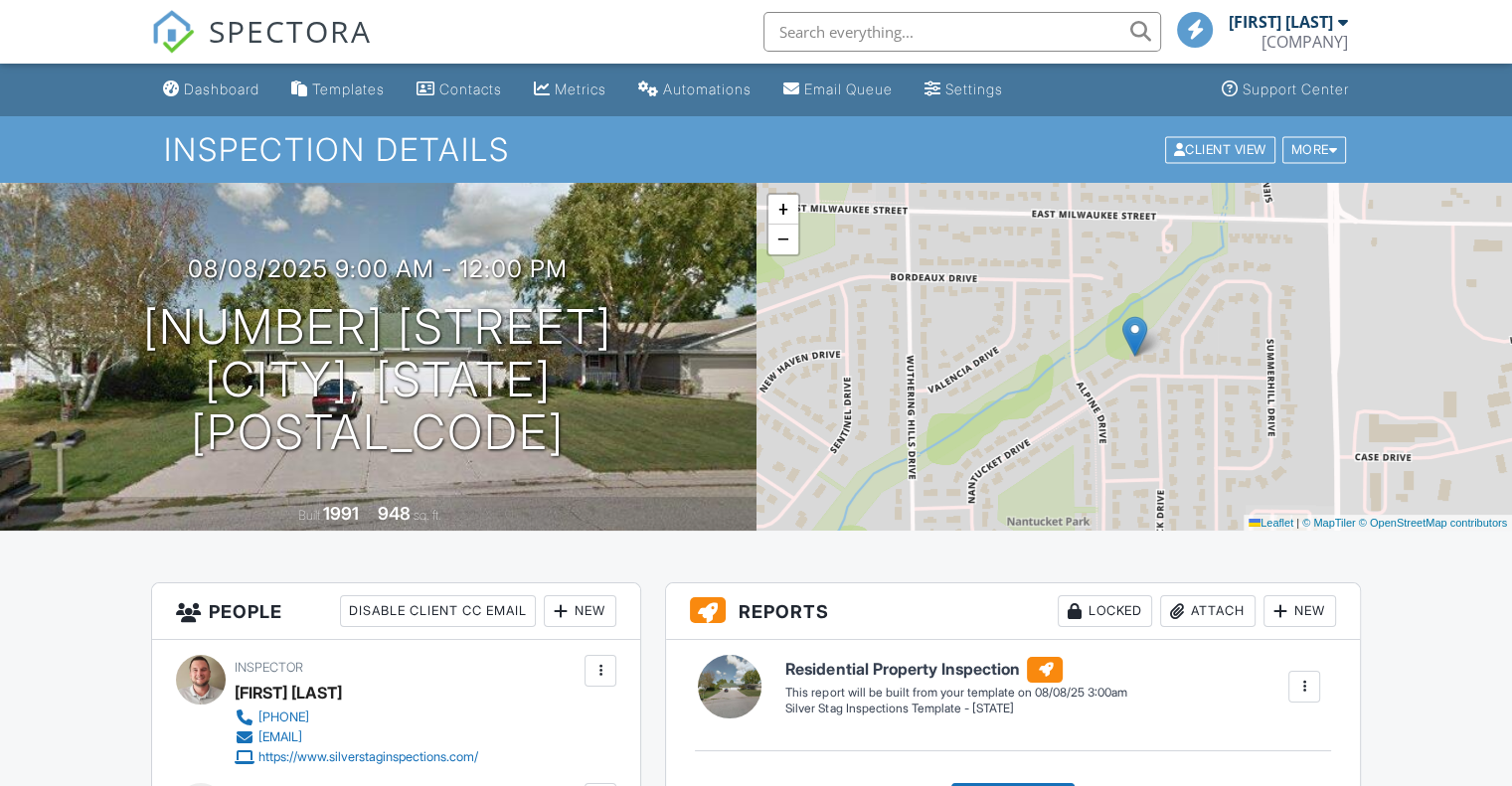 click on "SPECTORA" at bounding box center (290, 31) 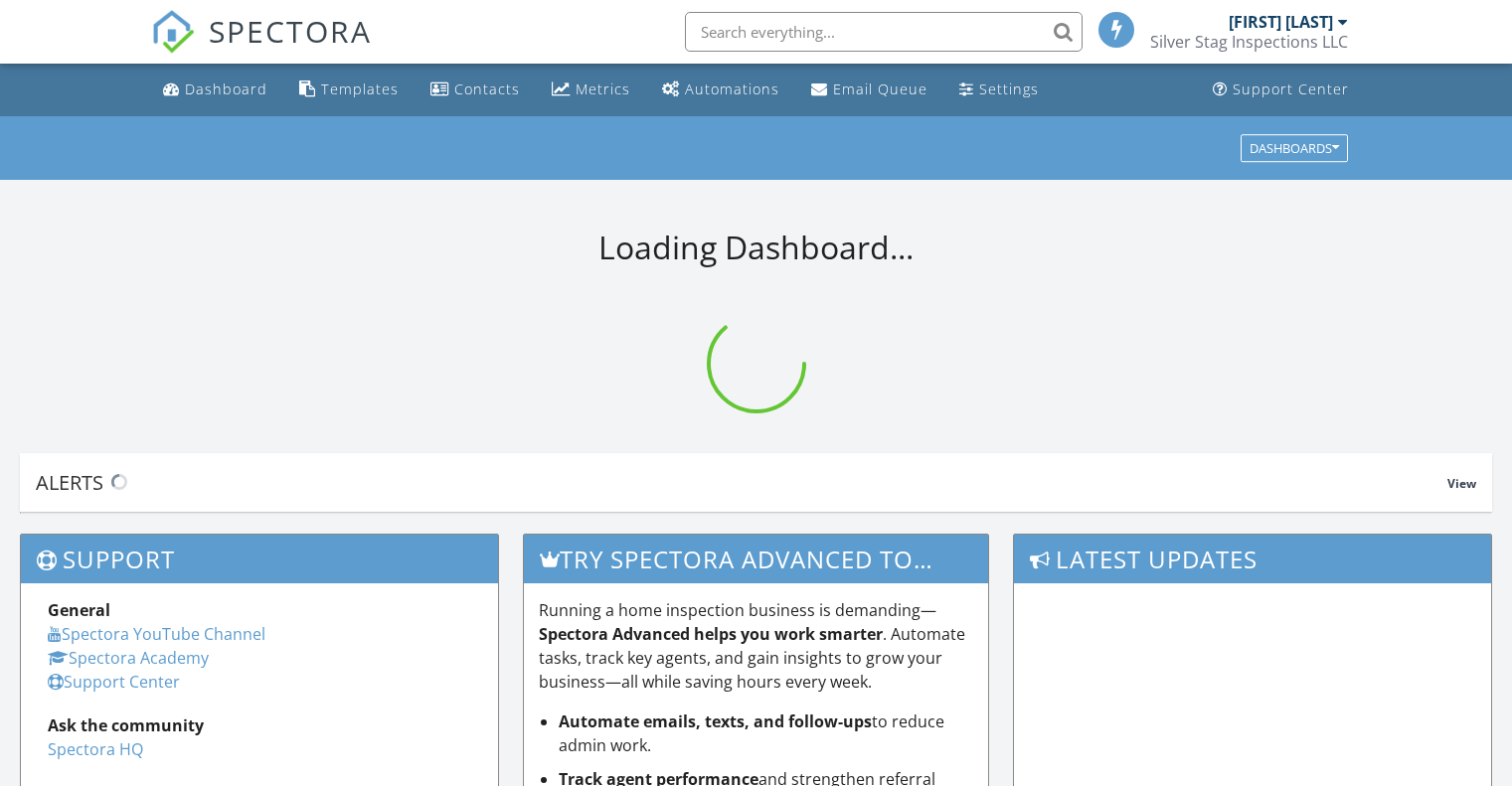 scroll, scrollTop: 0, scrollLeft: 0, axis: both 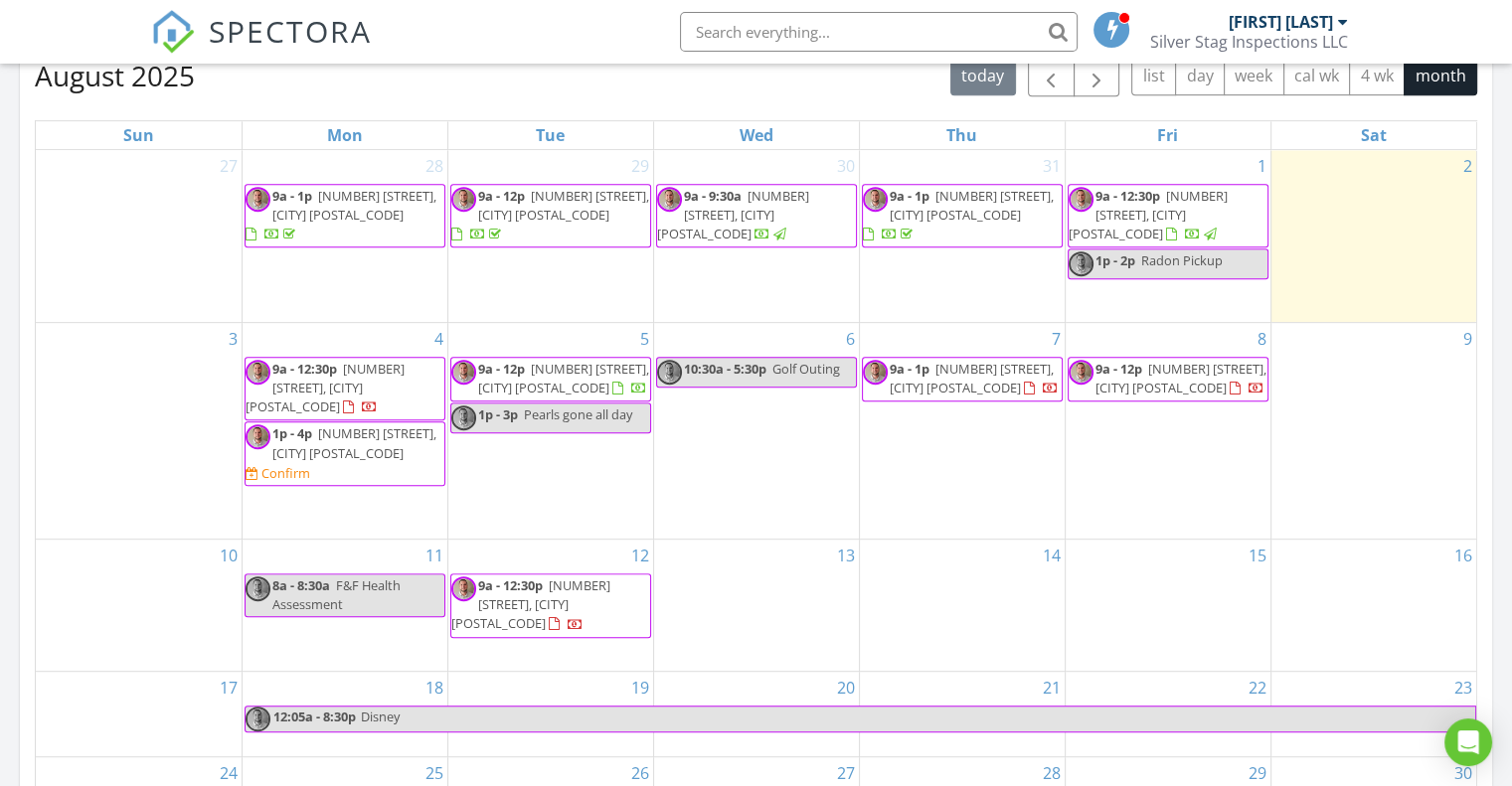 click on "[NUMBER] [STREET], [CITY] [POSTAL_CODE]
1p - 3p
Pearls gone all day" at bounding box center (551, 430) 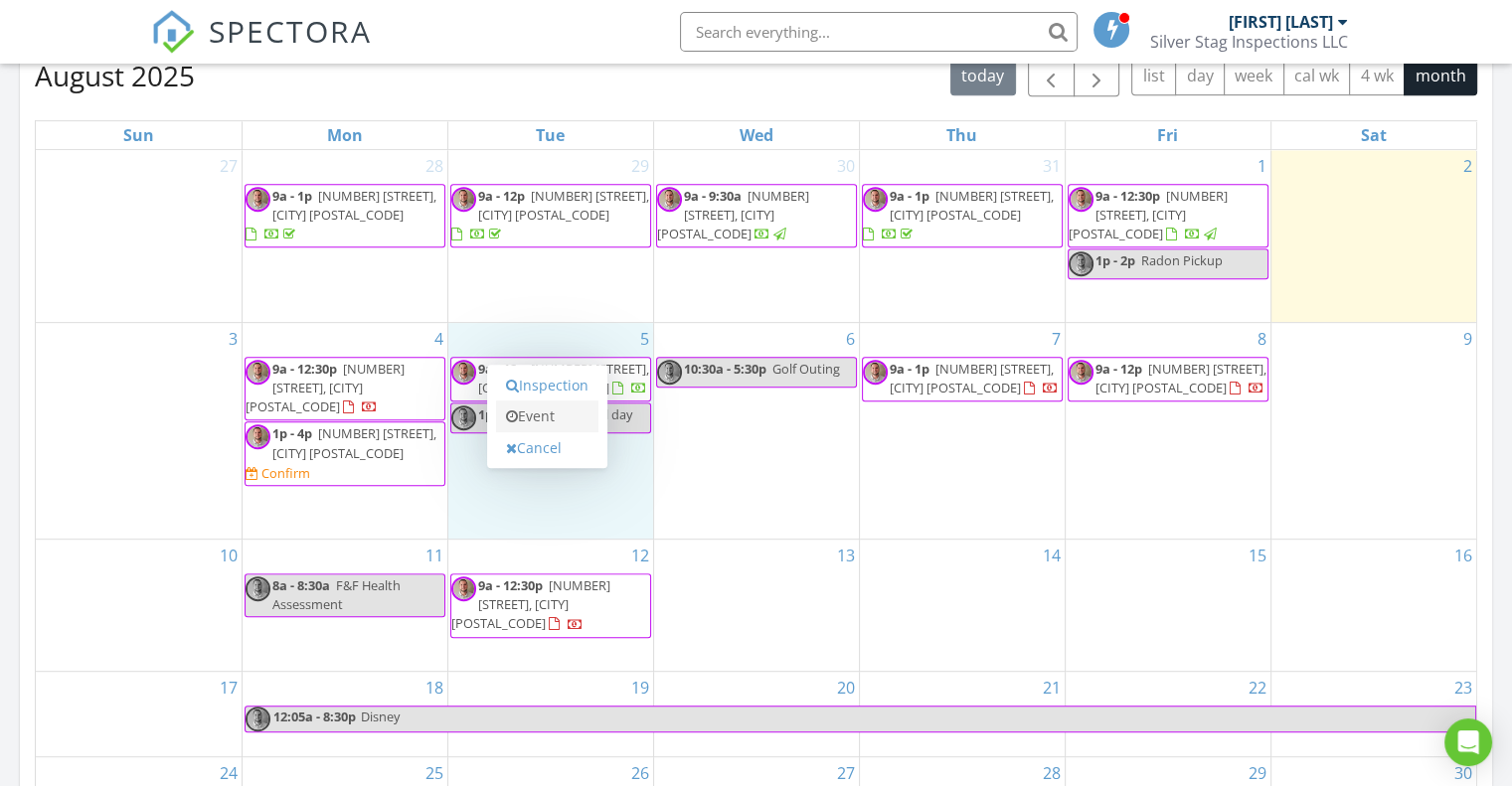 click on "Event" at bounding box center [547, 416] 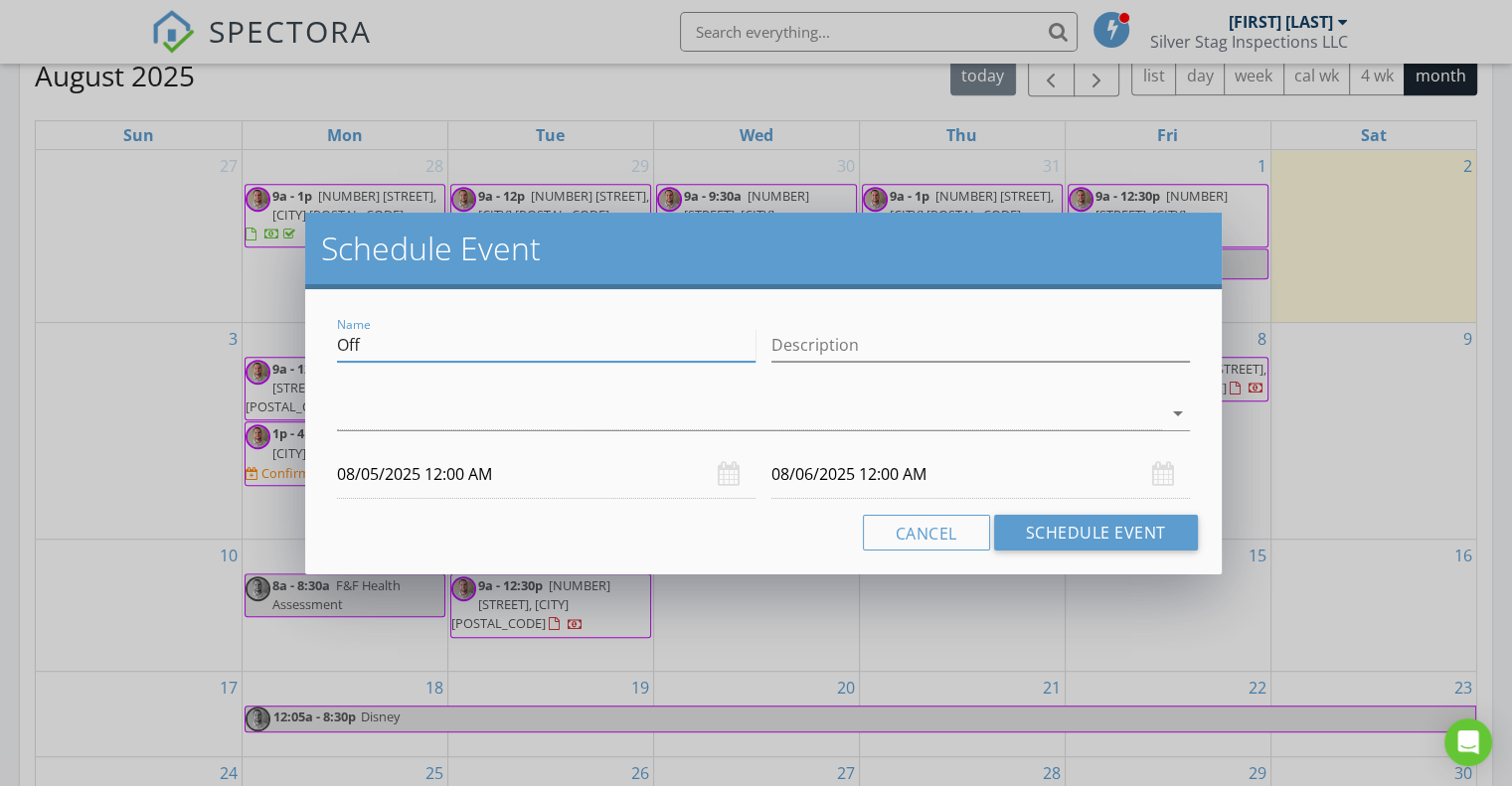 drag, startPoint x: 393, startPoint y: 349, endPoint x: 305, endPoint y: 345, distance: 88.09086 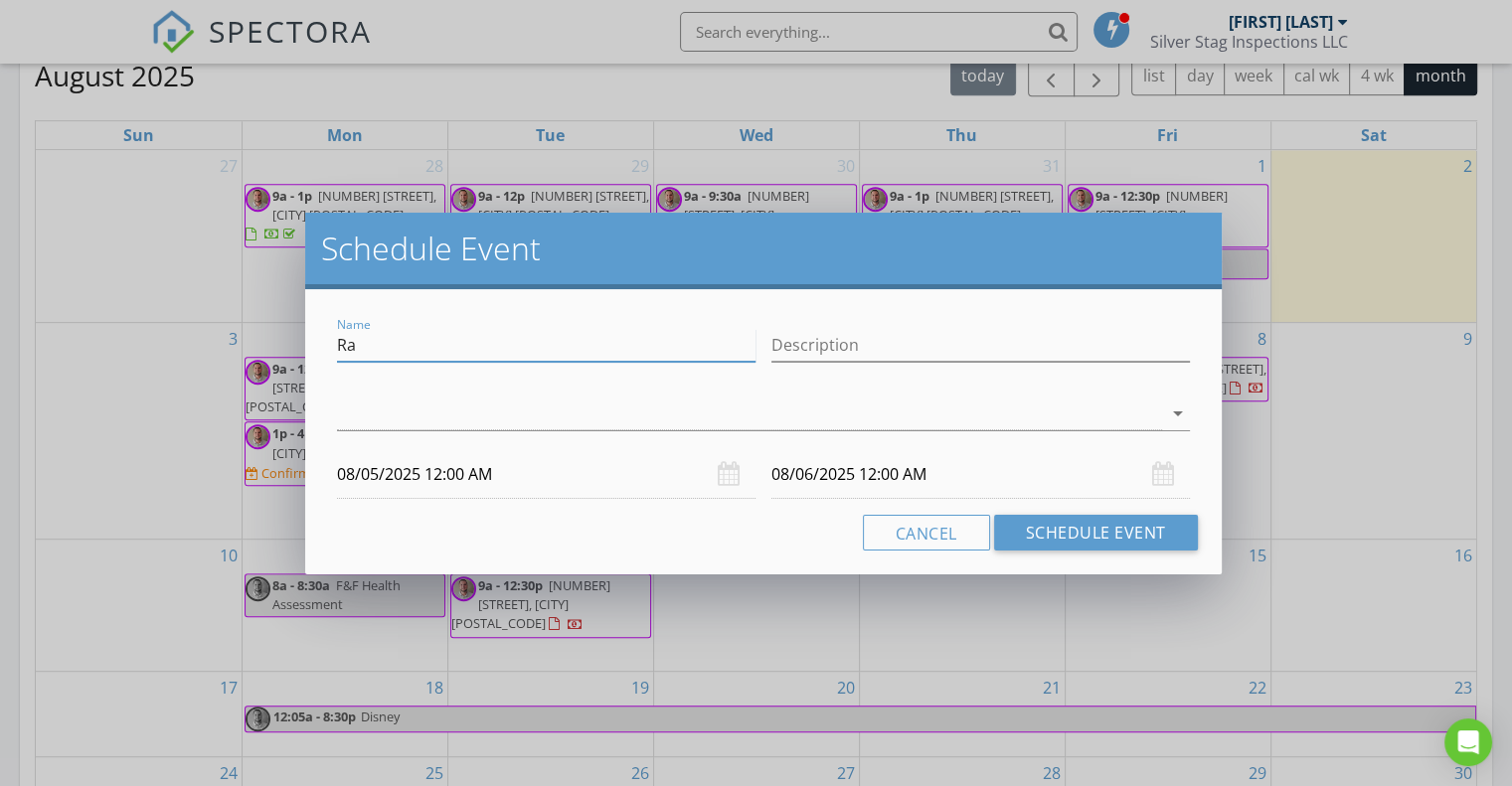 type on "R" 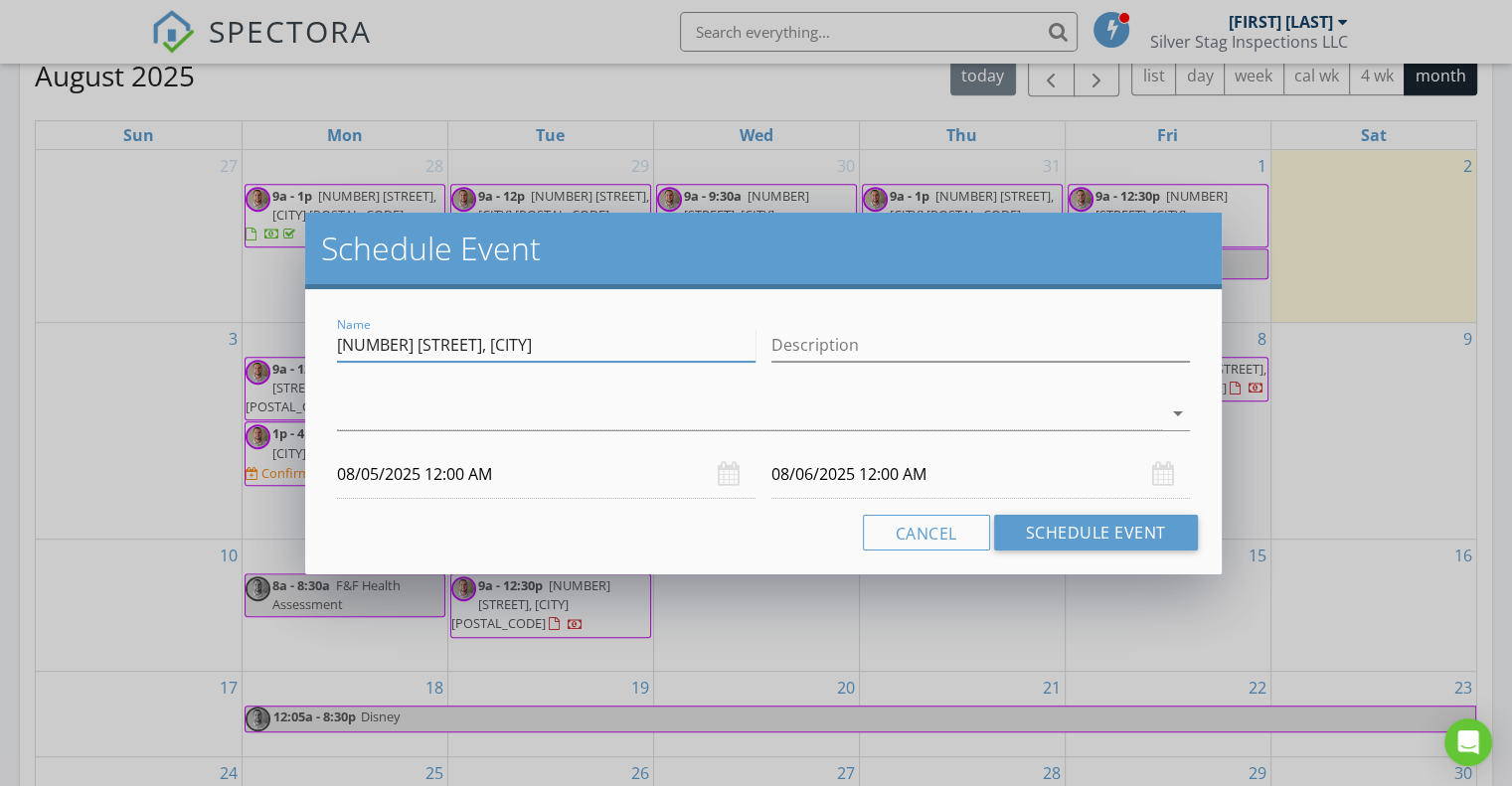type on "1125 Nantucket, Janesville" 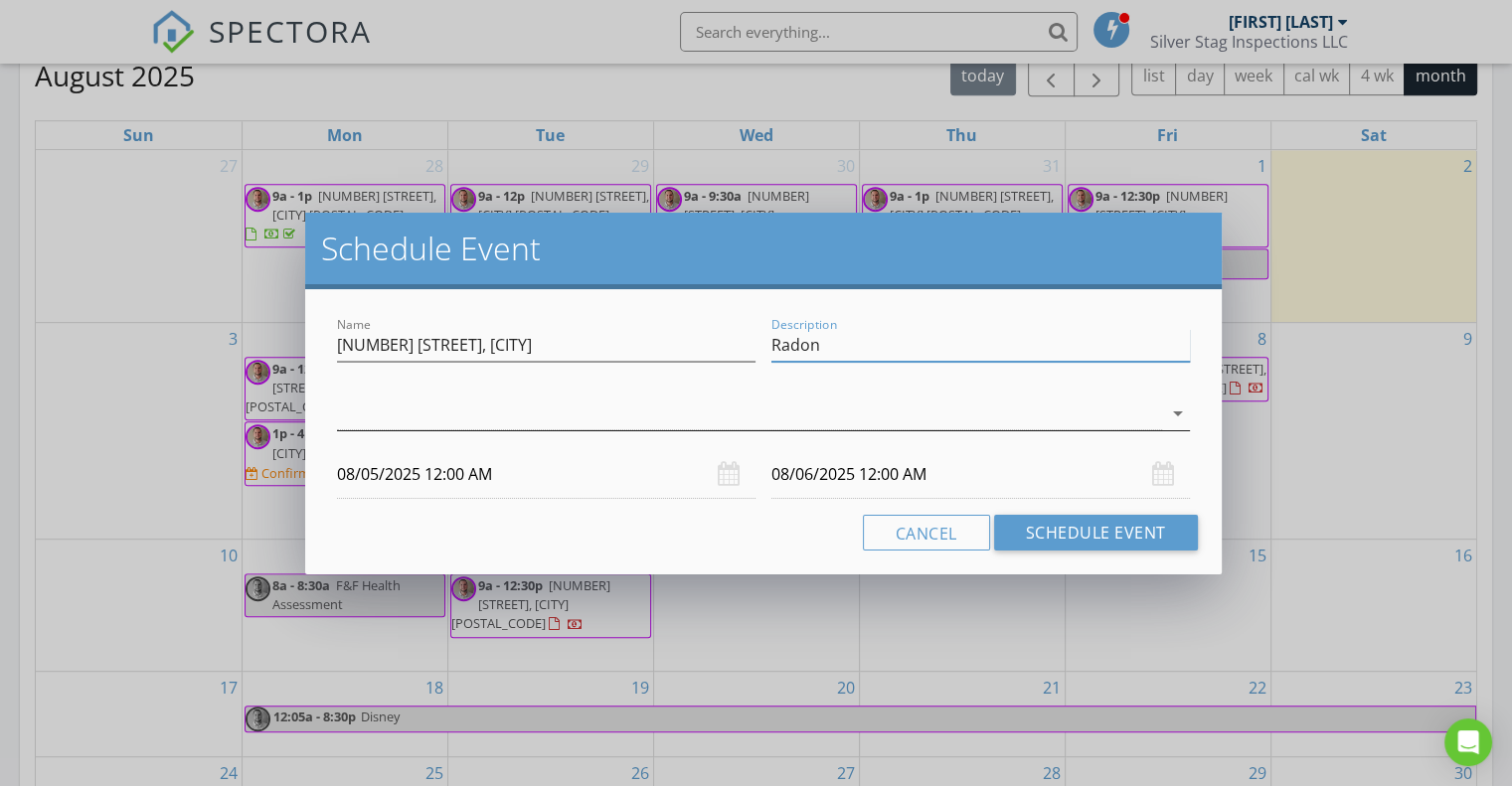 type on "Radon" 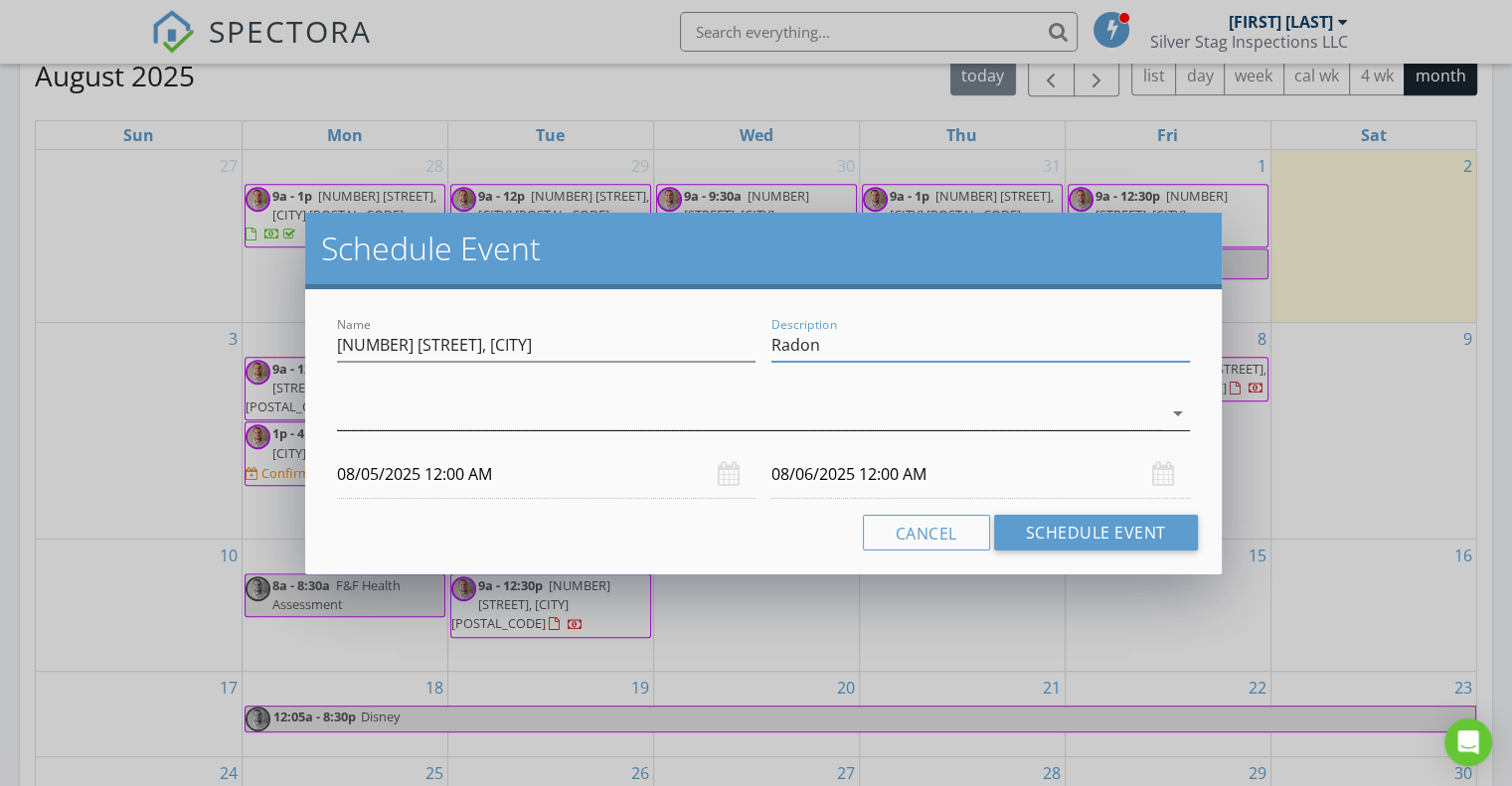 click at bounding box center [750, 413] 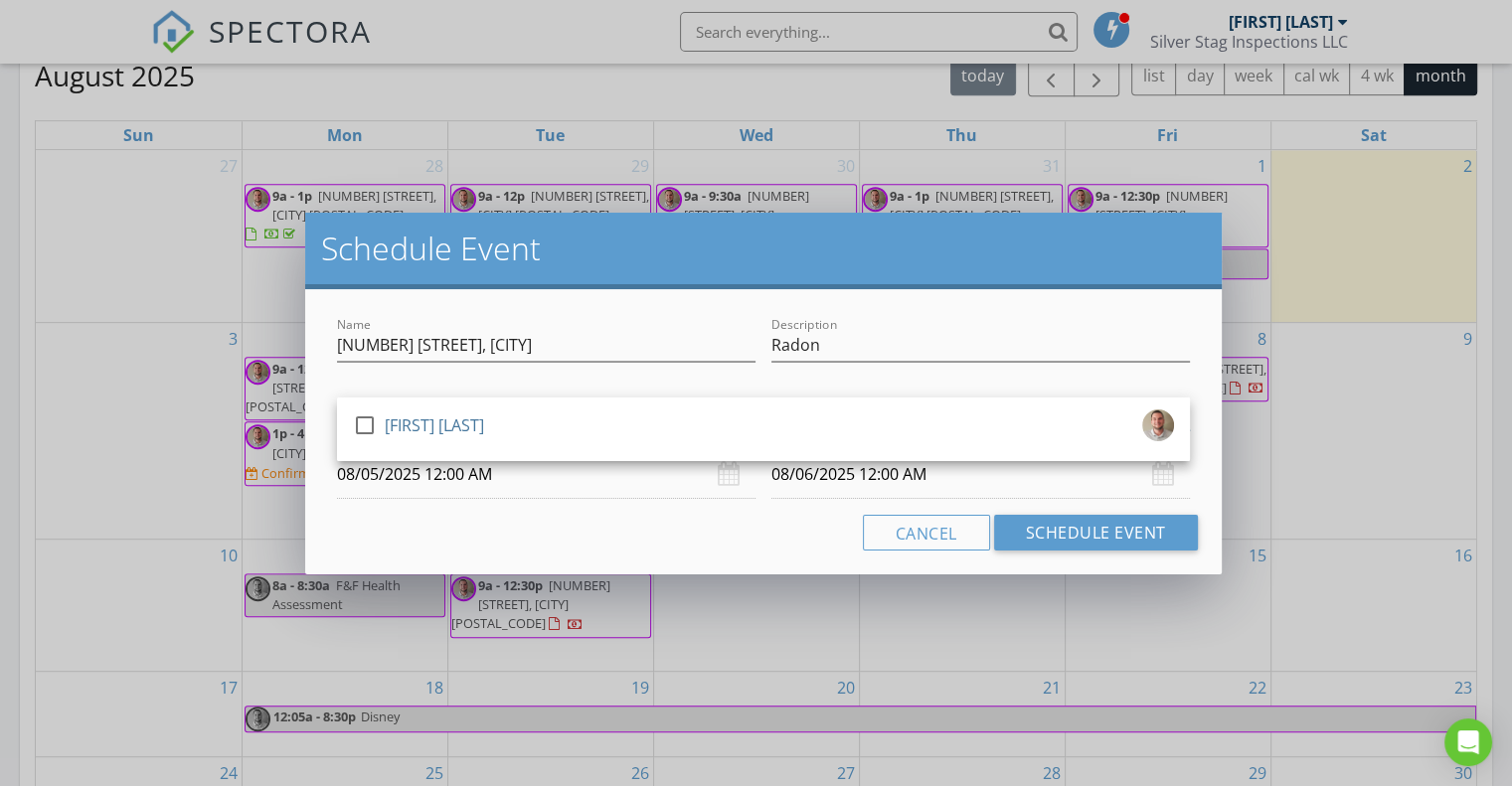drag, startPoint x: 369, startPoint y: 424, endPoint x: 369, endPoint y: 470, distance: 46 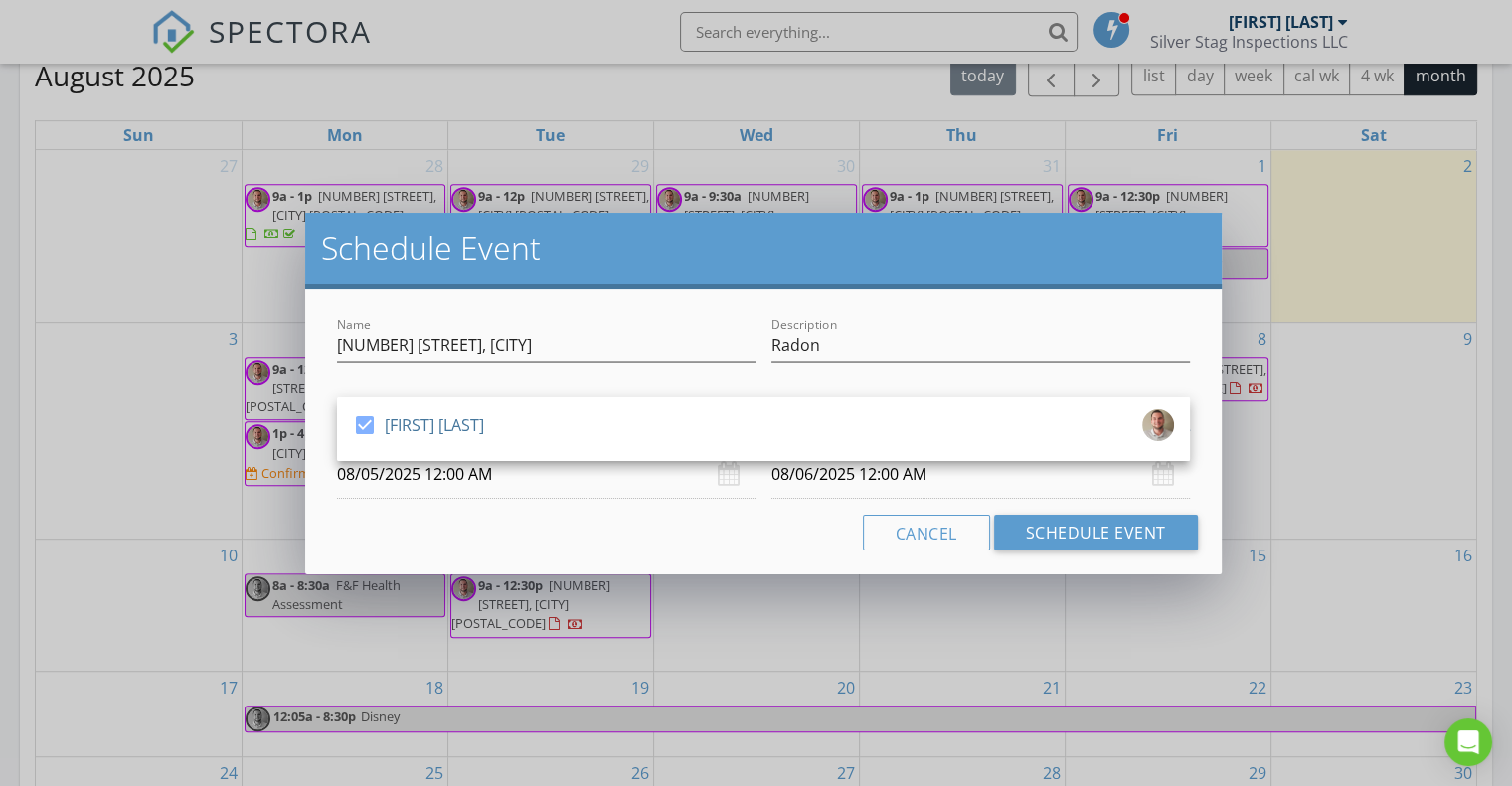click on "Cancel   Schedule Event" at bounding box center (763, 533) 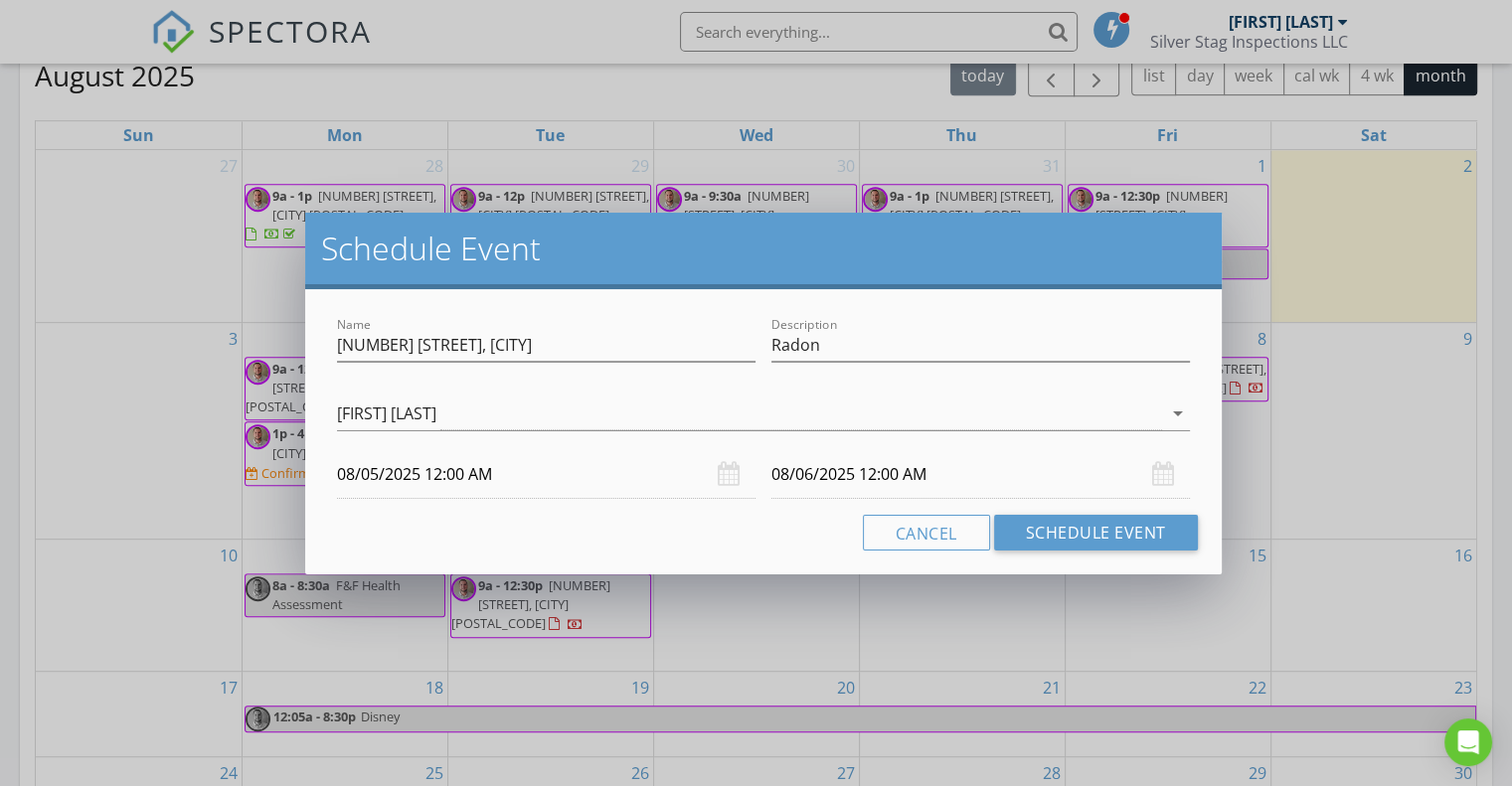click on "08/05/2025 12:00 AM" at bounding box center (546, 474) 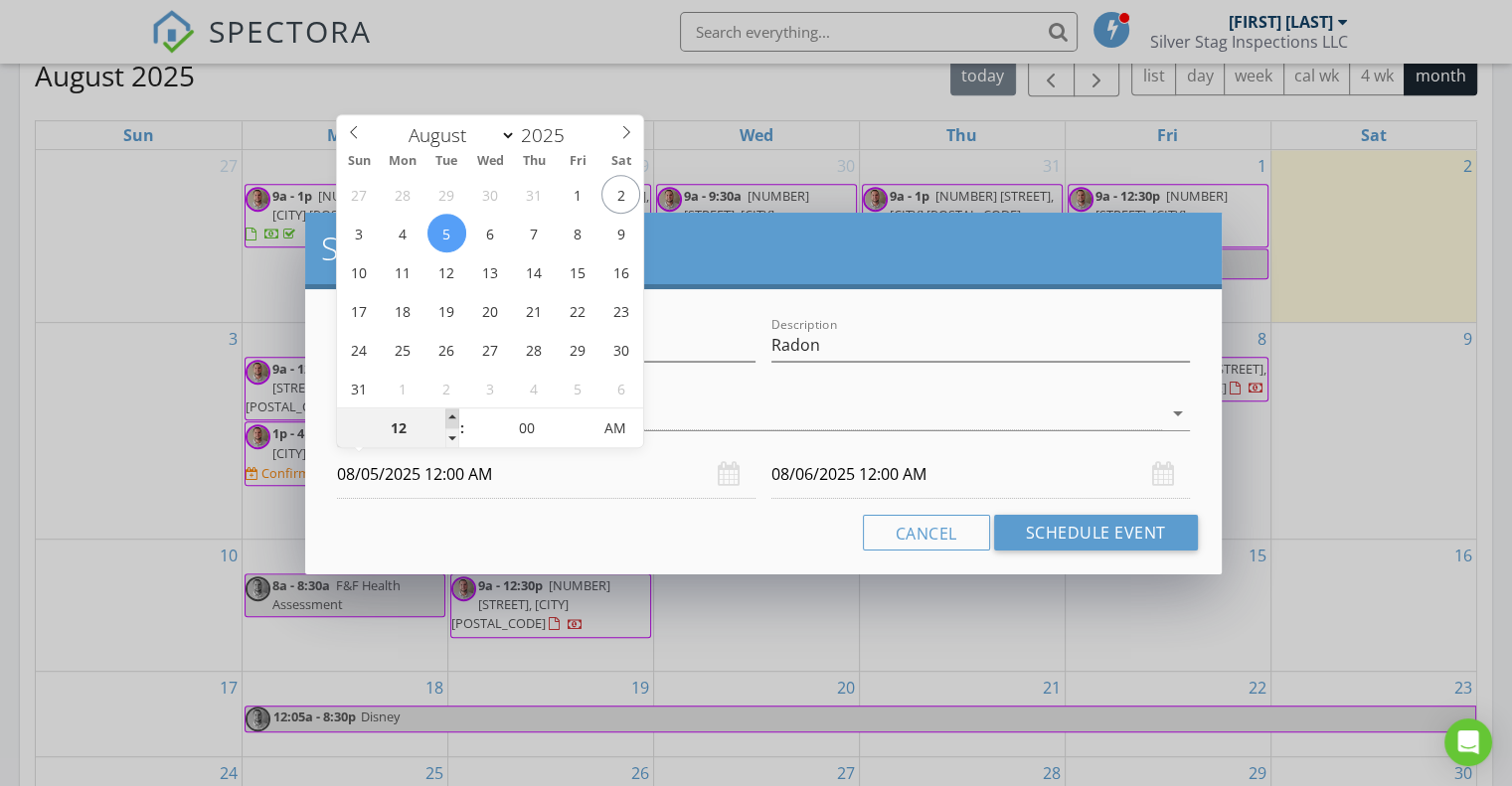 type on "01" 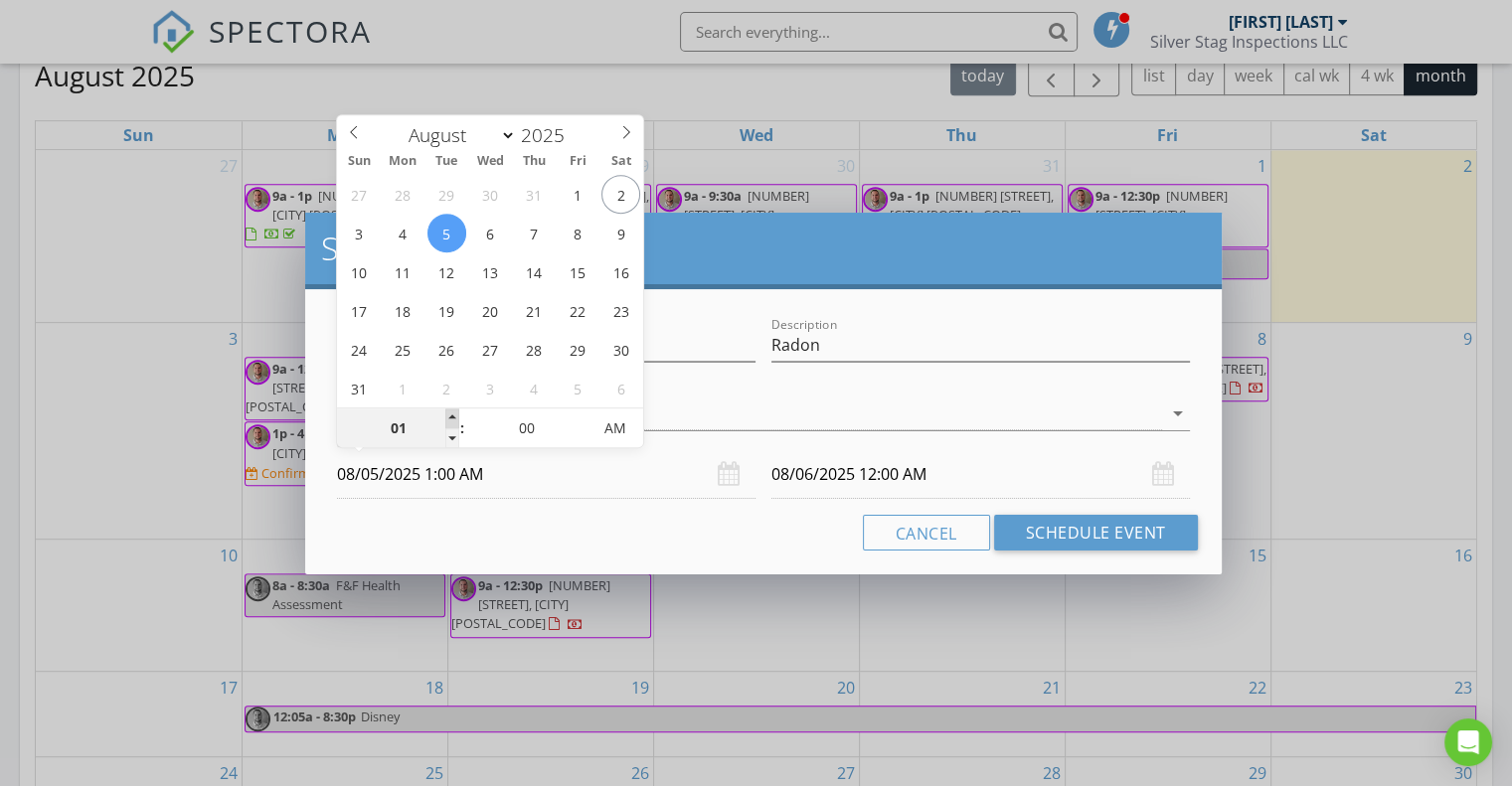 click at bounding box center [452, 418] 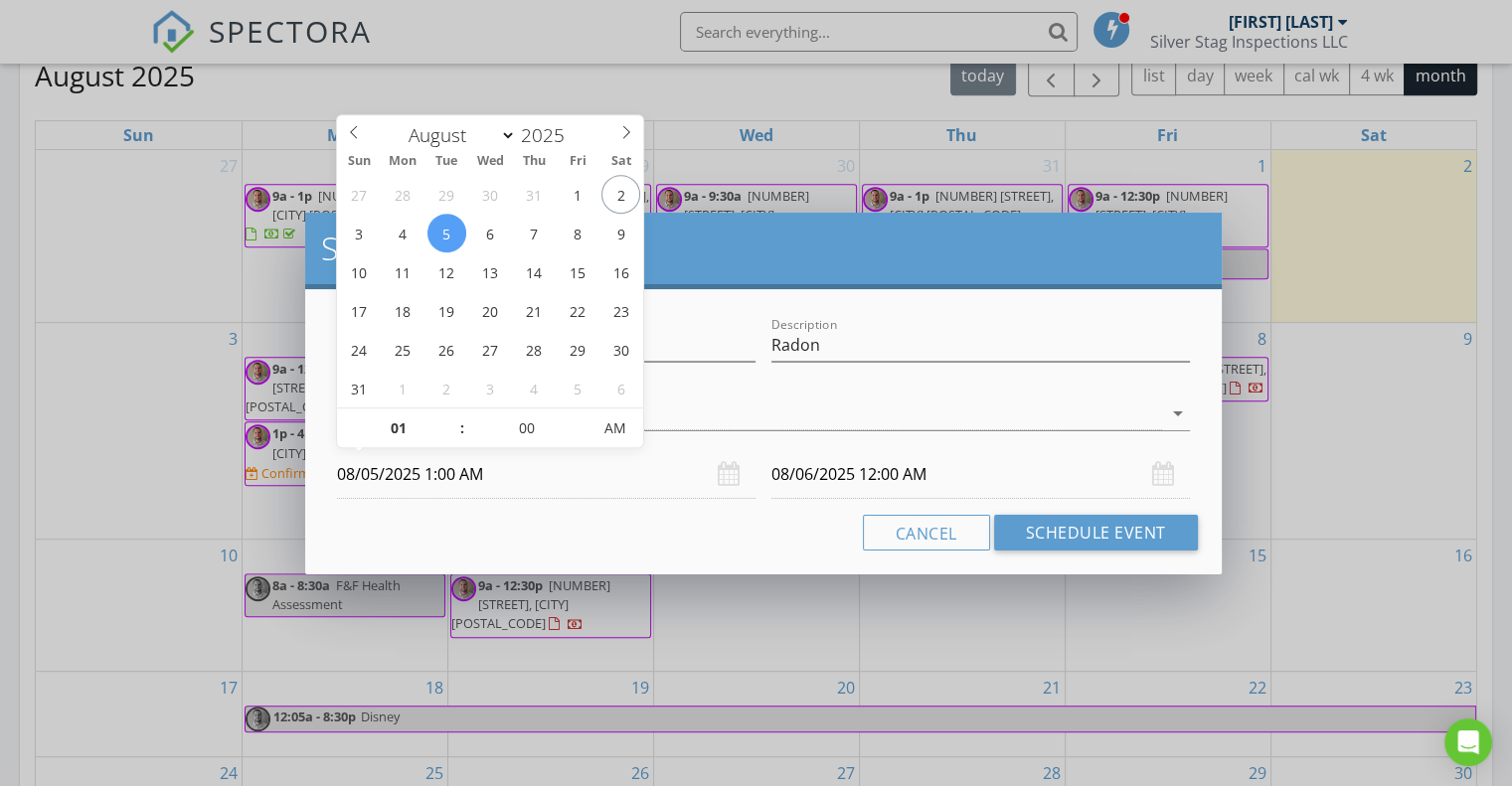 type on "08/06/2025 1:00 AM" 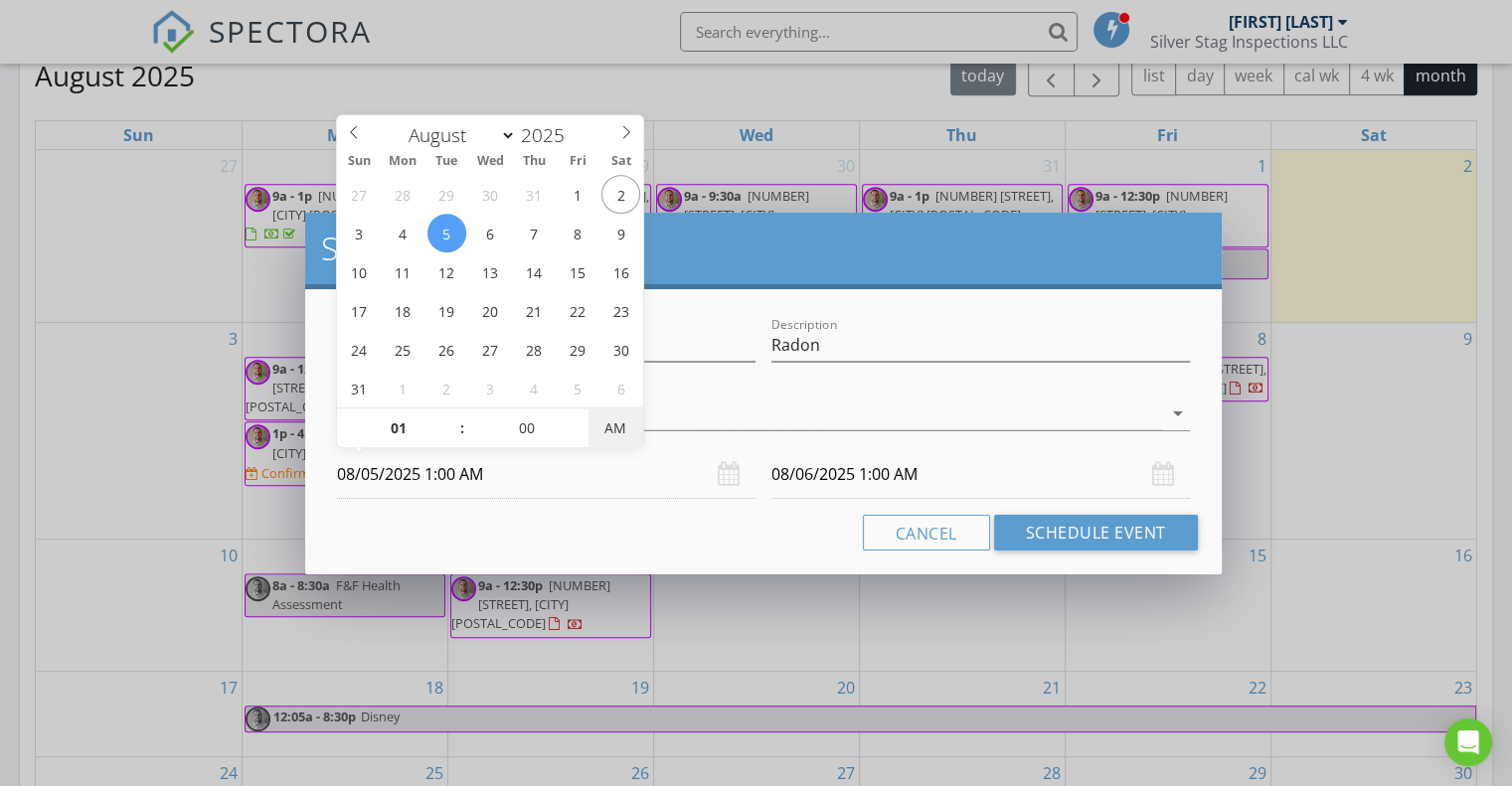 type on "08/05/2025 1:00 PM" 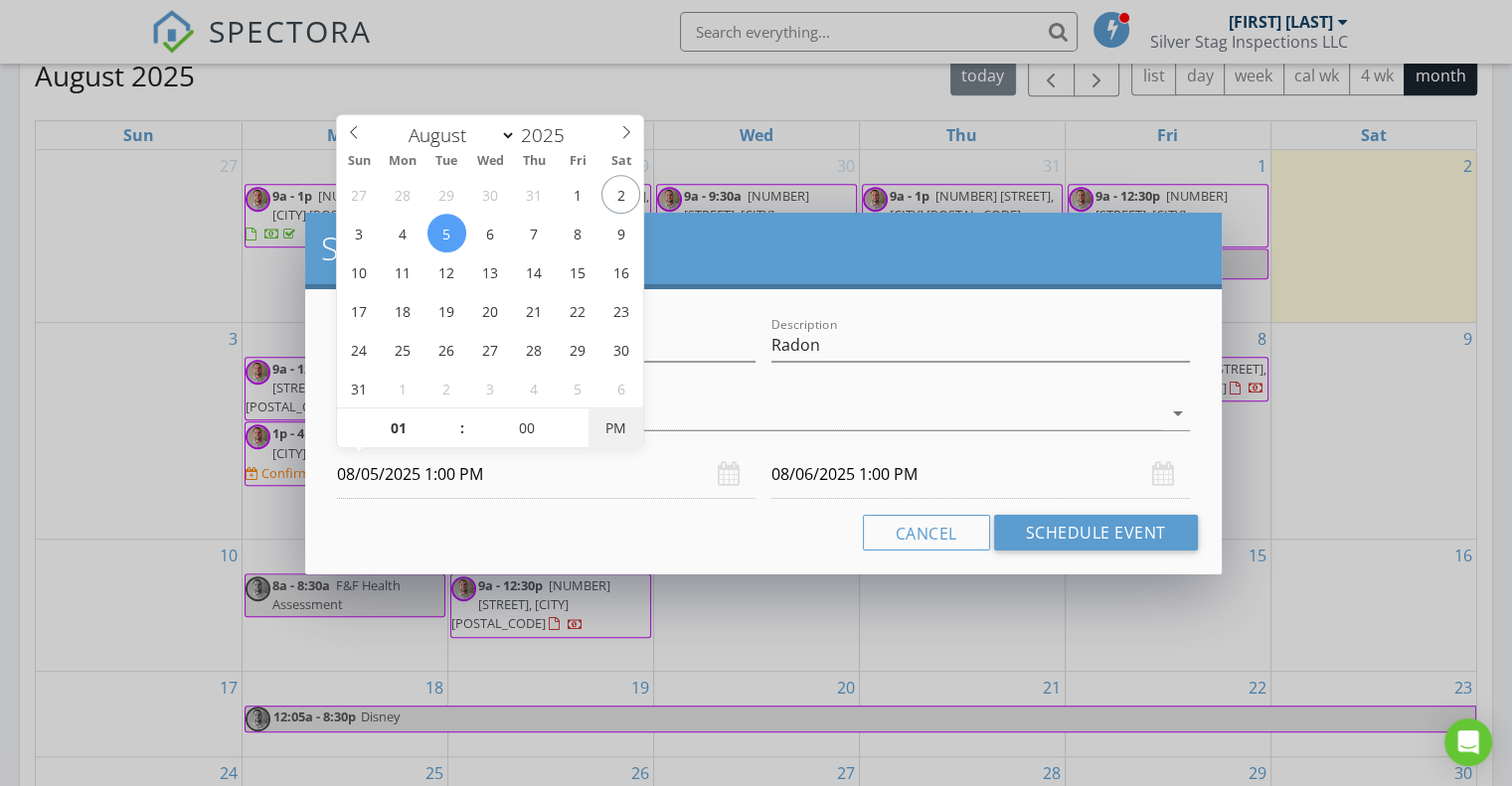 click on "PM" at bounding box center [615, 428] 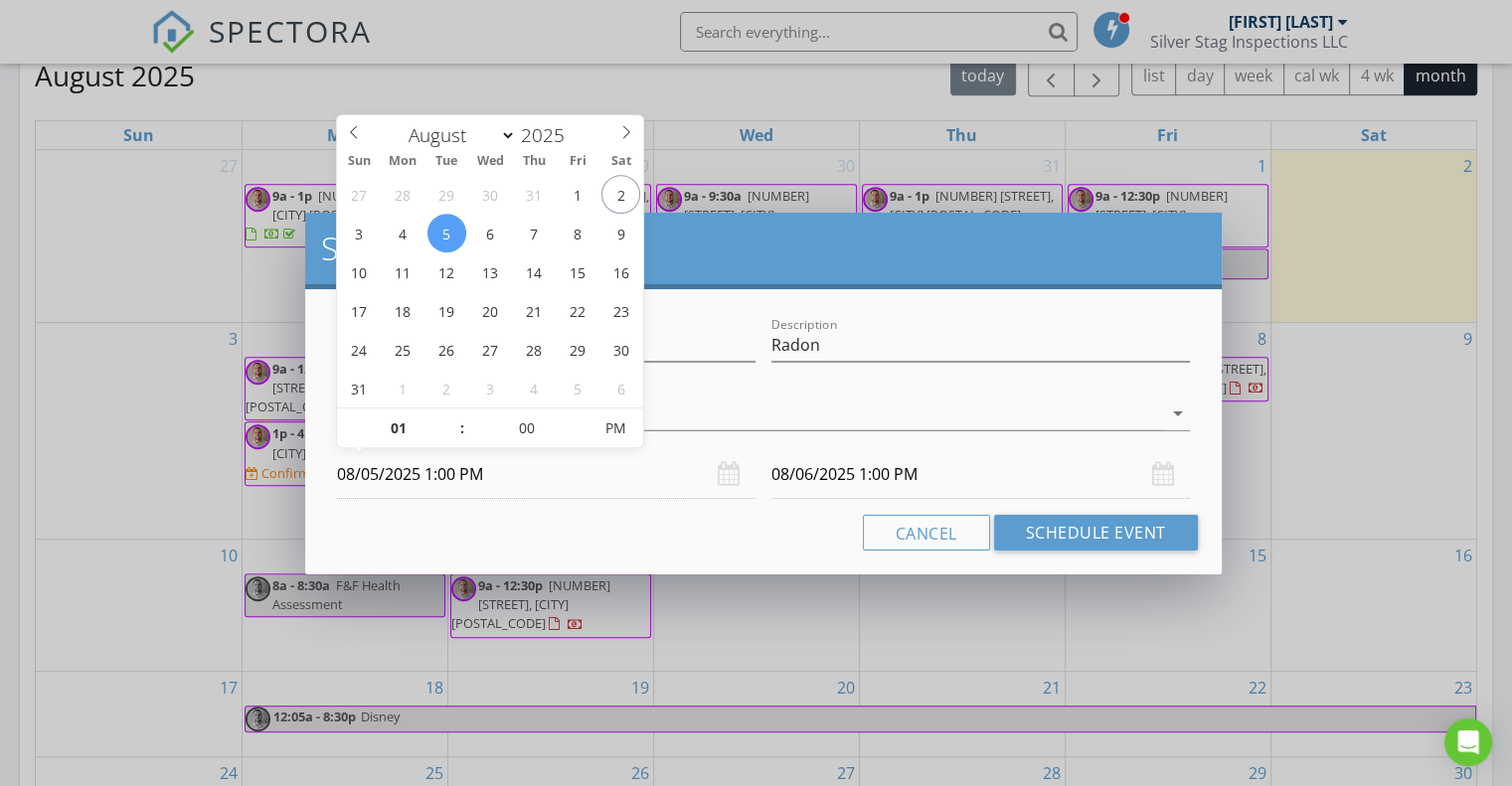 click on "Cancel   Schedule Event" at bounding box center (763, 533) 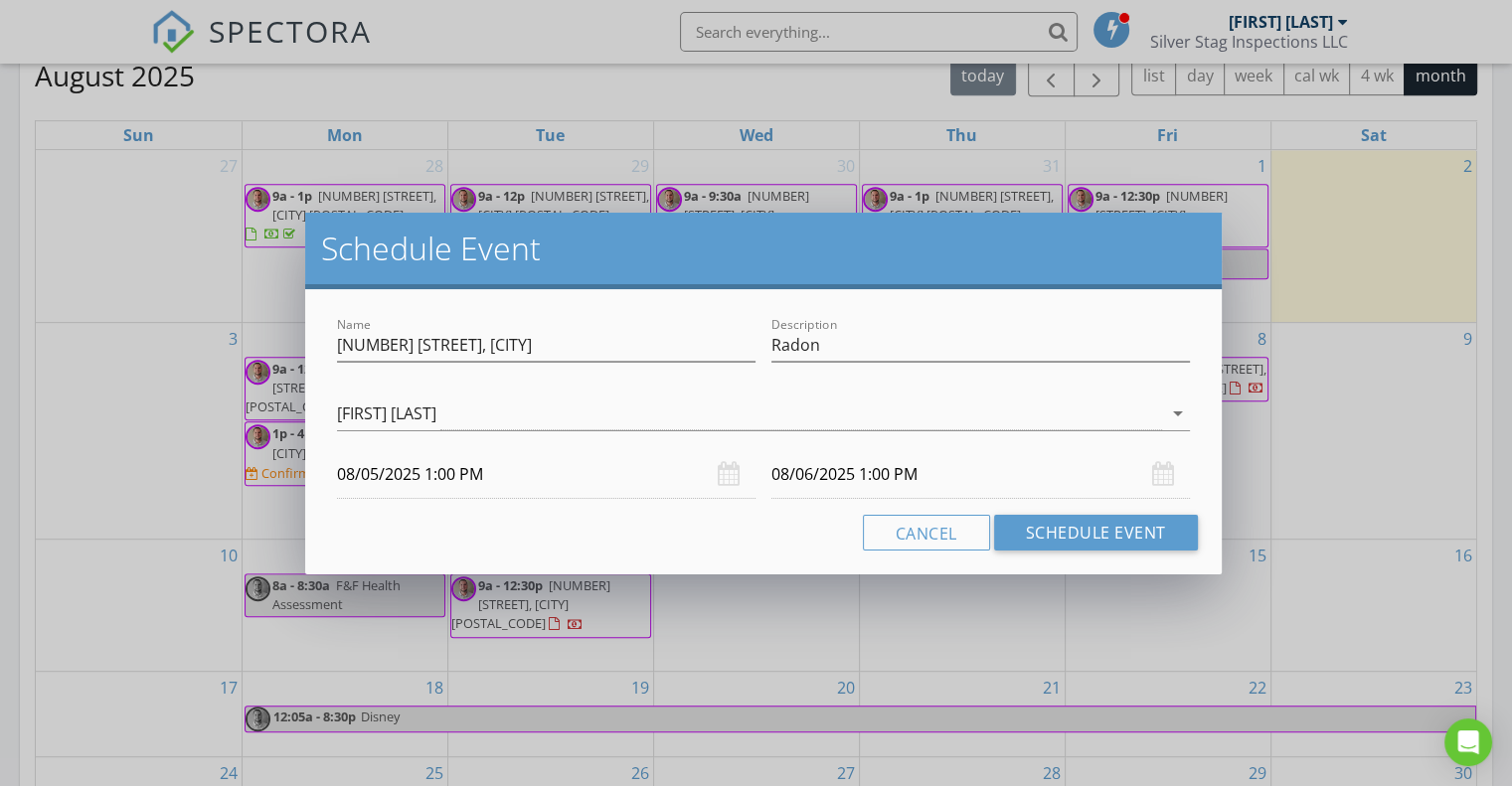click on "08/06/2025 1:00 PM" at bounding box center [980, 474] 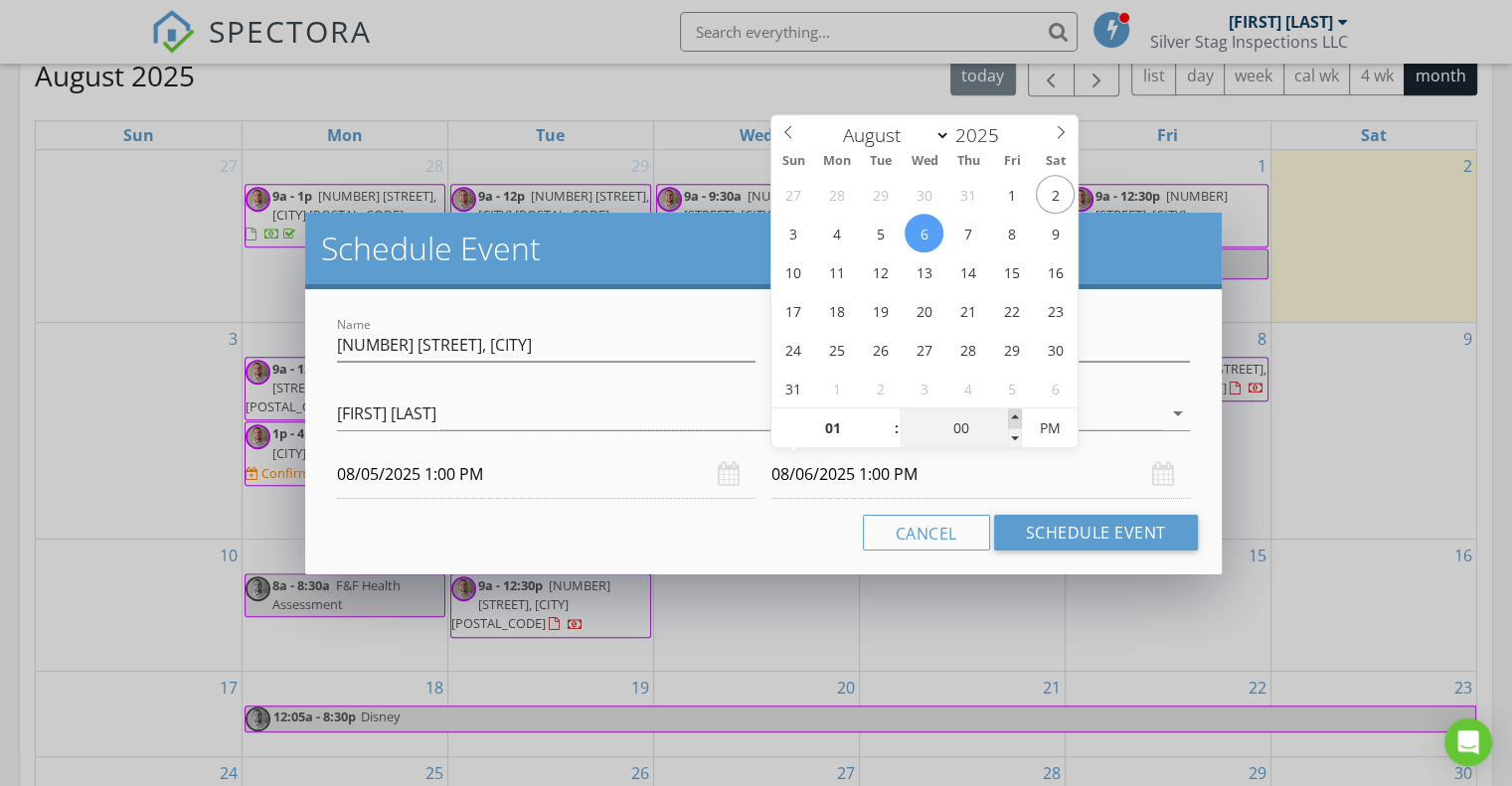 type on "05" 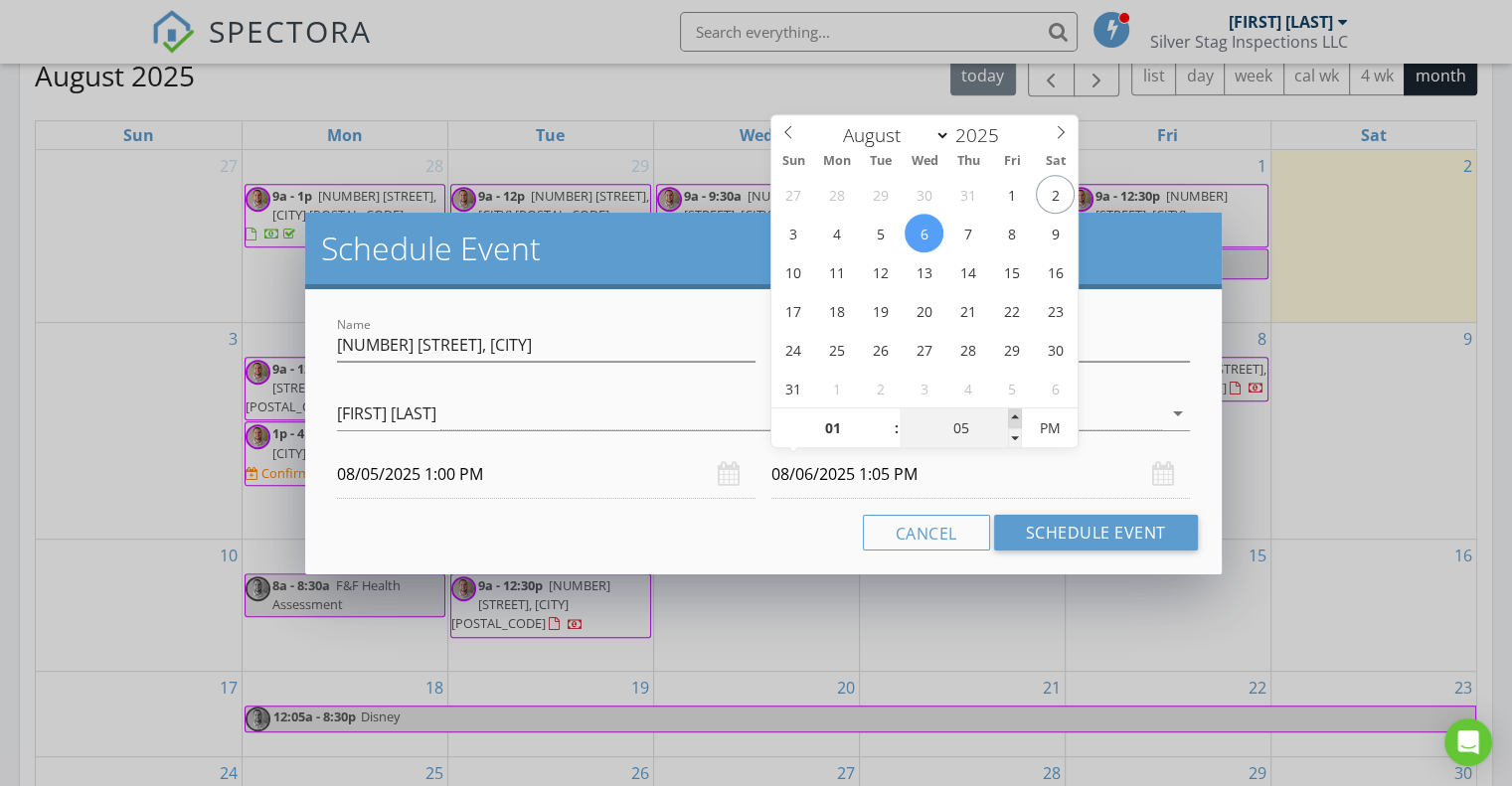 click at bounding box center (1015, 418) 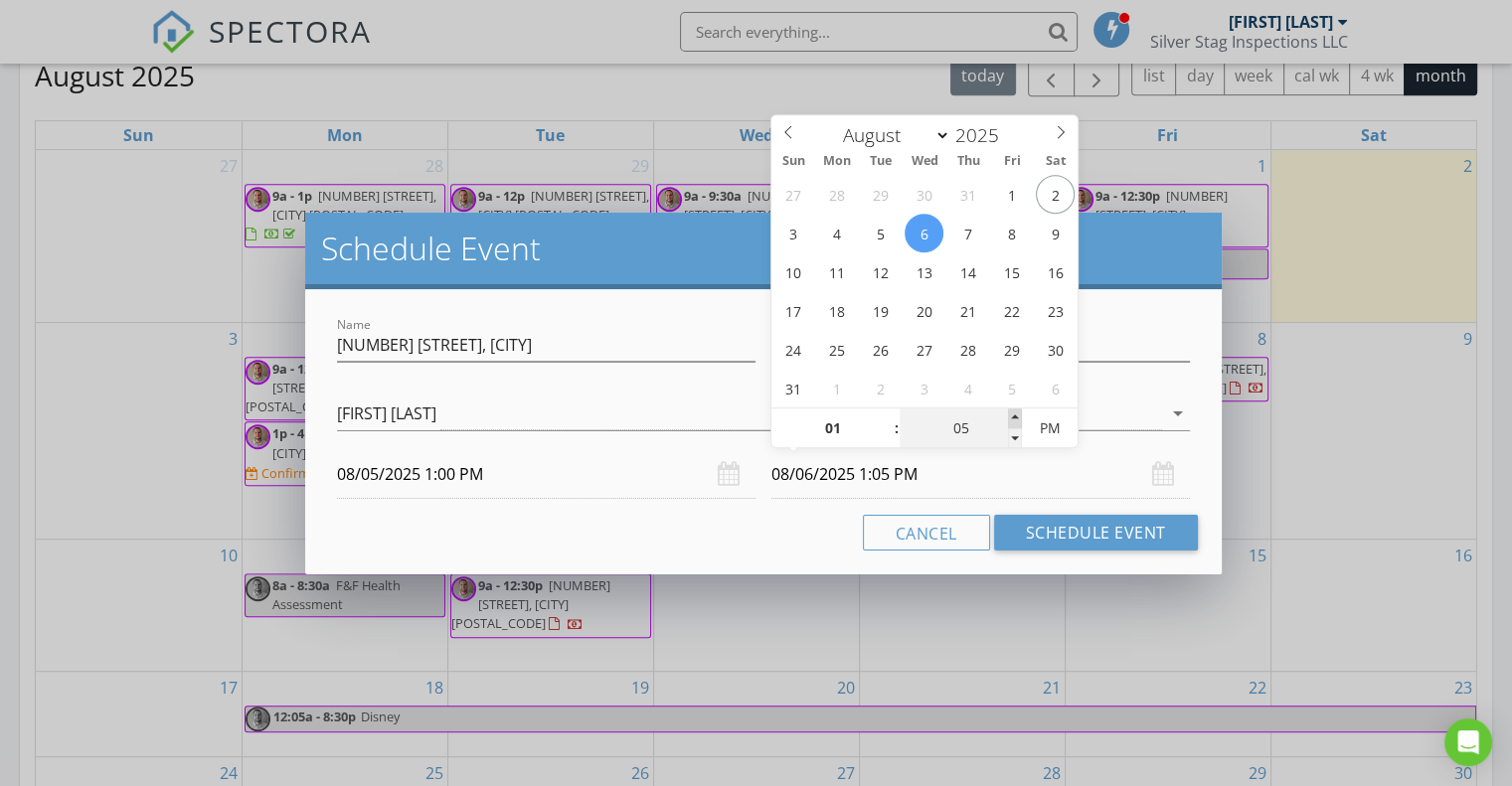 type on "10" 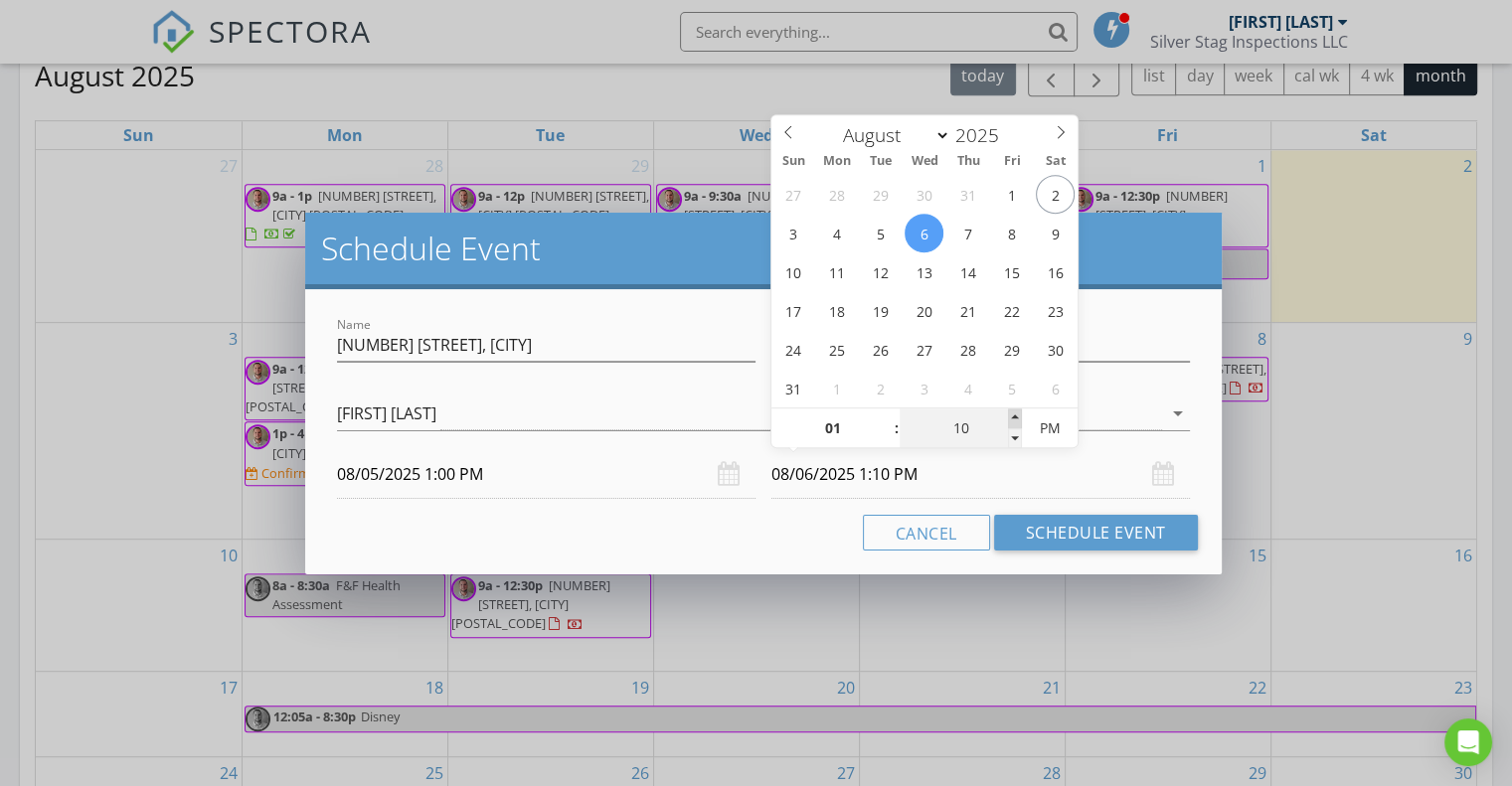 click at bounding box center [1015, 418] 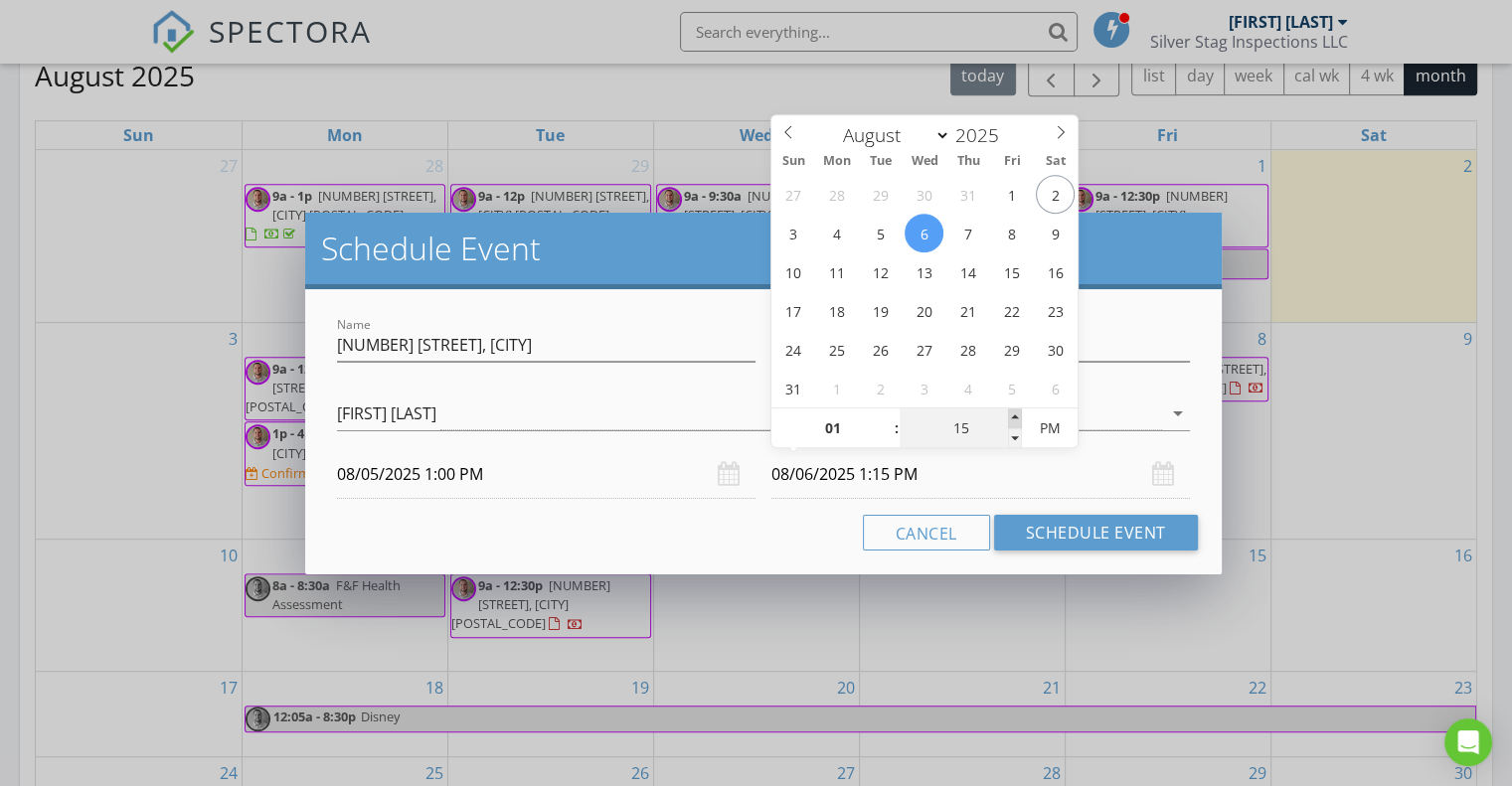 click at bounding box center [1015, 418] 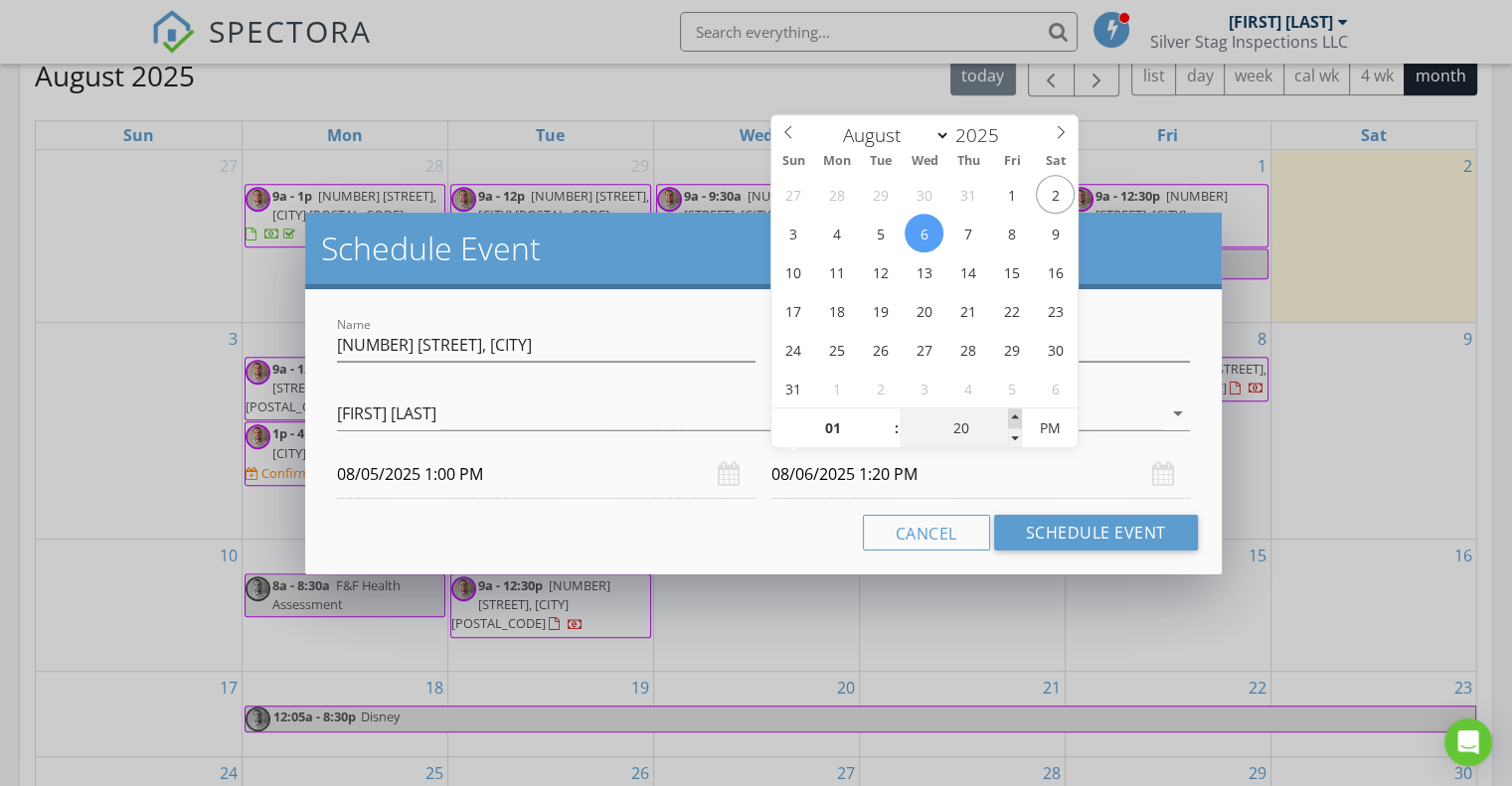 click at bounding box center [1015, 418] 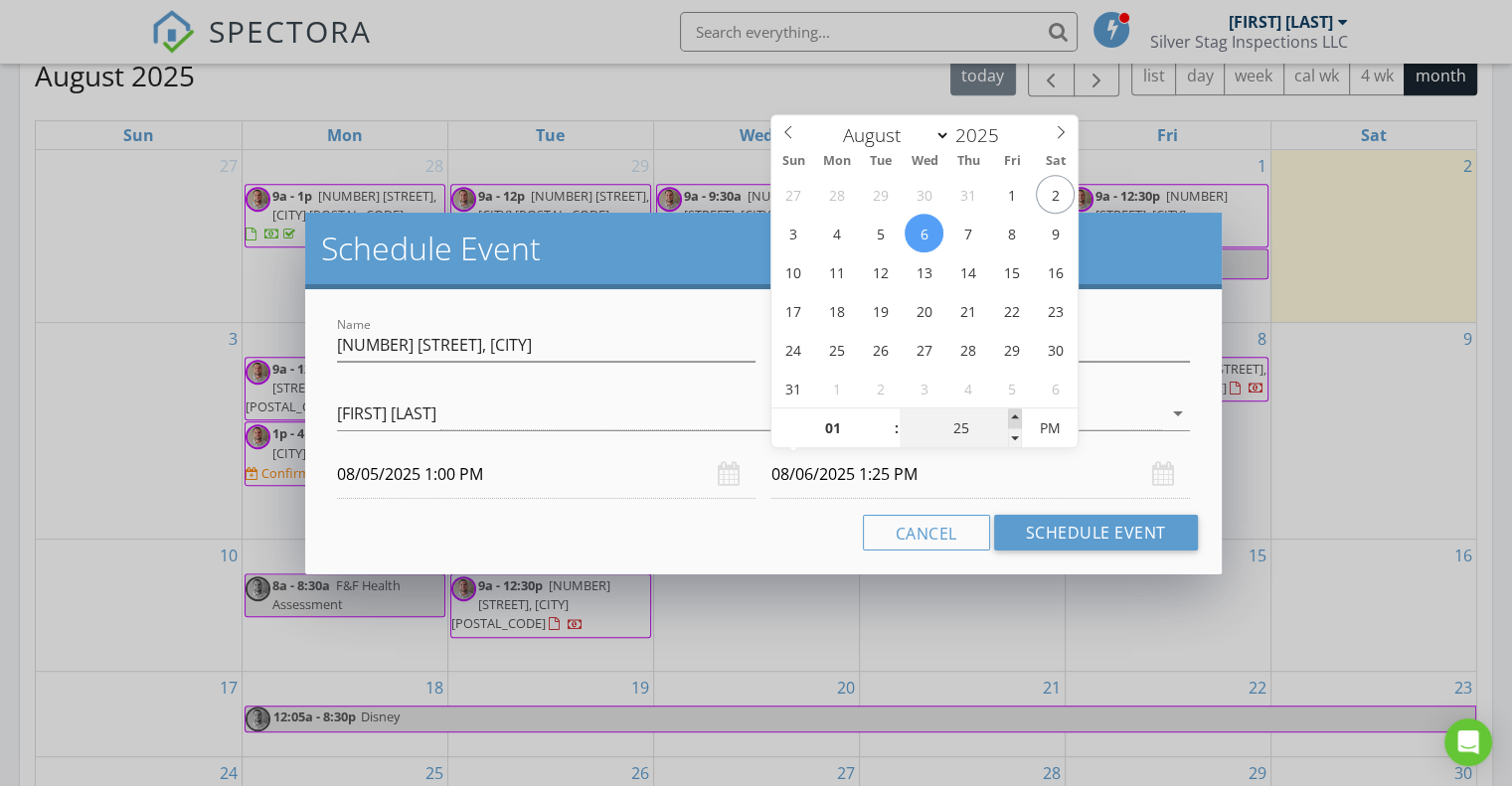 click at bounding box center (1015, 418) 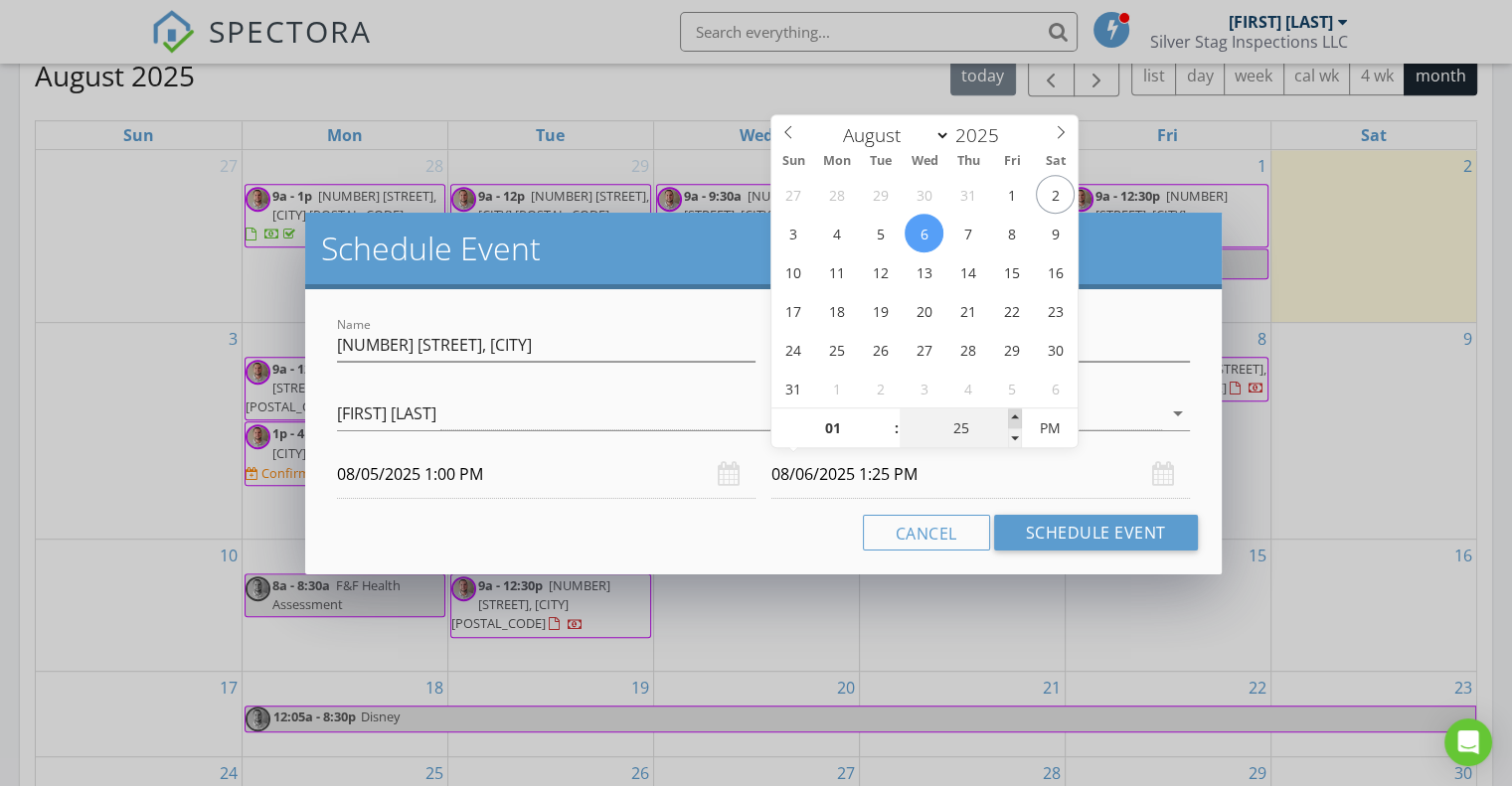 type on "30" 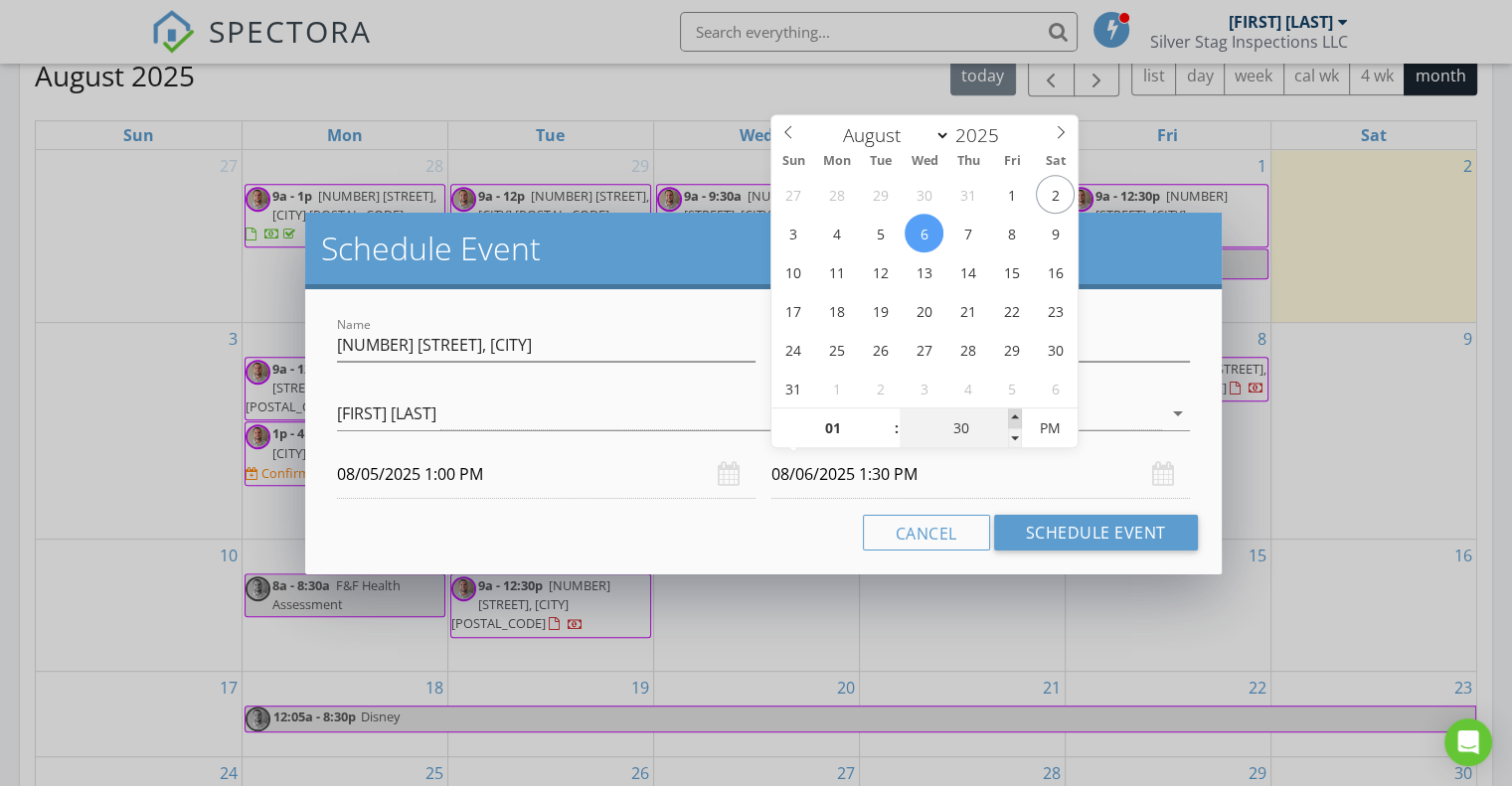 click at bounding box center (1015, 418) 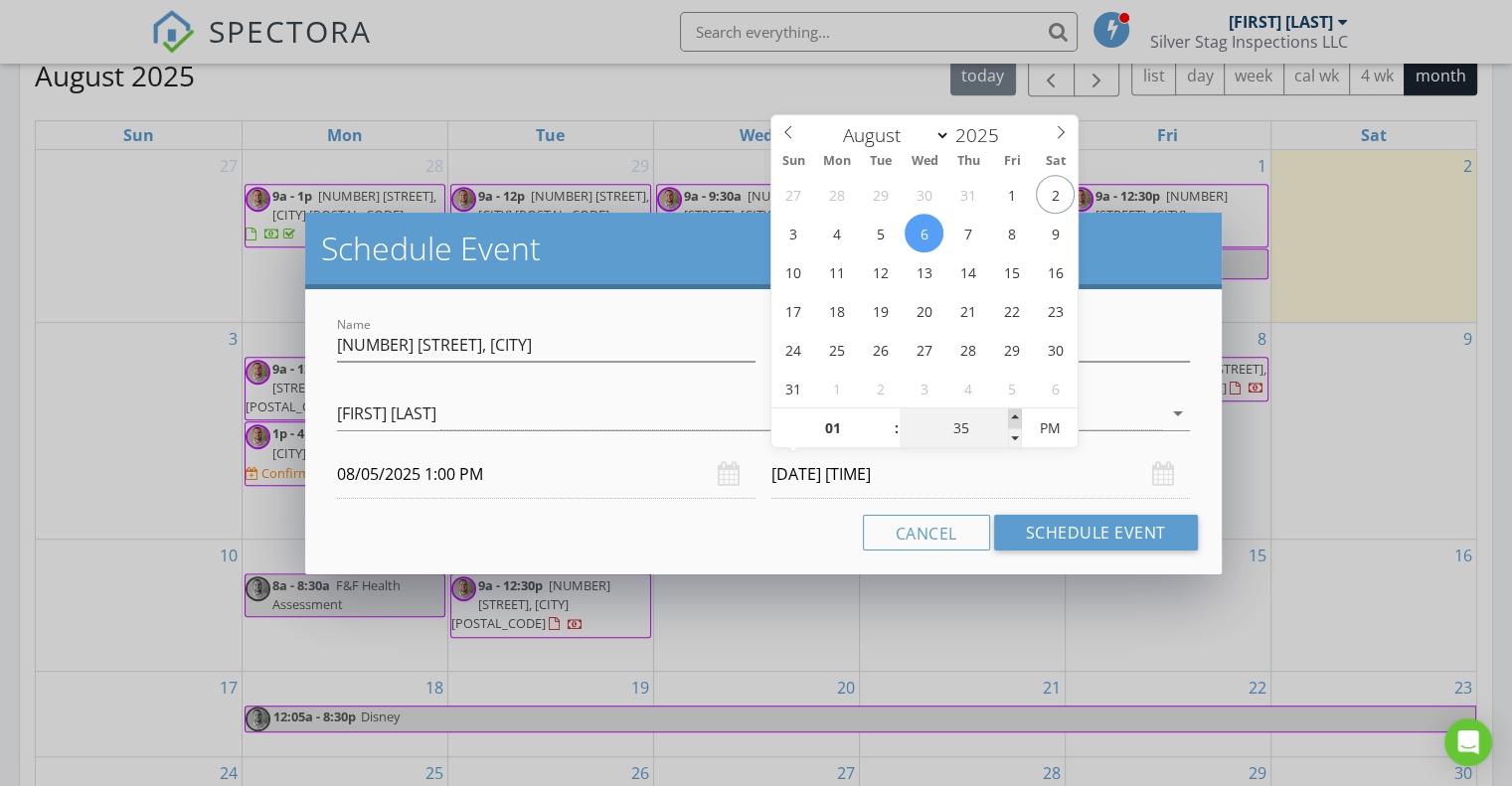 click at bounding box center (1015, 418) 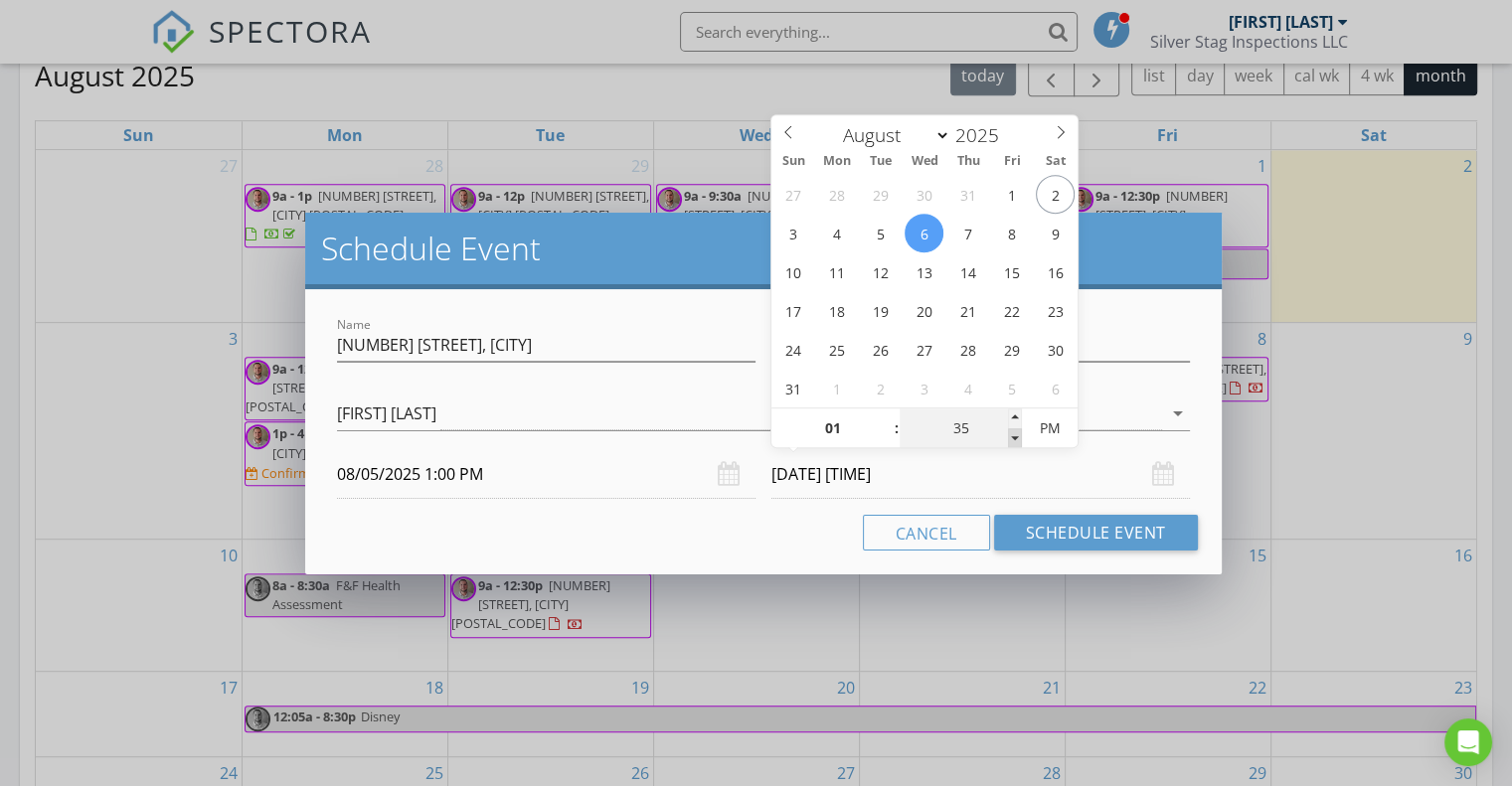 type on "30" 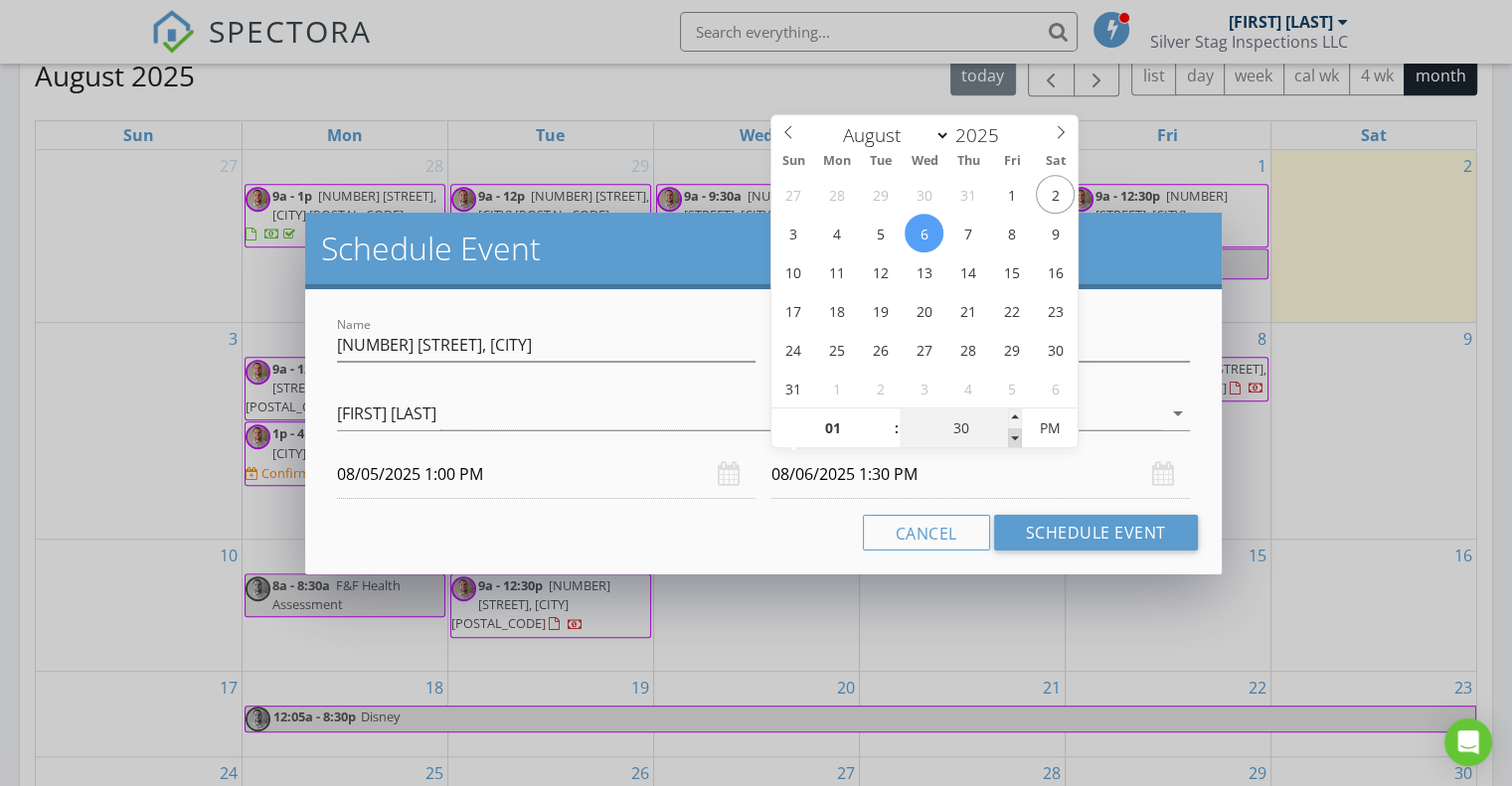 click at bounding box center (1015, 438) 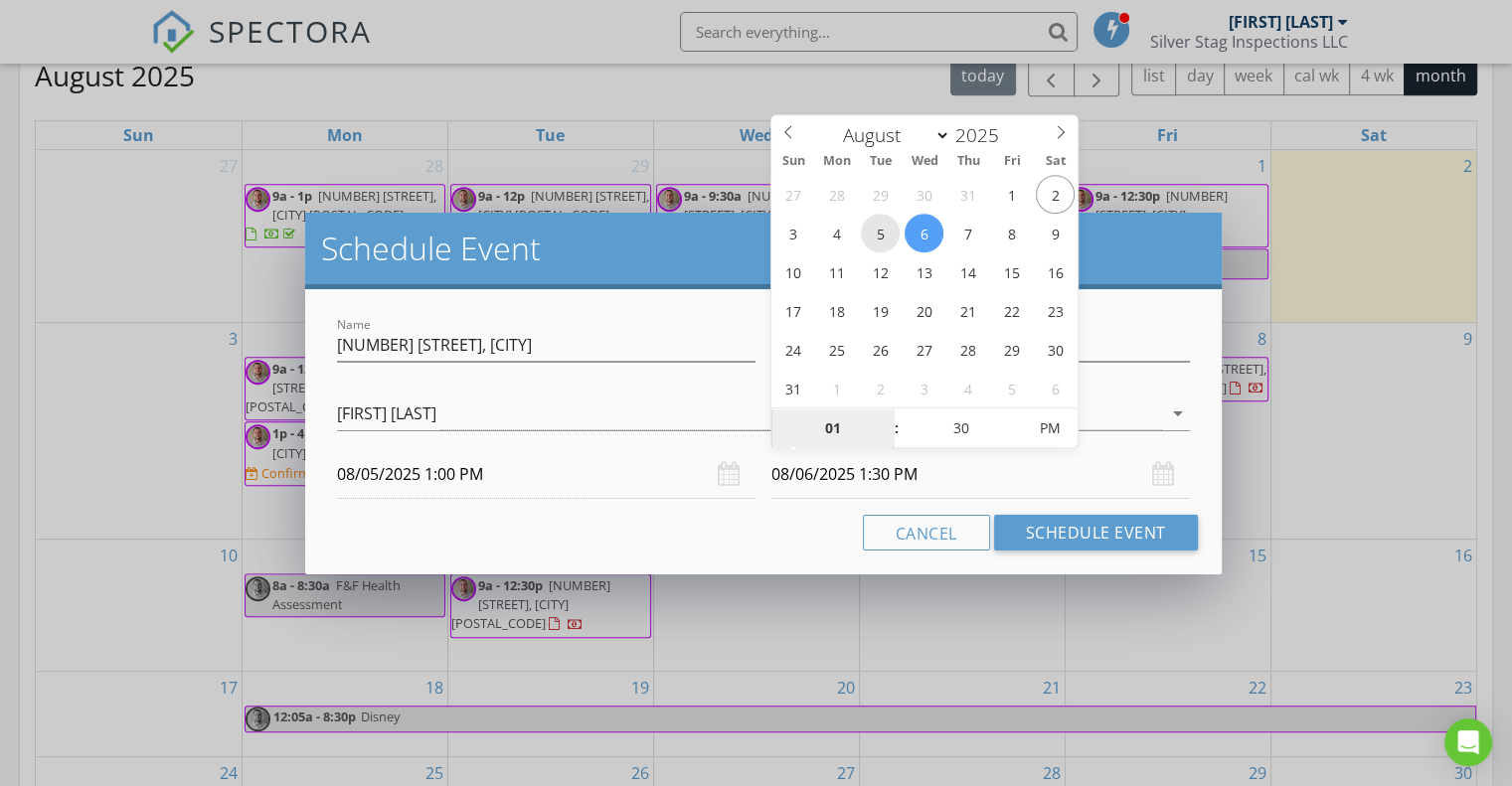 type on "08/05/2025 1:30 PM" 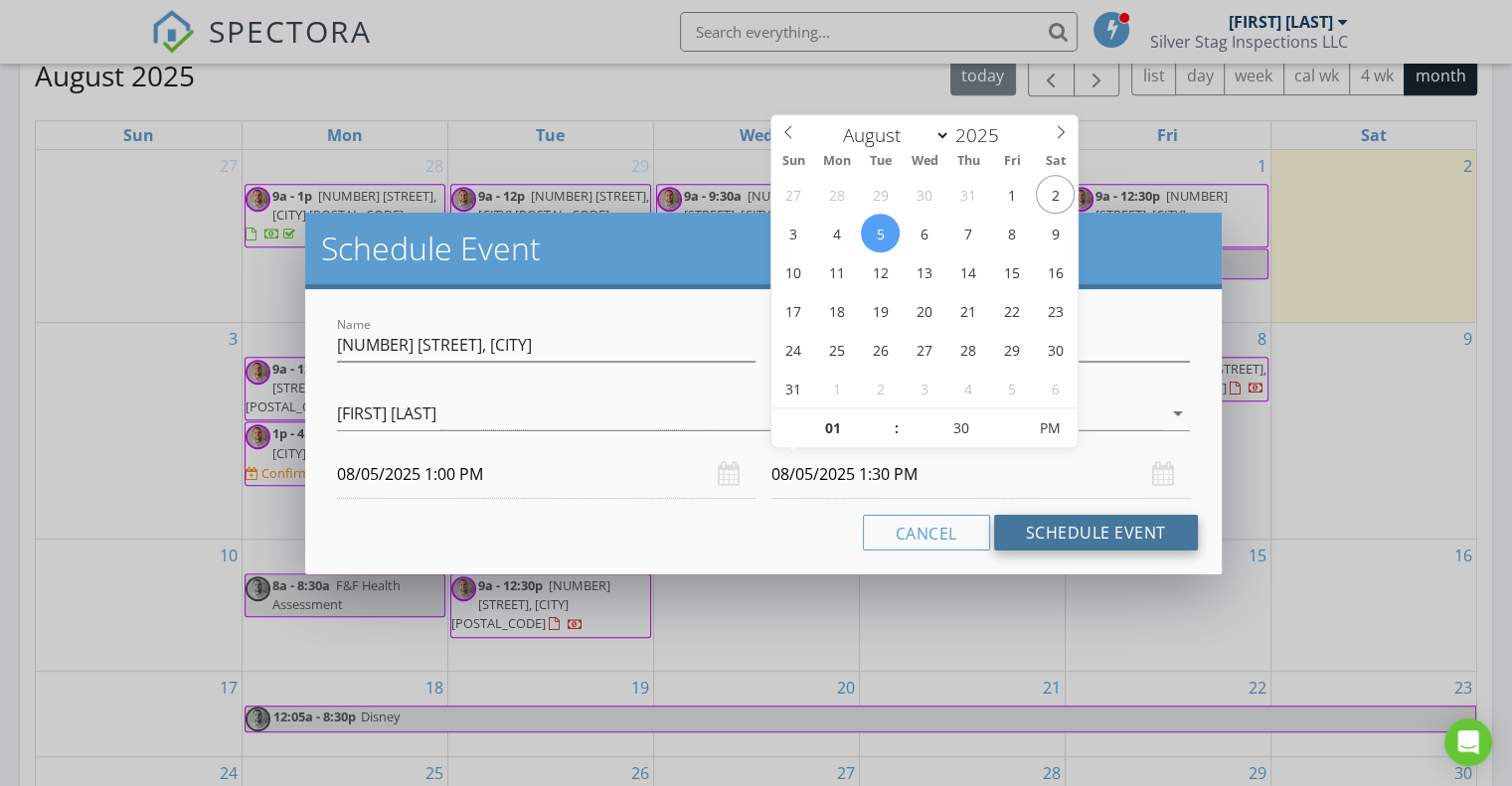 click on "Schedule Event" at bounding box center [1095, 533] 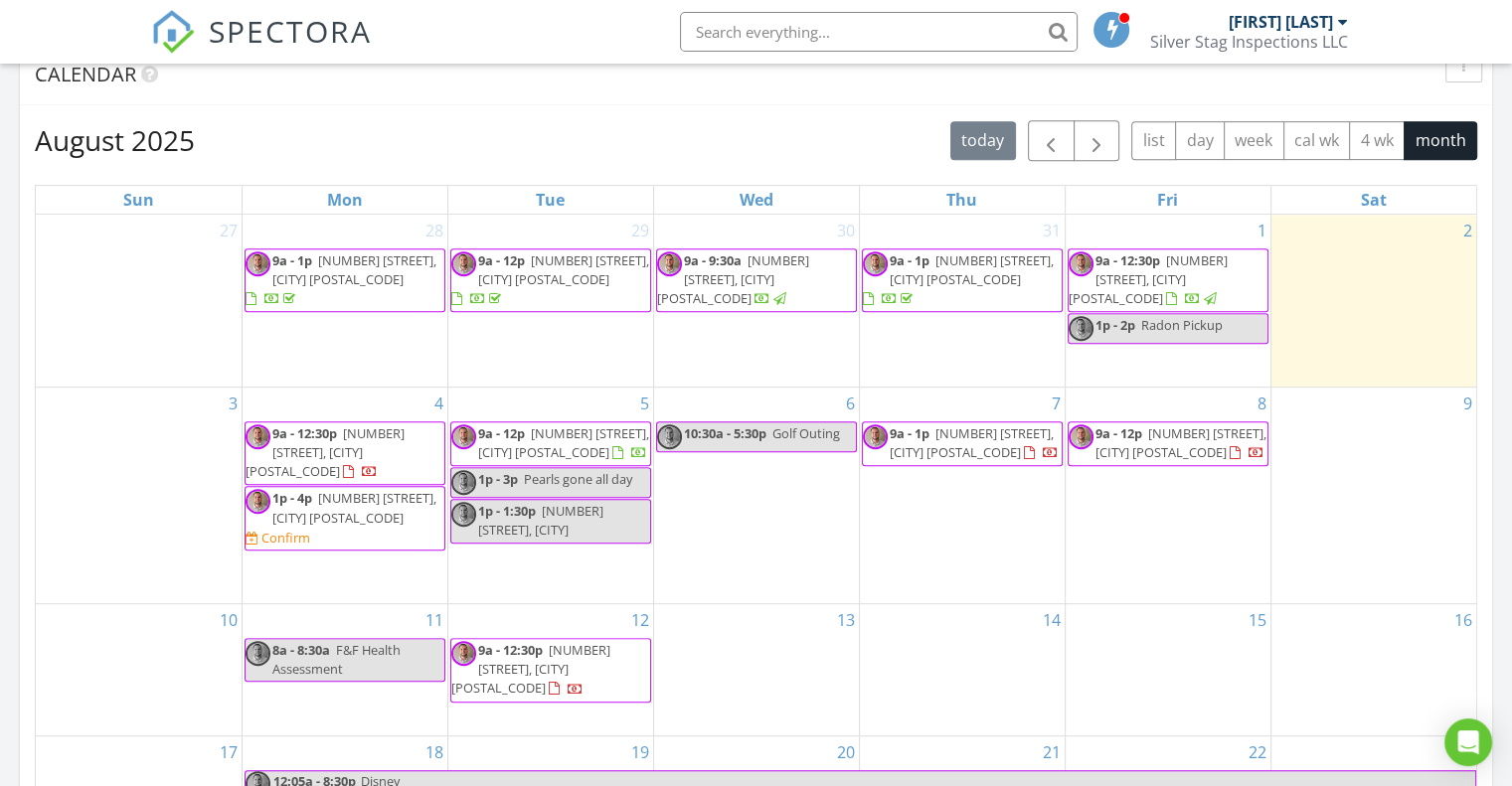 scroll, scrollTop: 795, scrollLeft: 0, axis: vertical 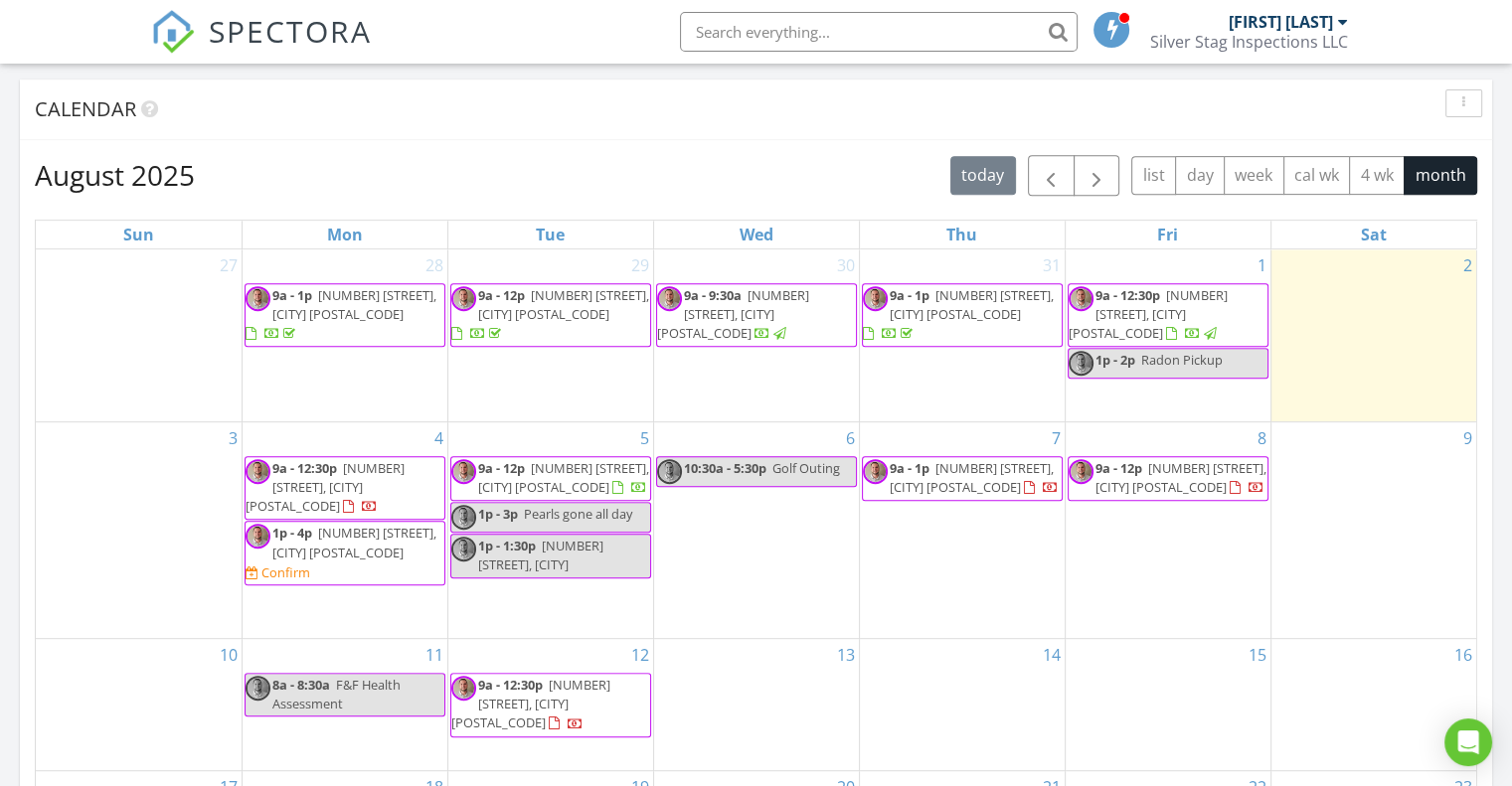 click on "1p - 4p" at bounding box center (292, 533) 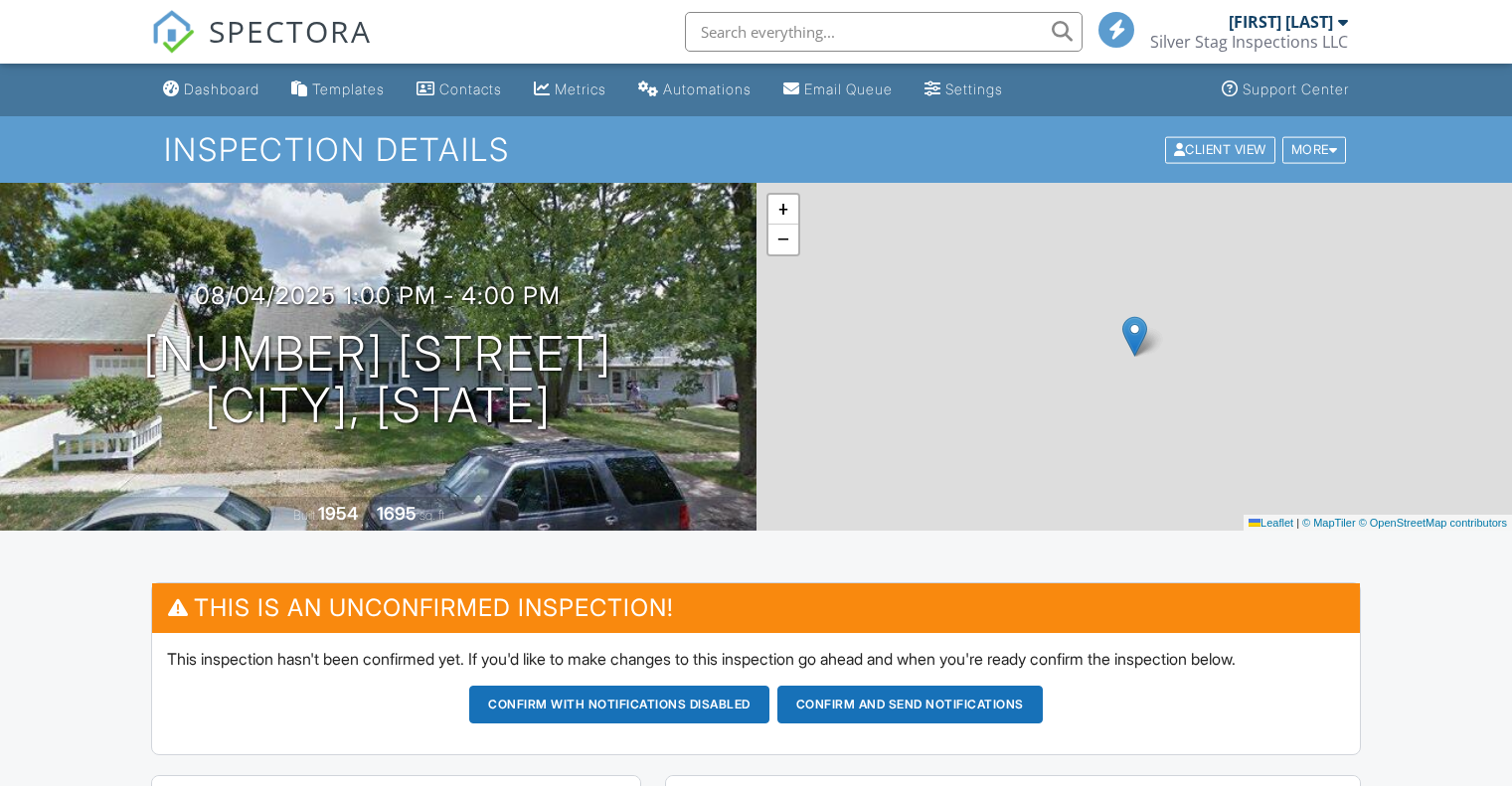 scroll, scrollTop: 0, scrollLeft: 0, axis: both 